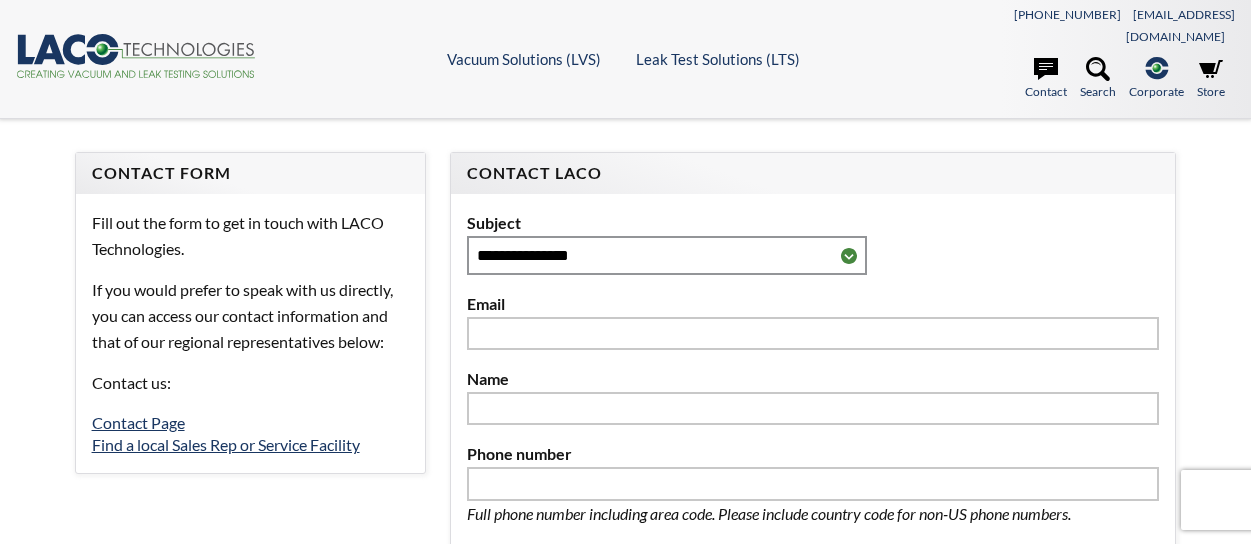 scroll, scrollTop: 0, scrollLeft: 0, axis: both 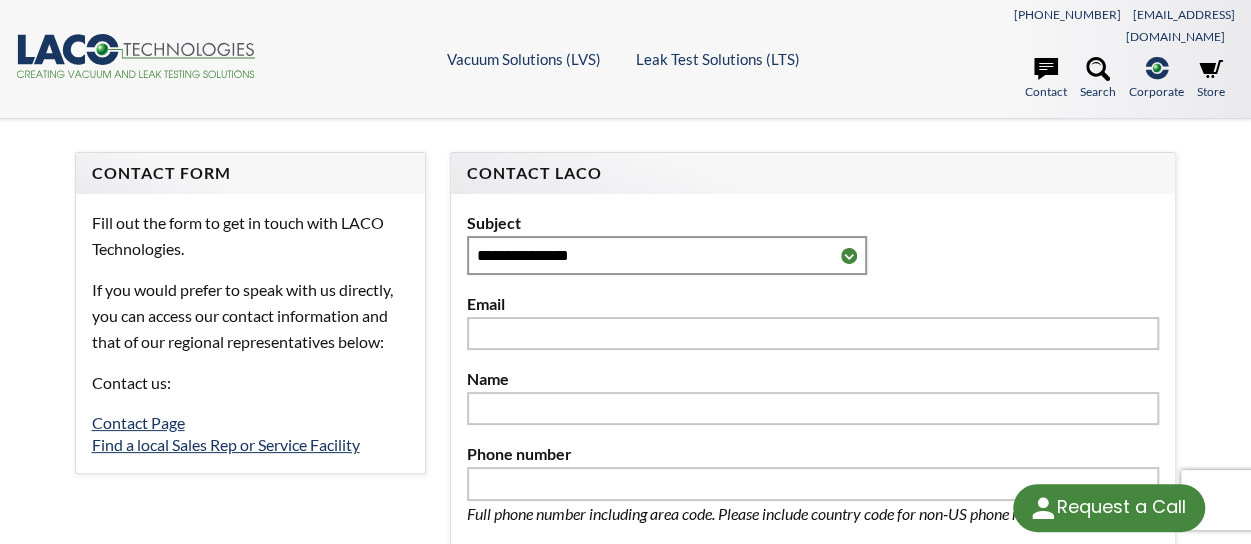 select on "**********" 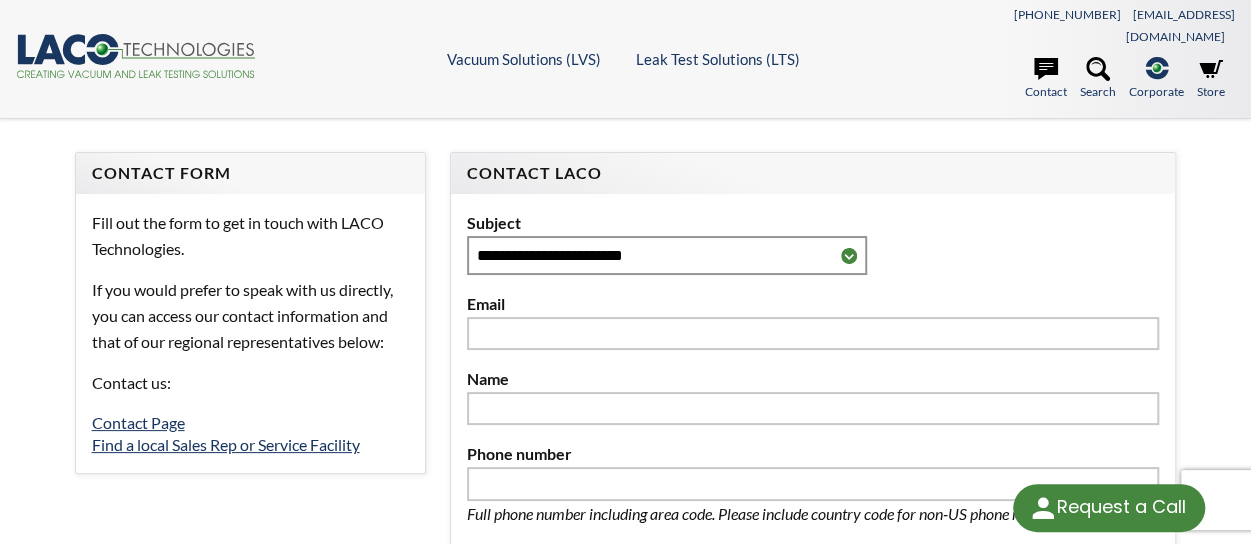 click on "**********" at bounding box center (667, 255) 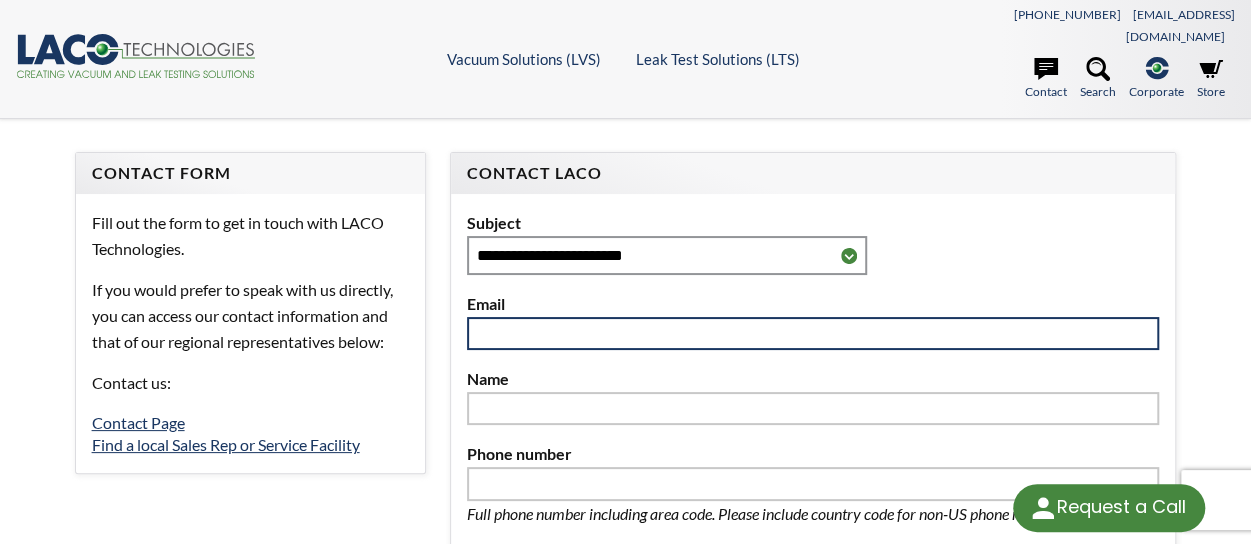 click at bounding box center [813, 334] 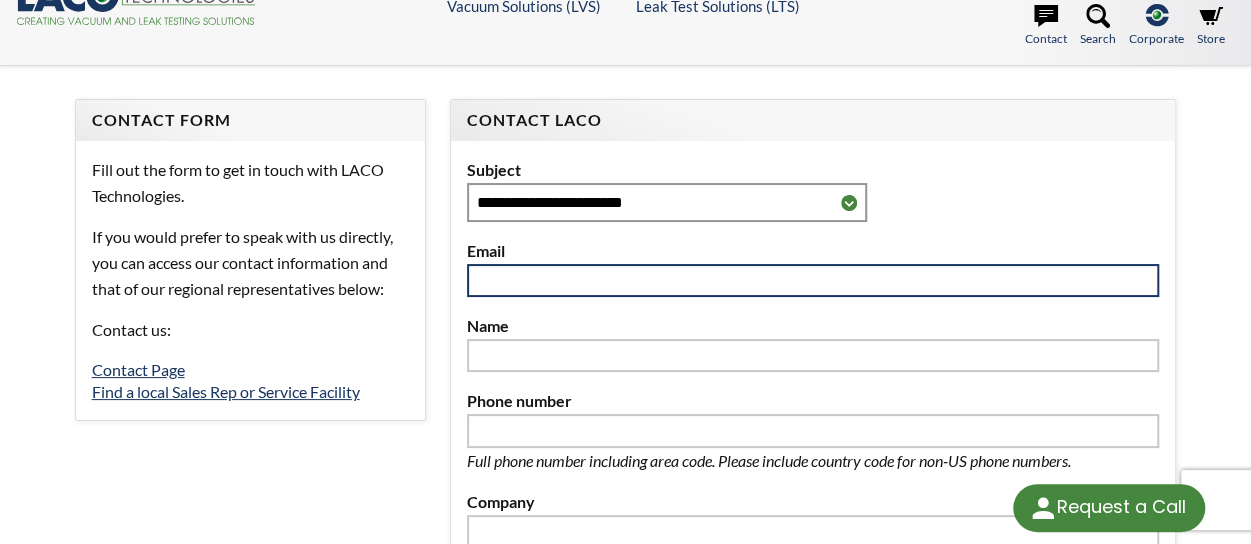 scroll, scrollTop: 55, scrollLeft: 0, axis: vertical 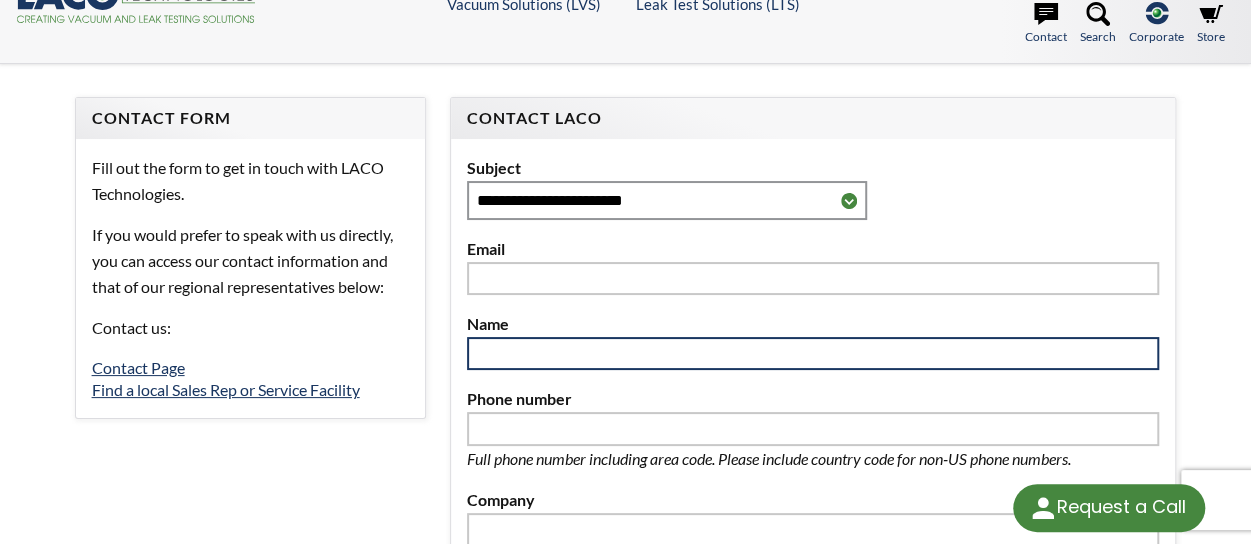 click at bounding box center (813, 354) 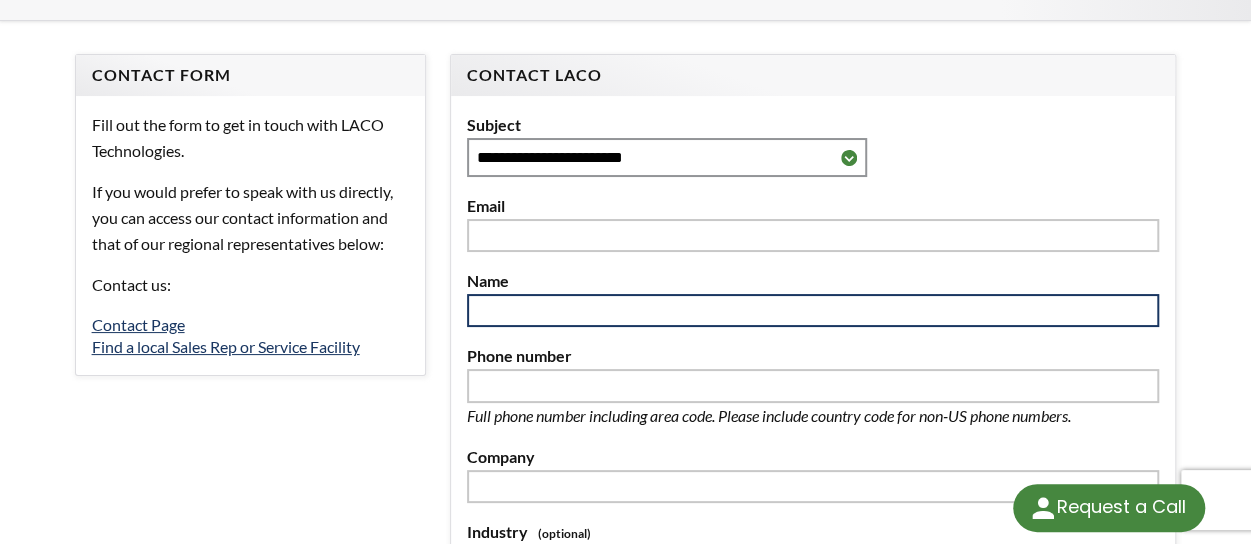 scroll, scrollTop: 100, scrollLeft: 0, axis: vertical 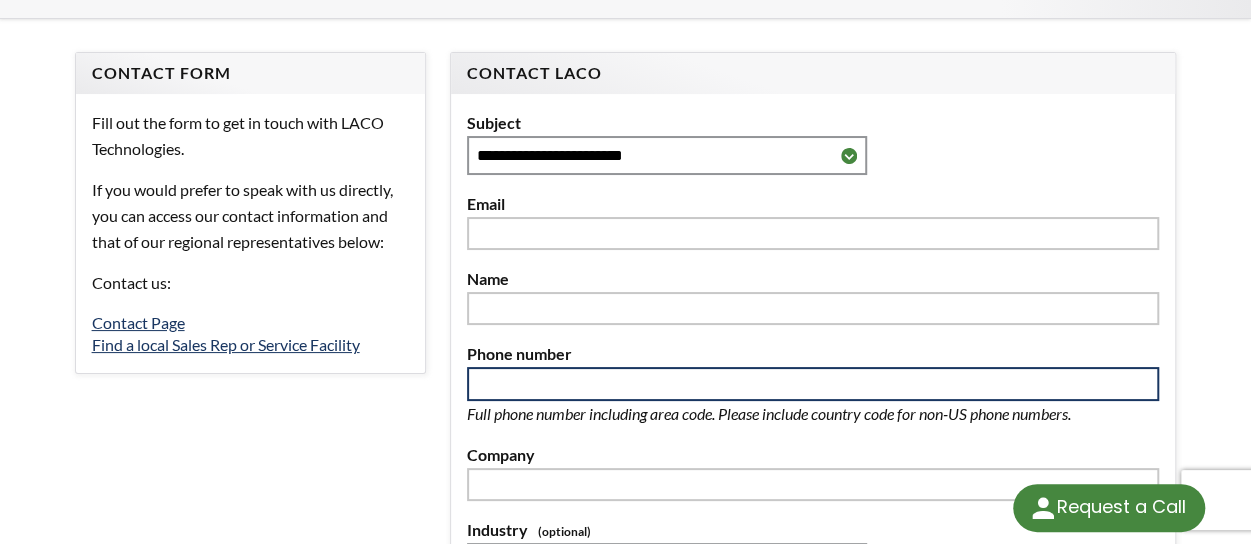 click at bounding box center [813, 384] 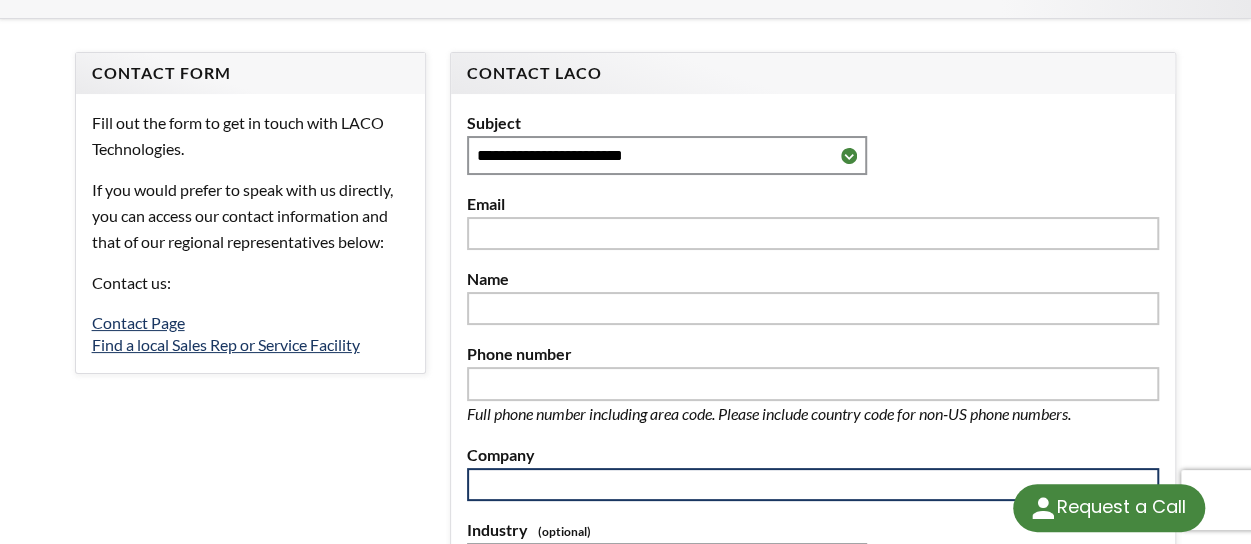 click at bounding box center (813, 485) 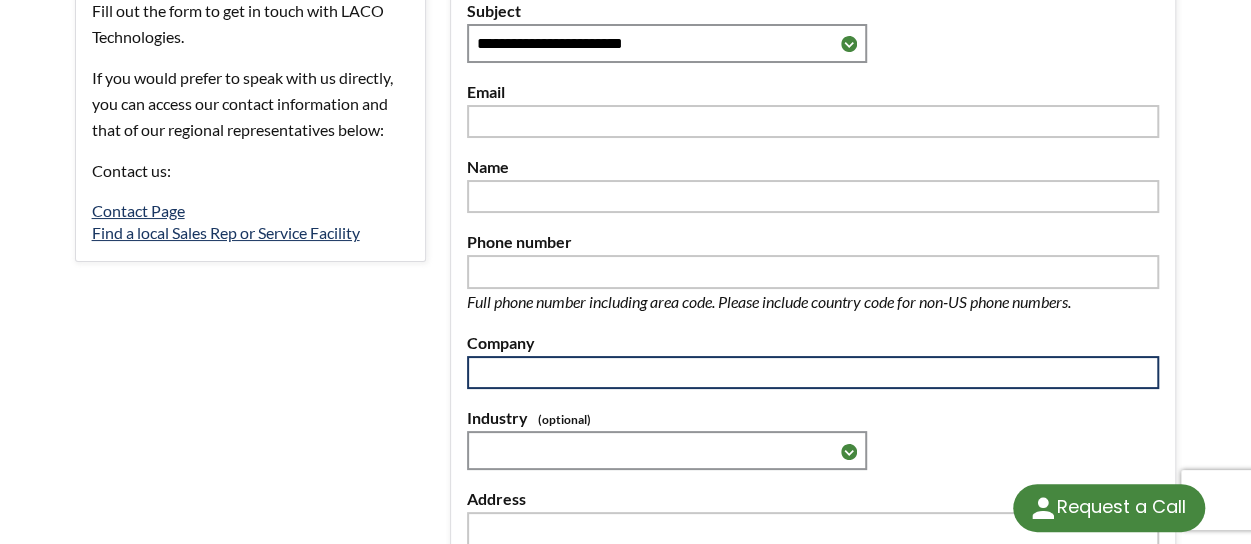 scroll, scrollTop: 216, scrollLeft: 0, axis: vertical 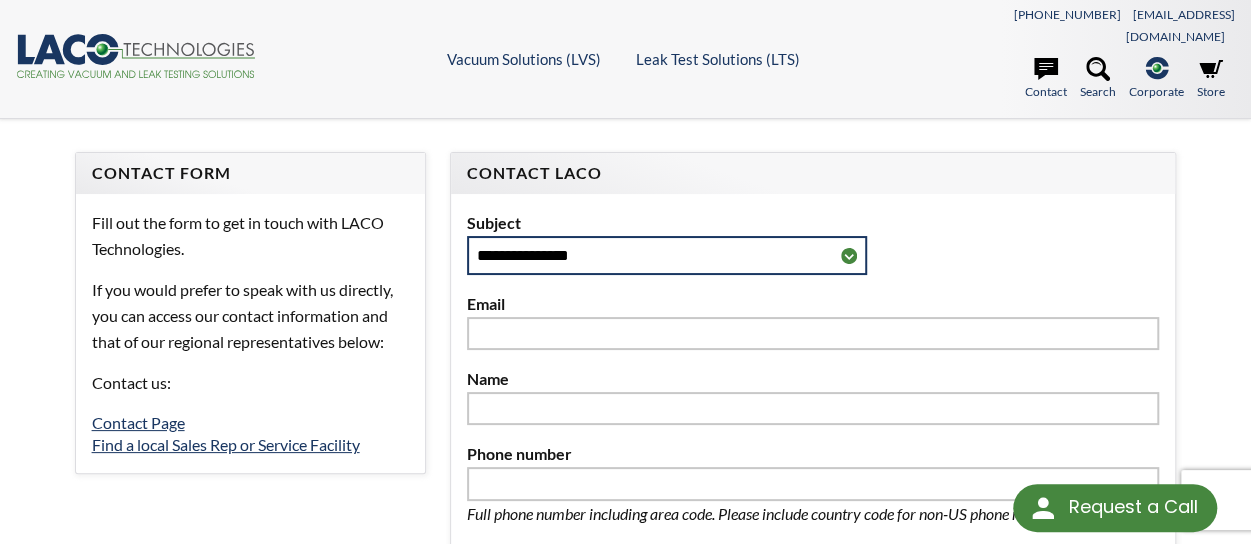 drag, startPoint x: 0, startPoint y: 0, endPoint x: 617, endPoint y: 234, distance: 659.88257 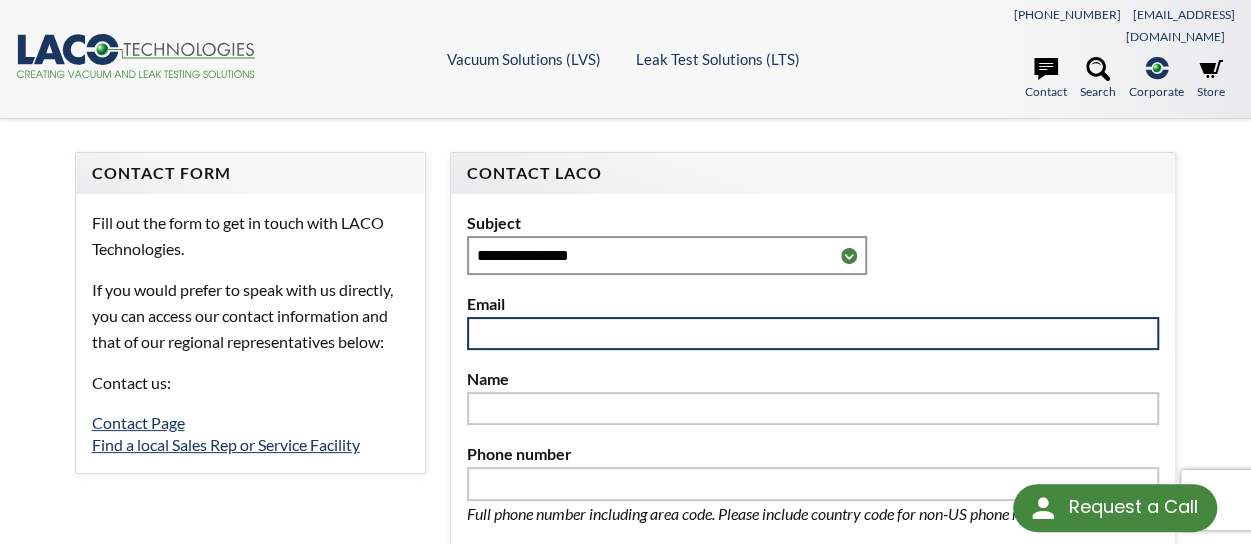 click at bounding box center (813, 334) 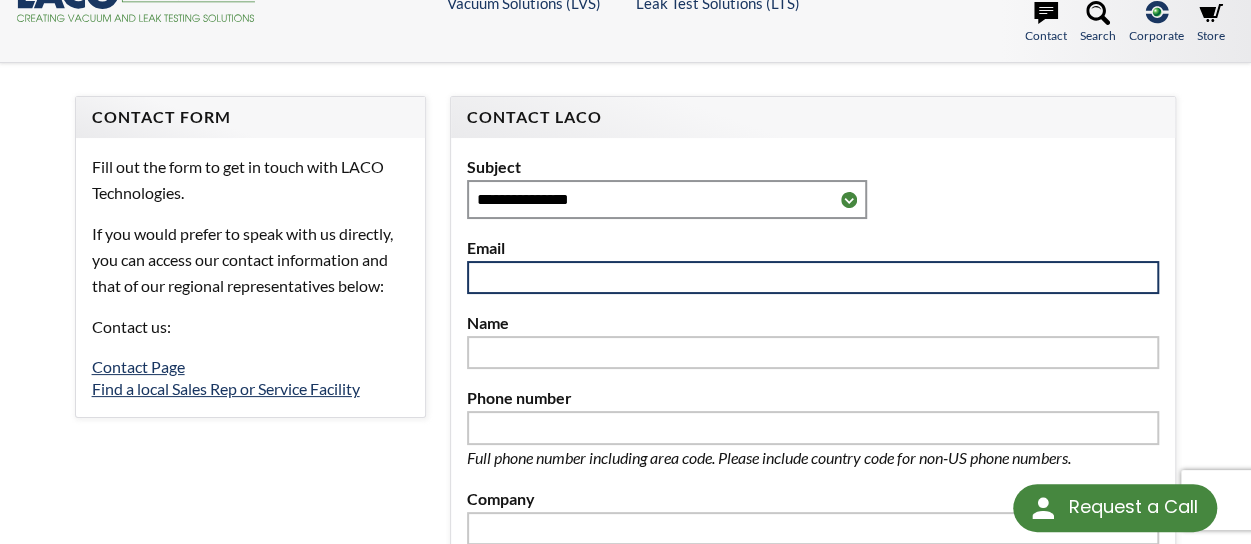 scroll, scrollTop: 60, scrollLeft: 0, axis: vertical 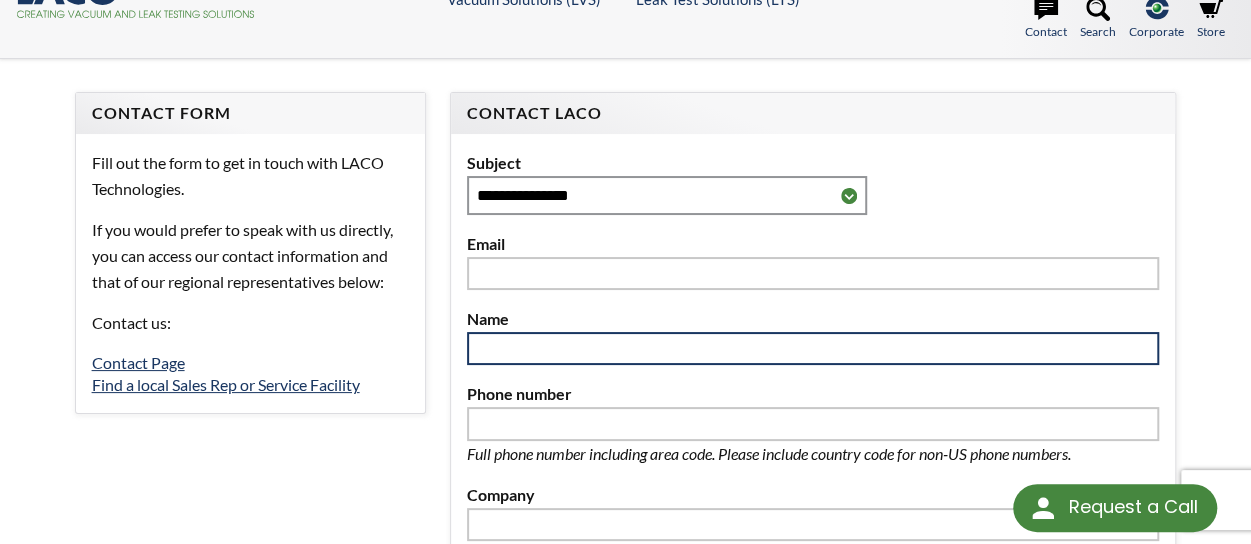 click at bounding box center [813, 349] 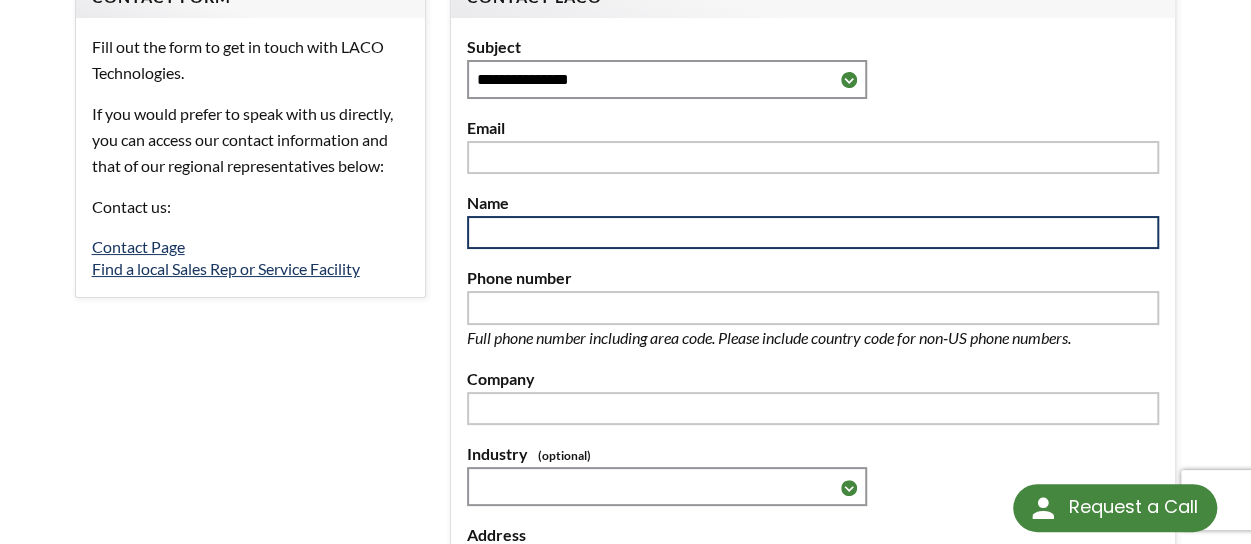 scroll, scrollTop: 176, scrollLeft: 0, axis: vertical 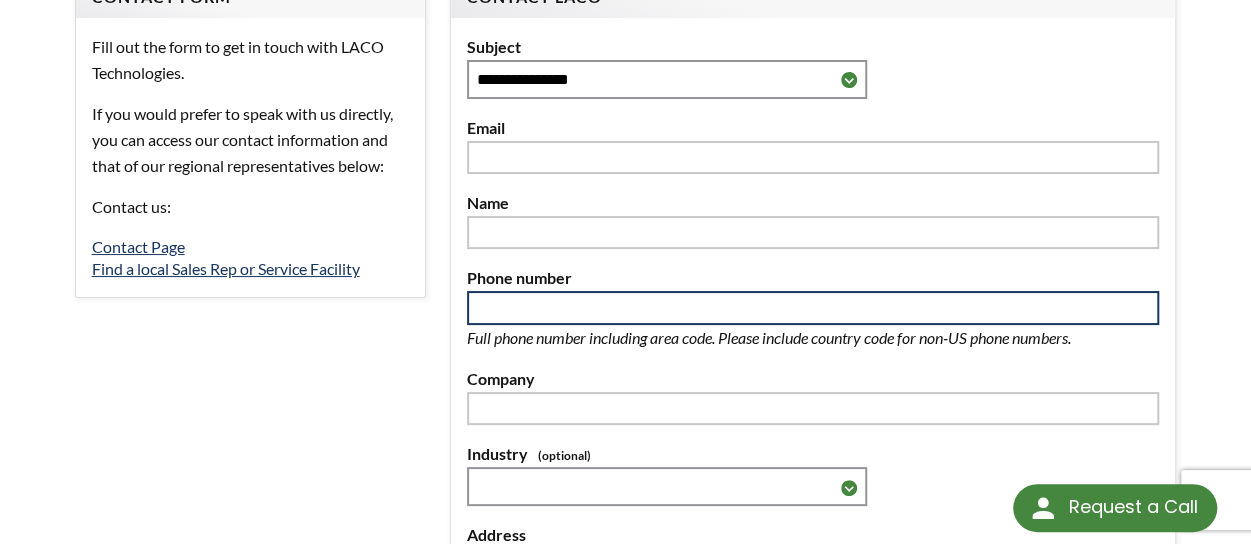 click at bounding box center [813, 308] 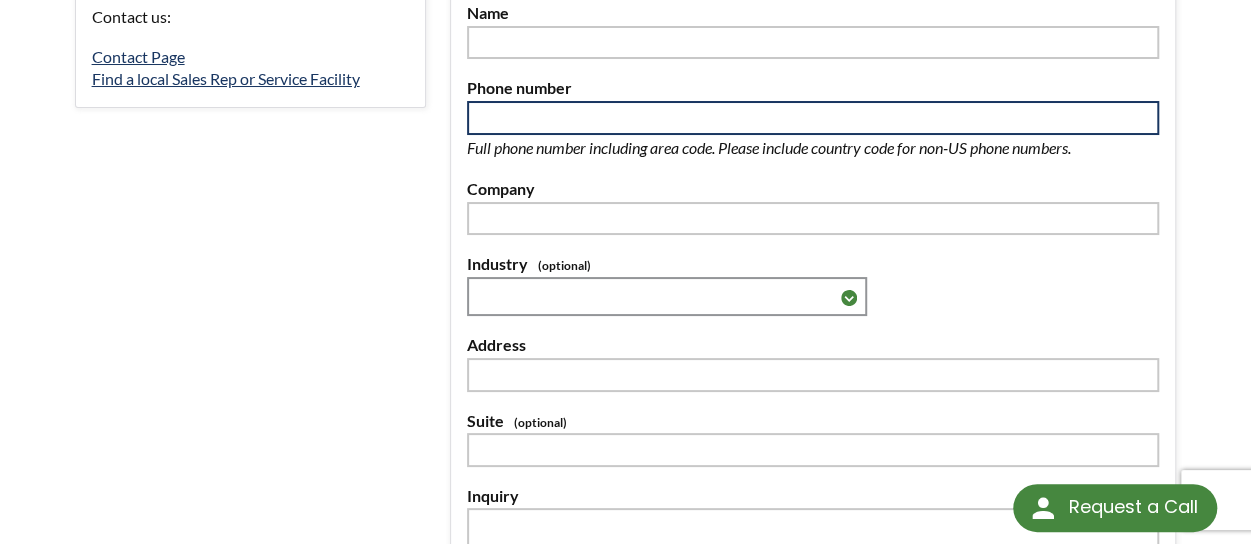 scroll, scrollTop: 370, scrollLeft: 0, axis: vertical 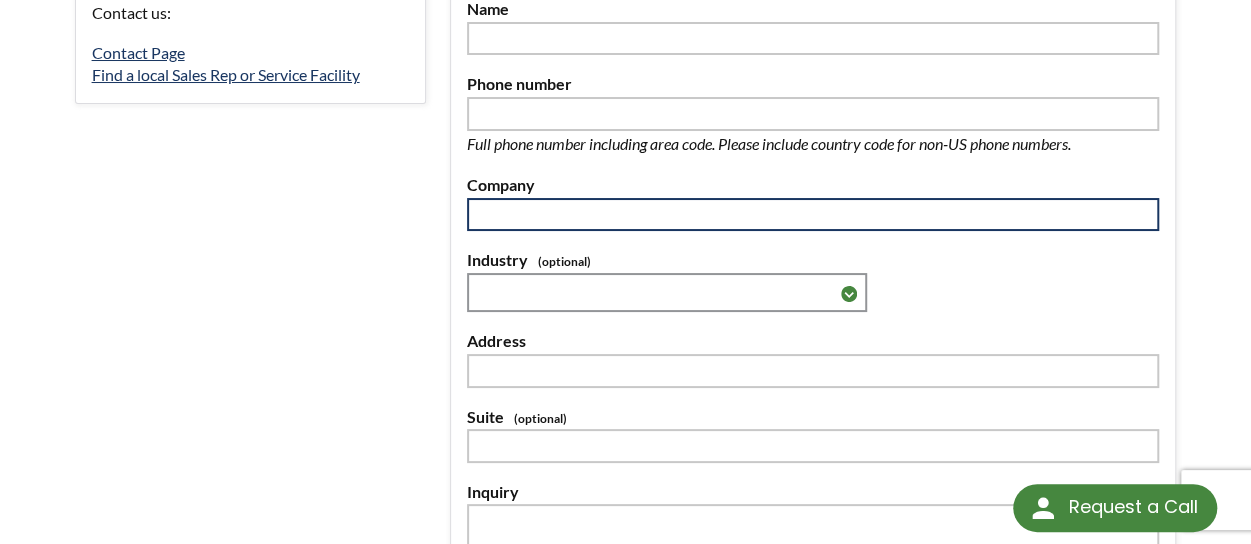 click at bounding box center [813, 215] 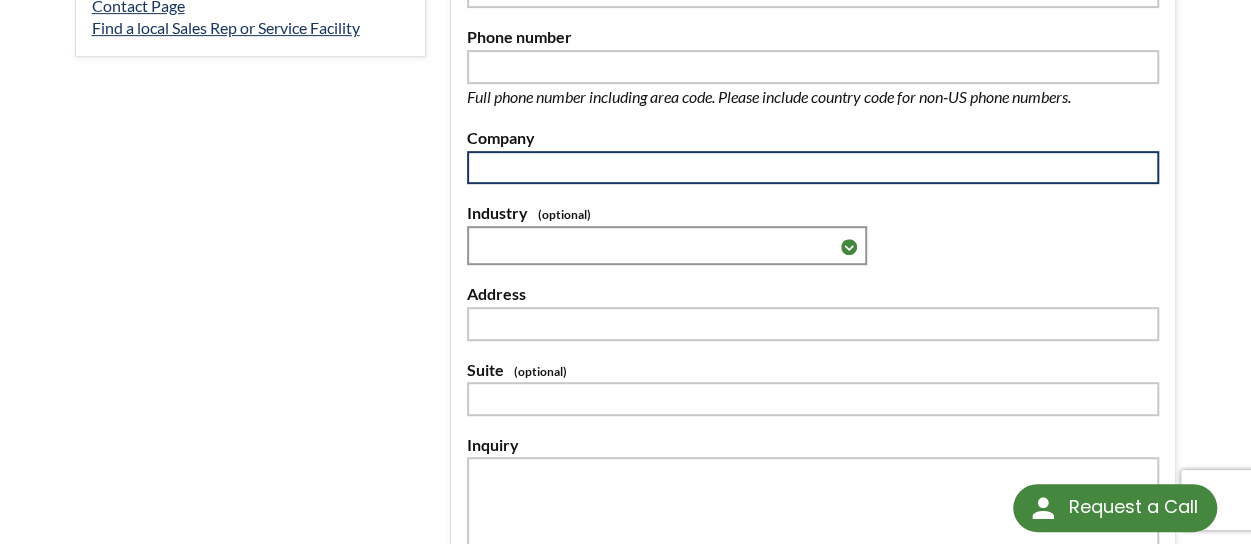 scroll, scrollTop: 425, scrollLeft: 0, axis: vertical 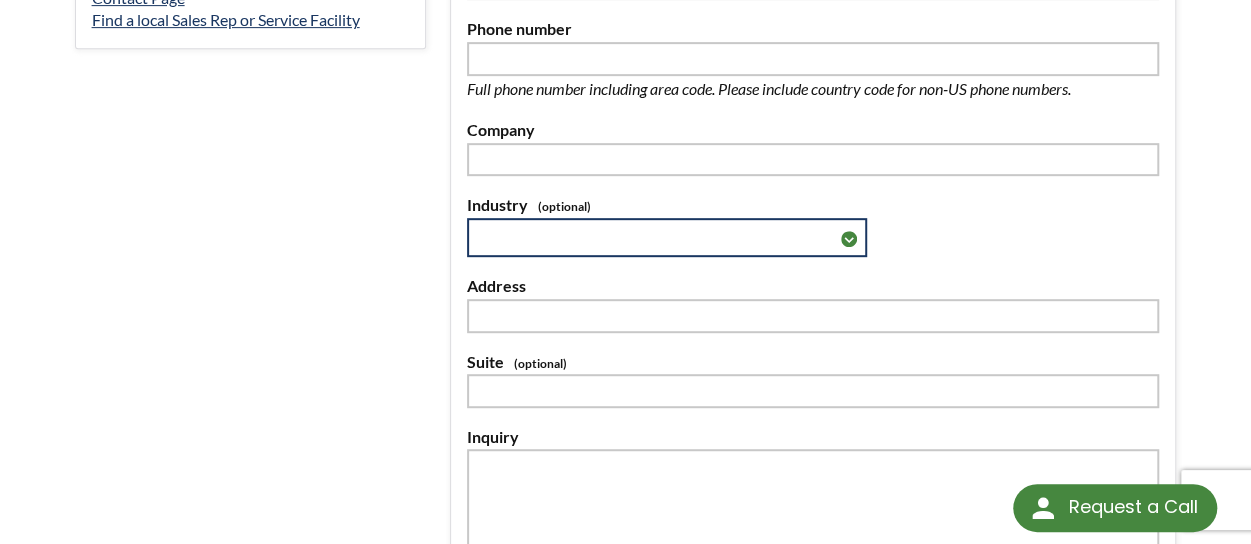 click on "**********" at bounding box center [667, 237] 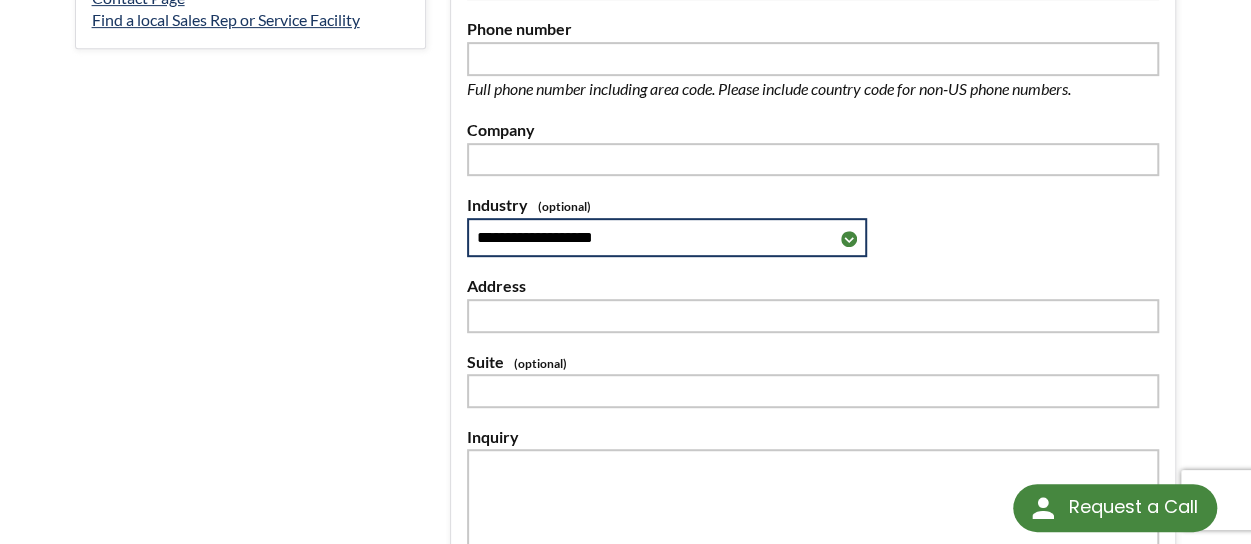 click on "**********" at bounding box center (667, 237) 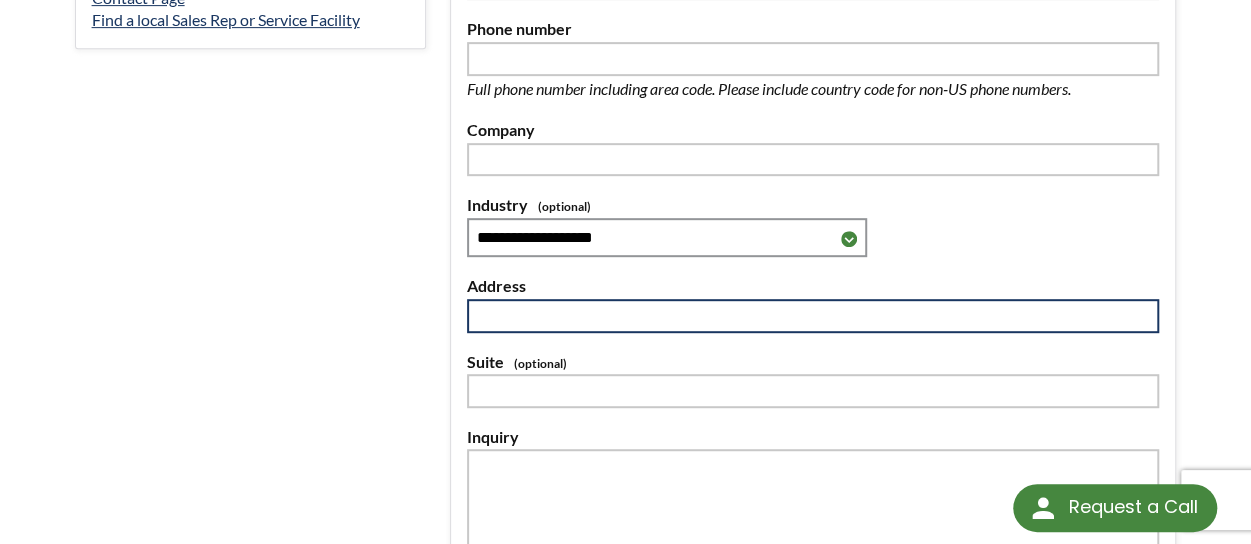 click at bounding box center (813, 316) 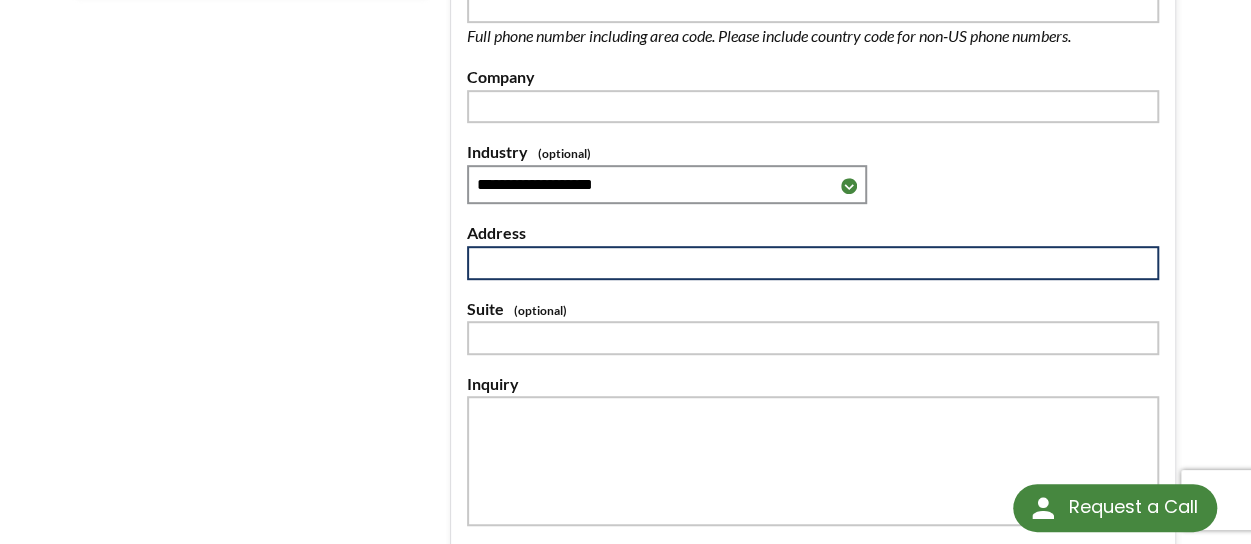 scroll, scrollTop: 486, scrollLeft: 0, axis: vertical 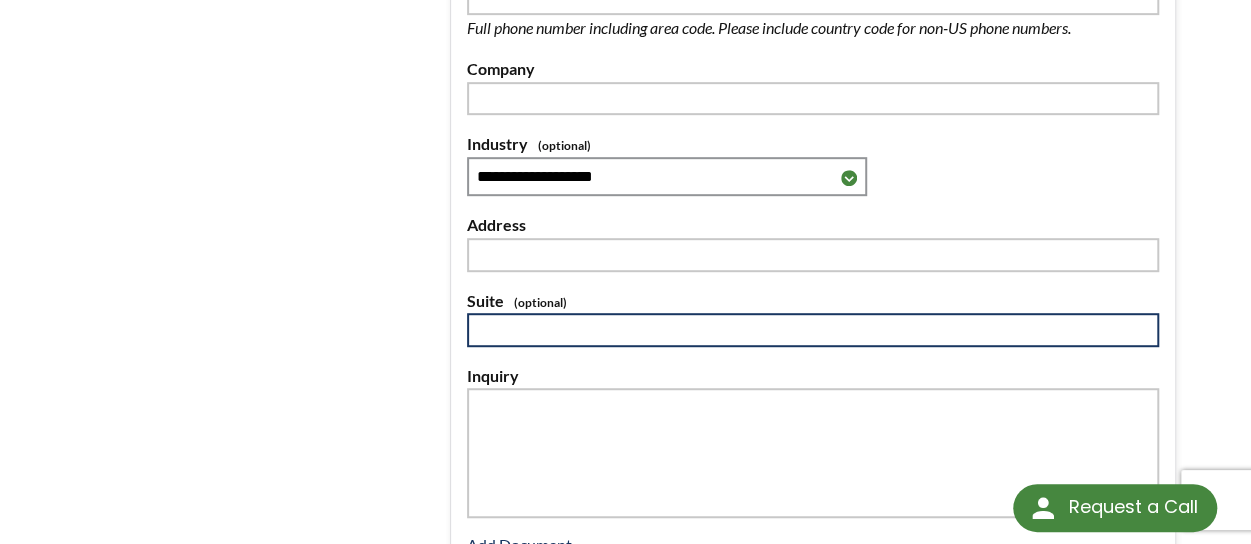 click at bounding box center (813, 330) 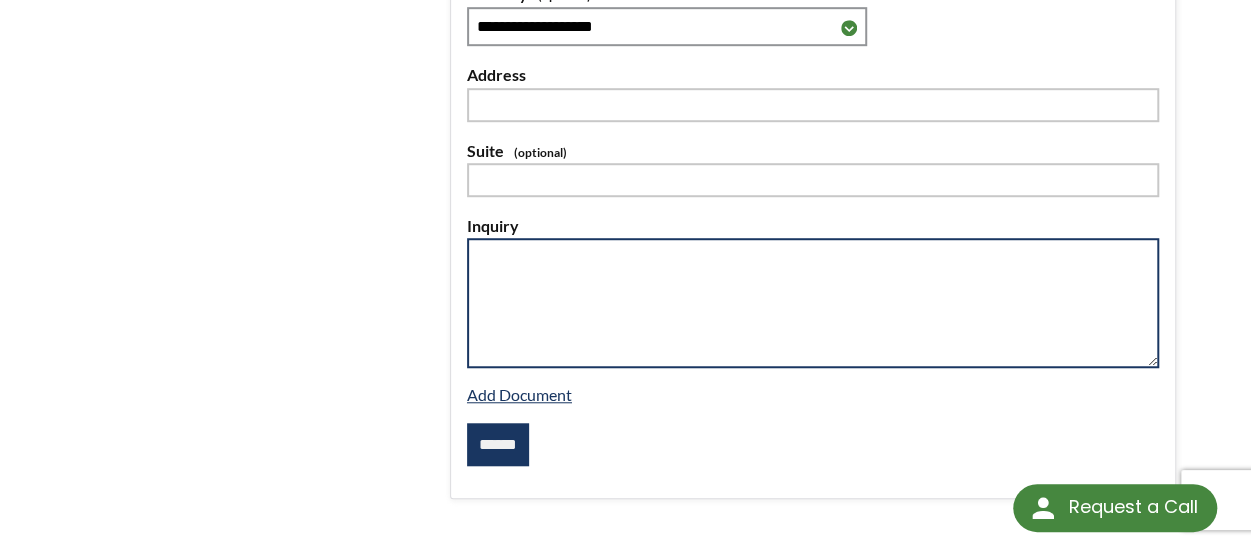 click at bounding box center [813, 303] 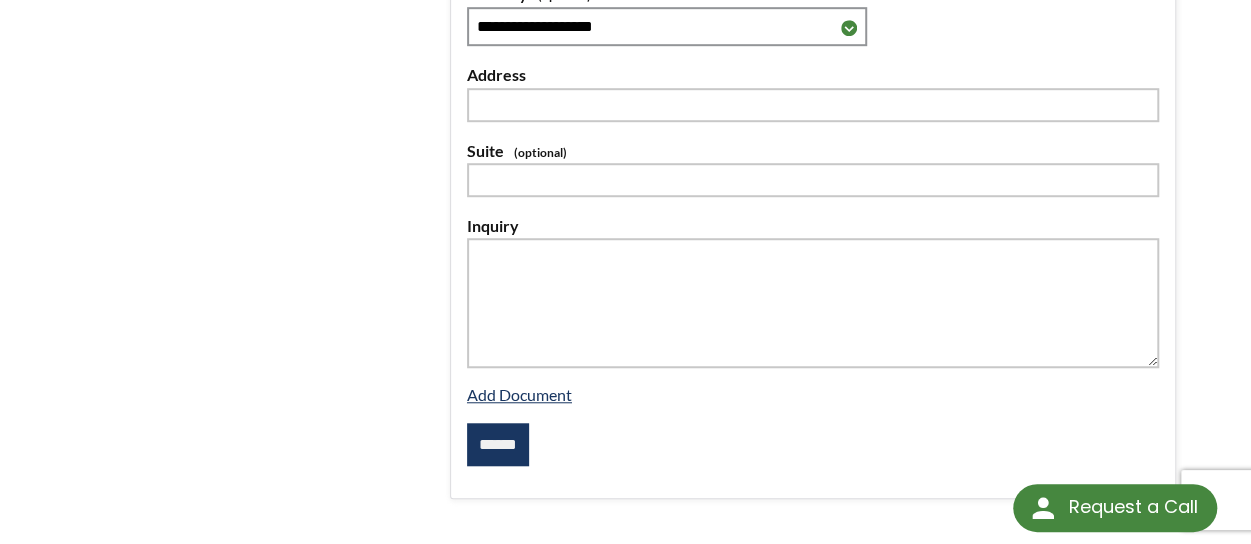 click on "******" at bounding box center (498, 445) 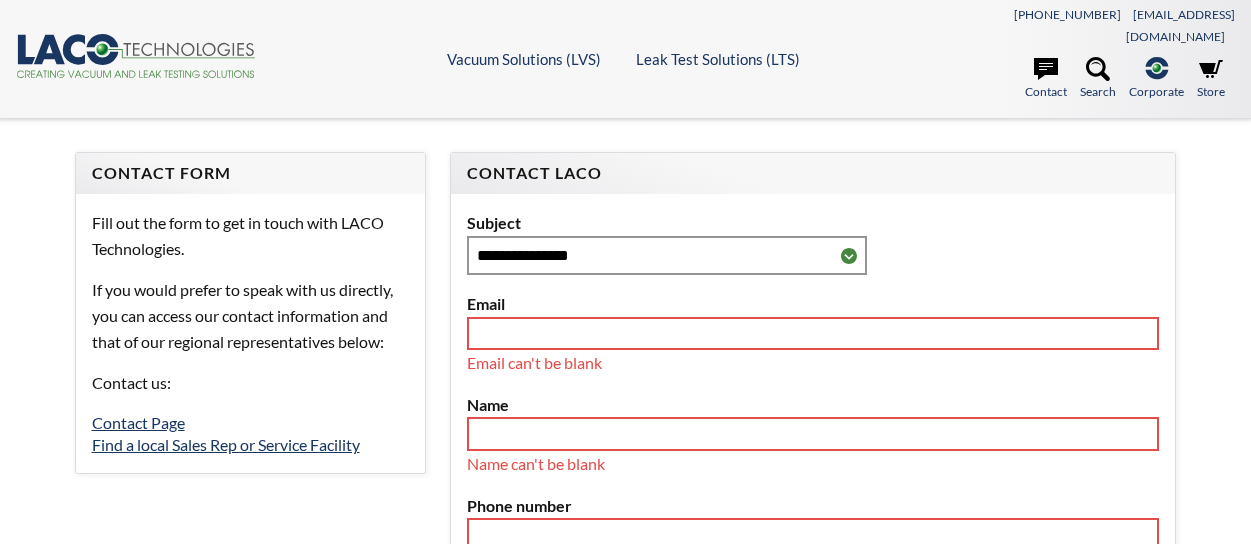 scroll, scrollTop: 0, scrollLeft: 0, axis: both 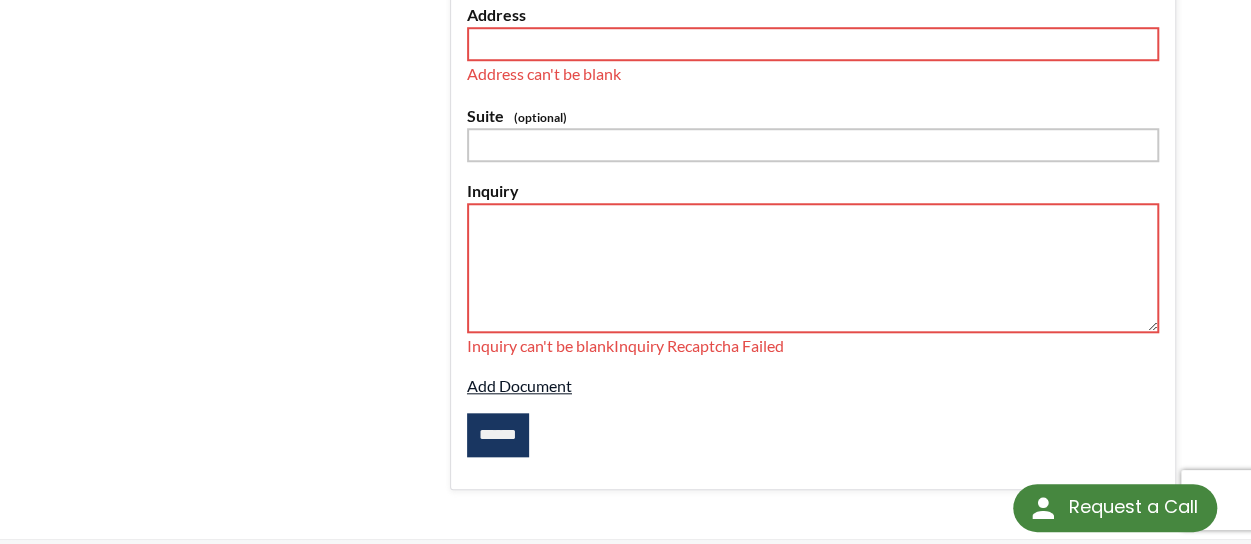 click on "Add Document" at bounding box center (519, 385) 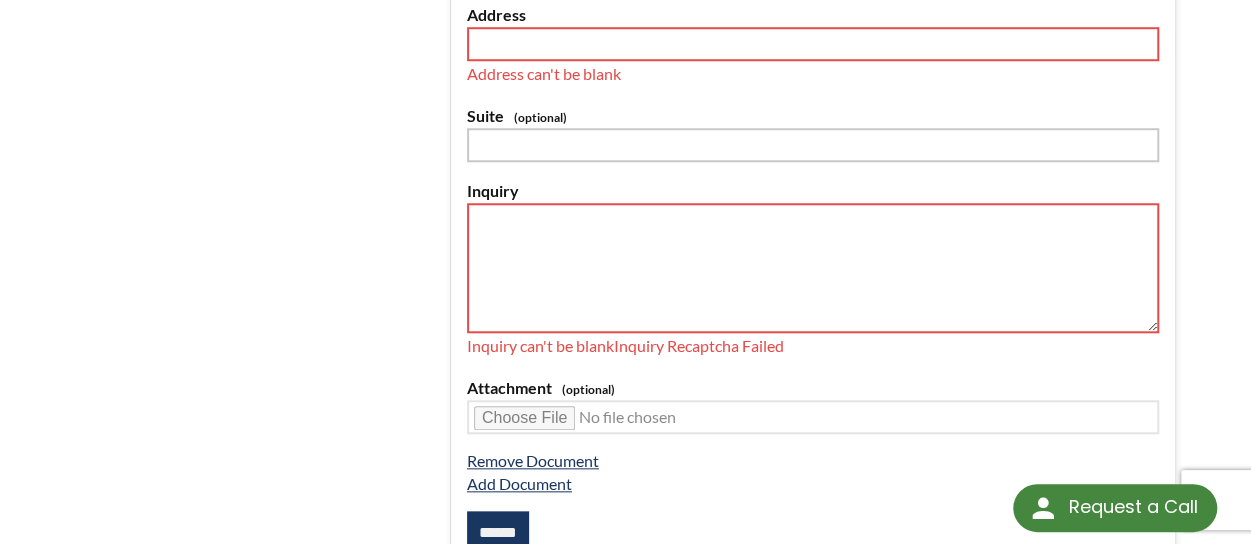 click on "Attachment" at bounding box center (813, 388) 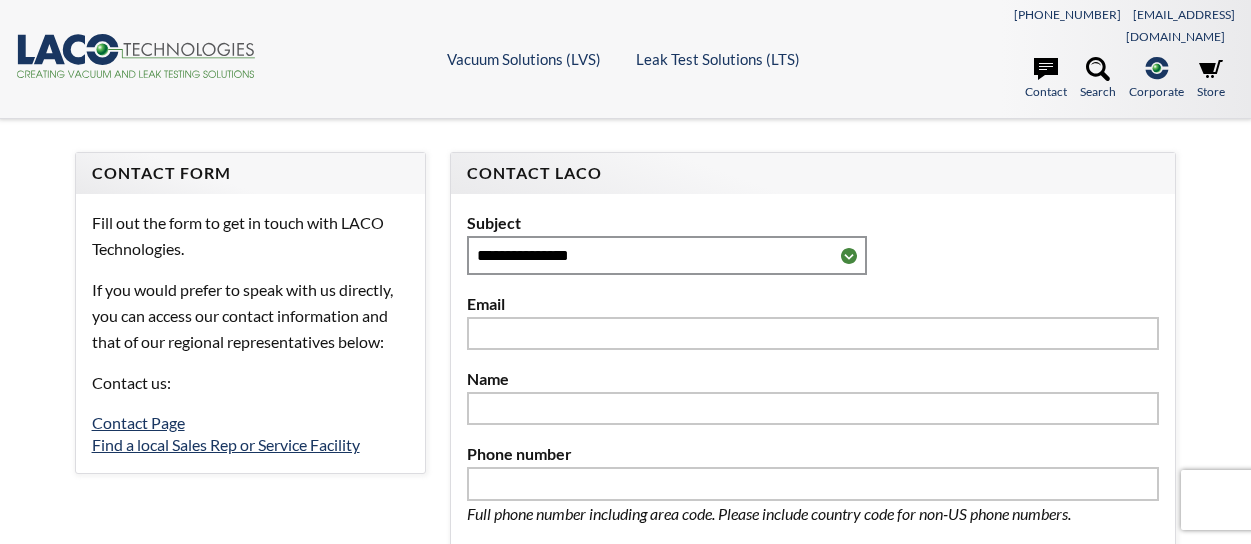 scroll, scrollTop: 0, scrollLeft: 0, axis: both 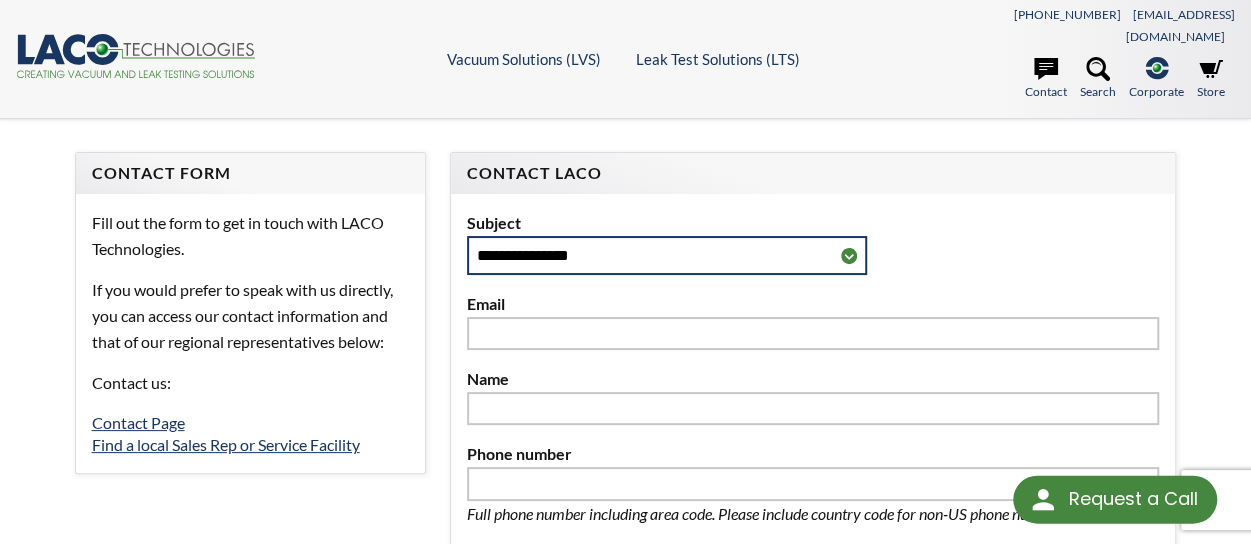 click on "**********" at bounding box center [667, 255] 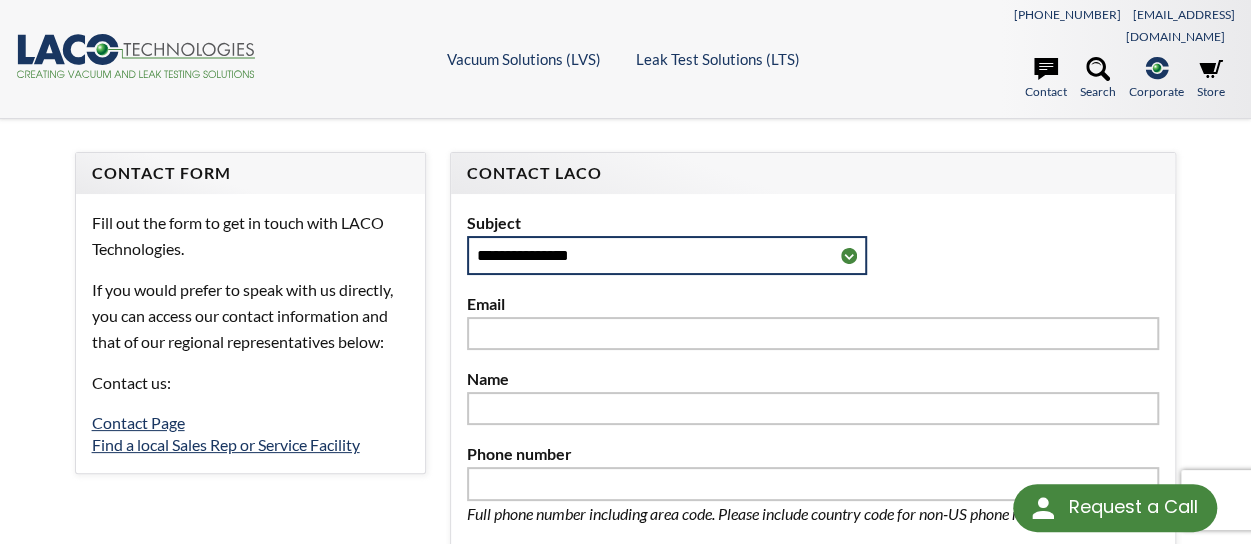 select on "**********" 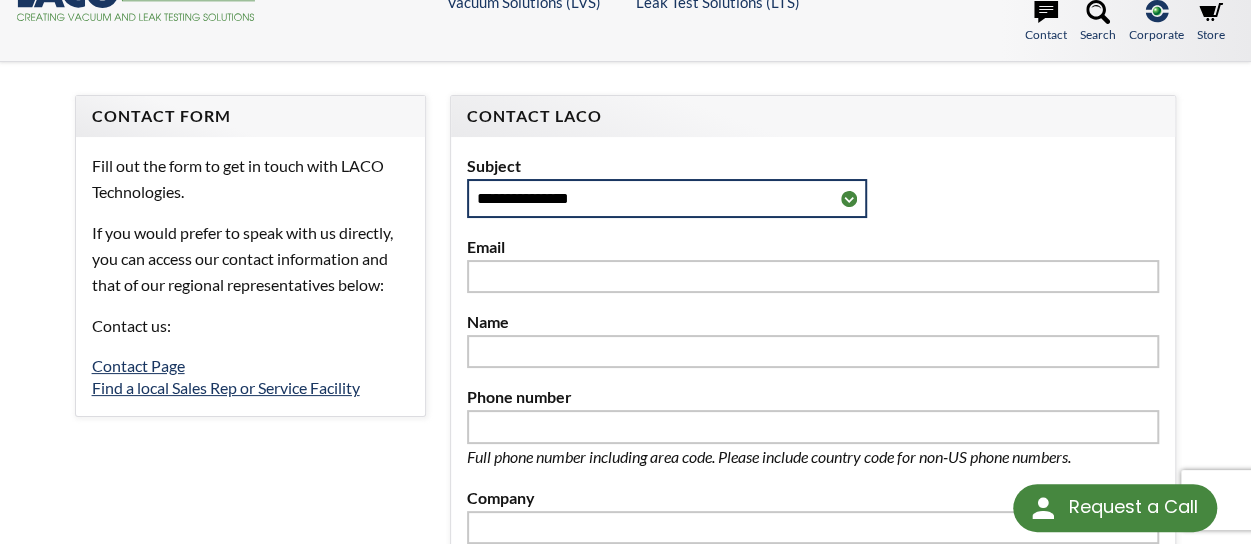 scroll, scrollTop: 89, scrollLeft: 0, axis: vertical 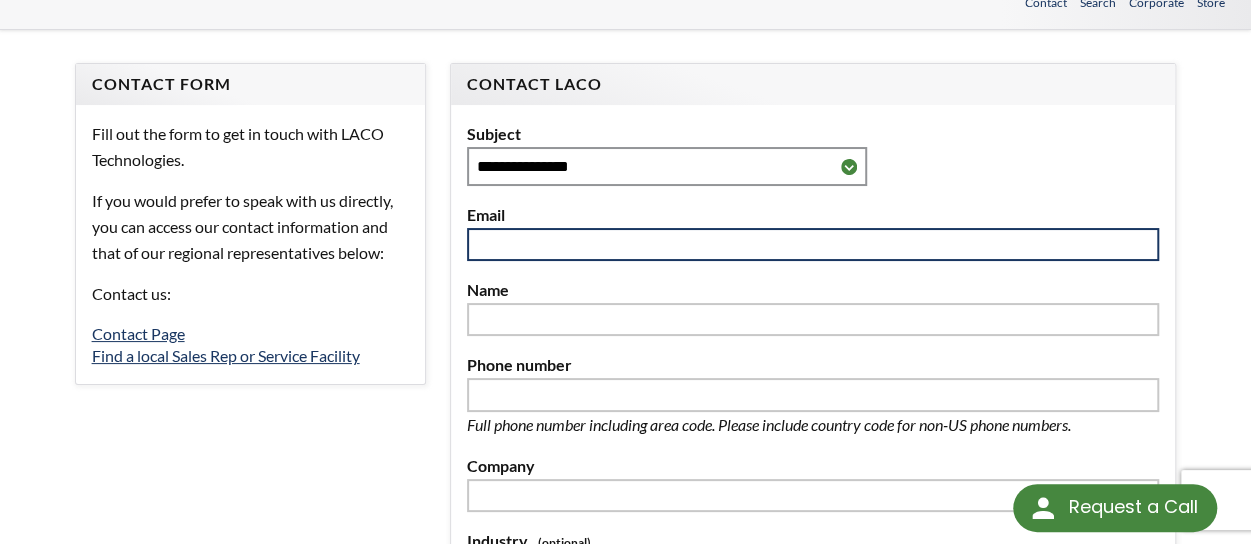 click at bounding box center (813, 245) 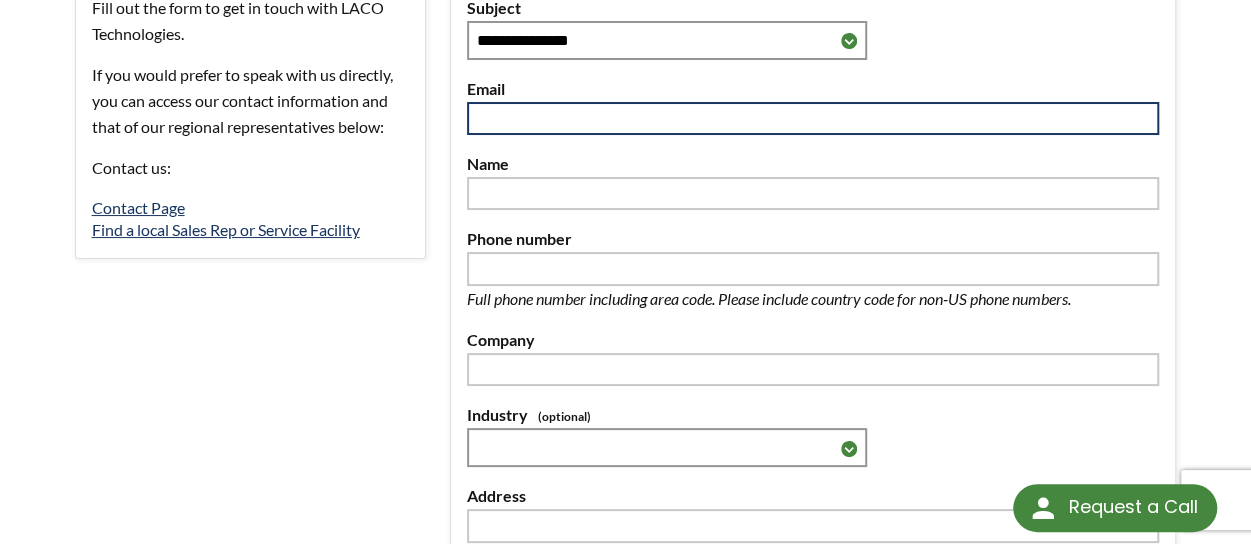scroll, scrollTop: 220, scrollLeft: 0, axis: vertical 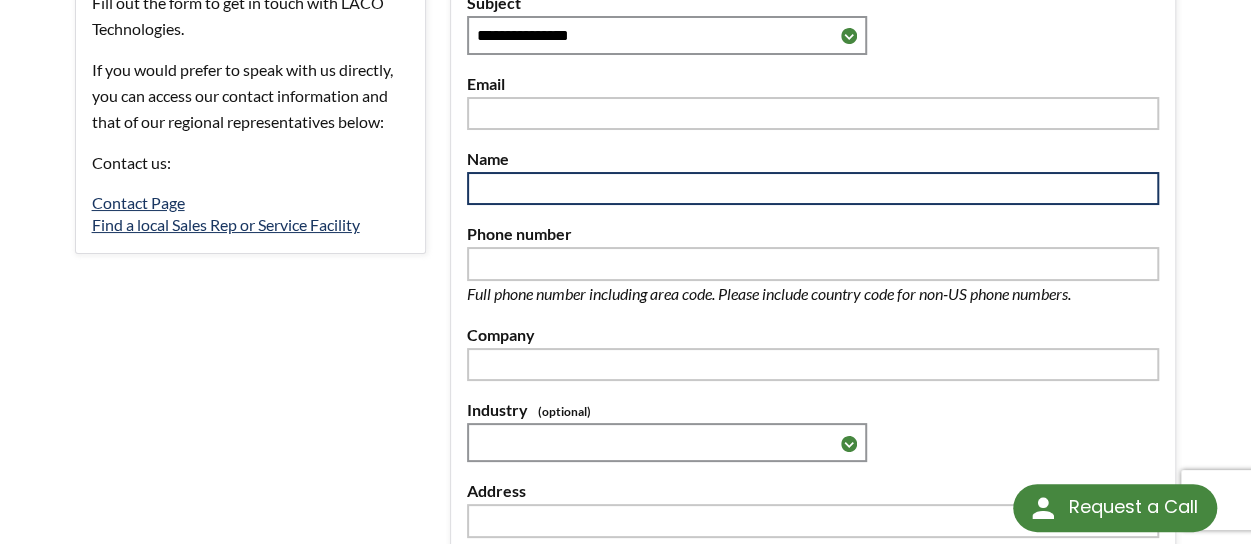 click at bounding box center [813, 189] 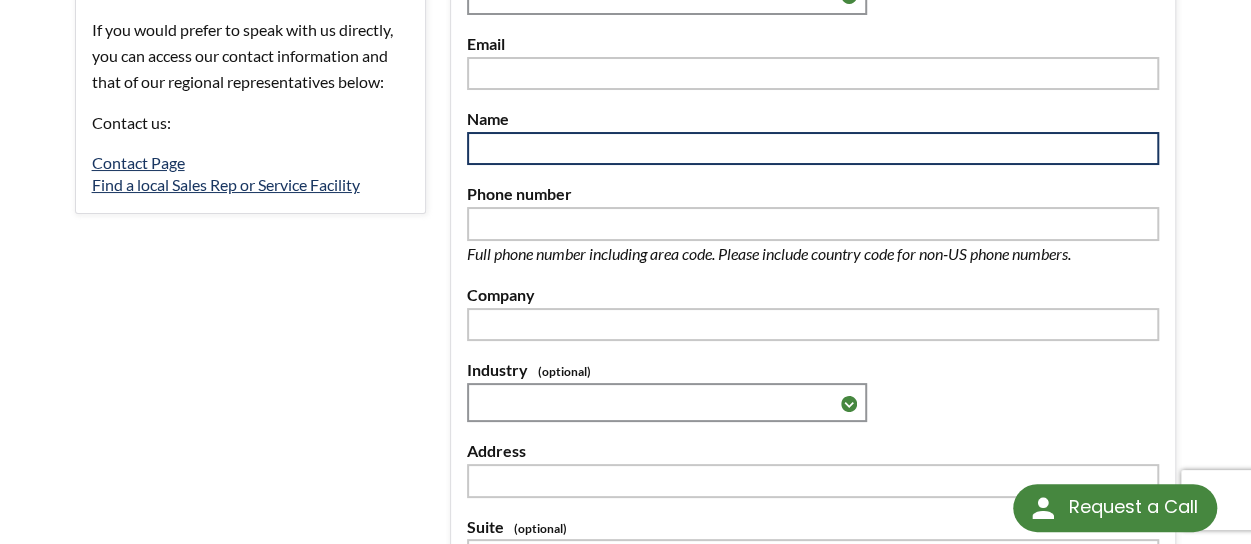 scroll, scrollTop: 266, scrollLeft: 0, axis: vertical 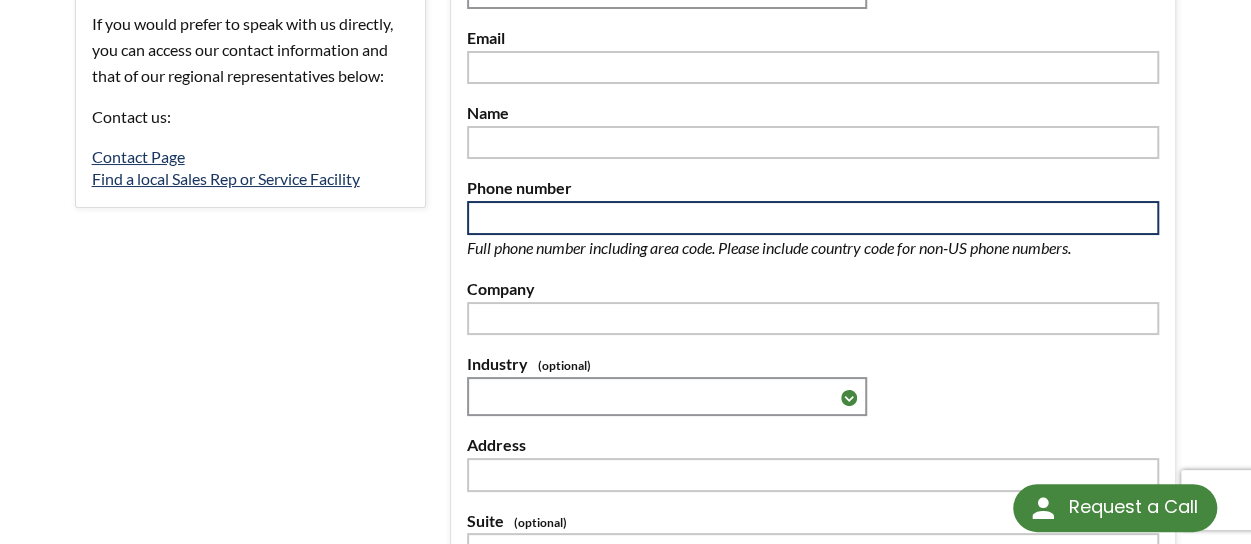 click at bounding box center (813, 218) 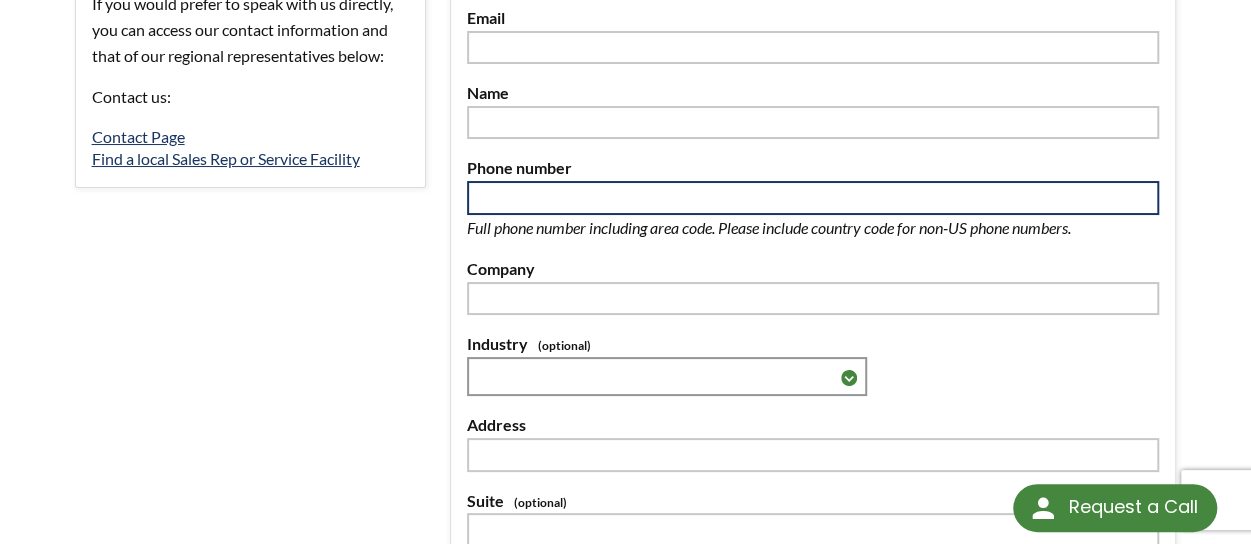 scroll, scrollTop: 376, scrollLeft: 0, axis: vertical 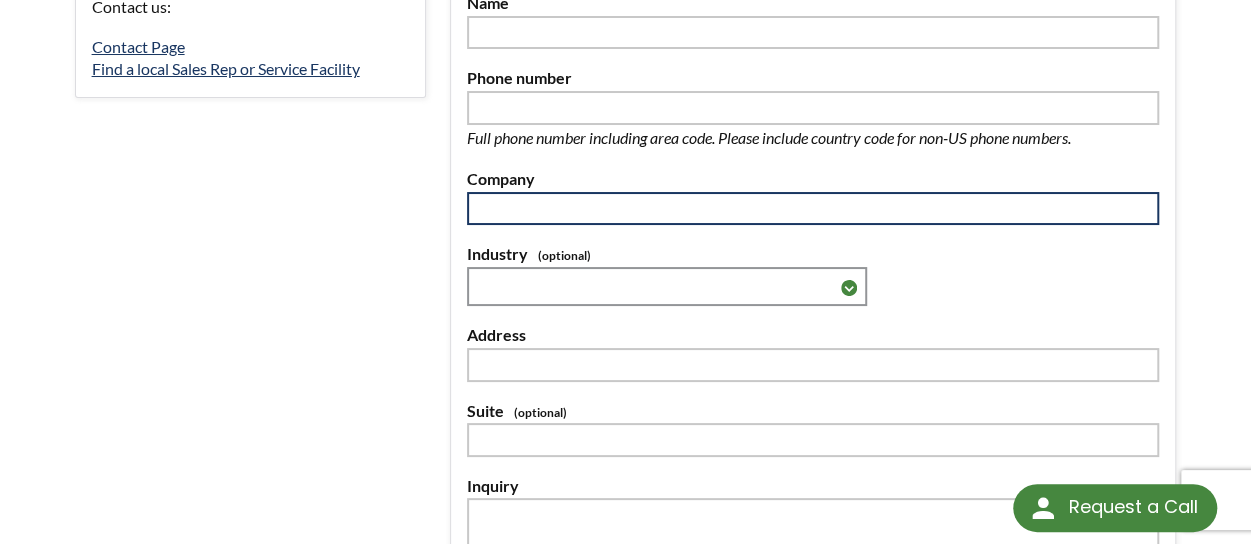 click at bounding box center (813, 209) 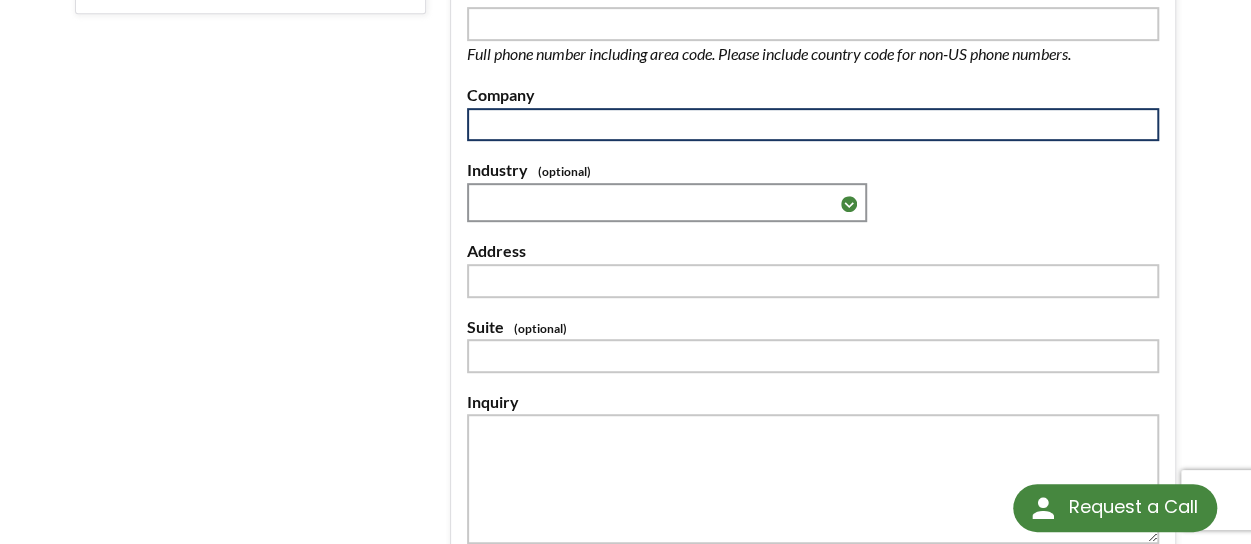scroll, scrollTop: 460, scrollLeft: 0, axis: vertical 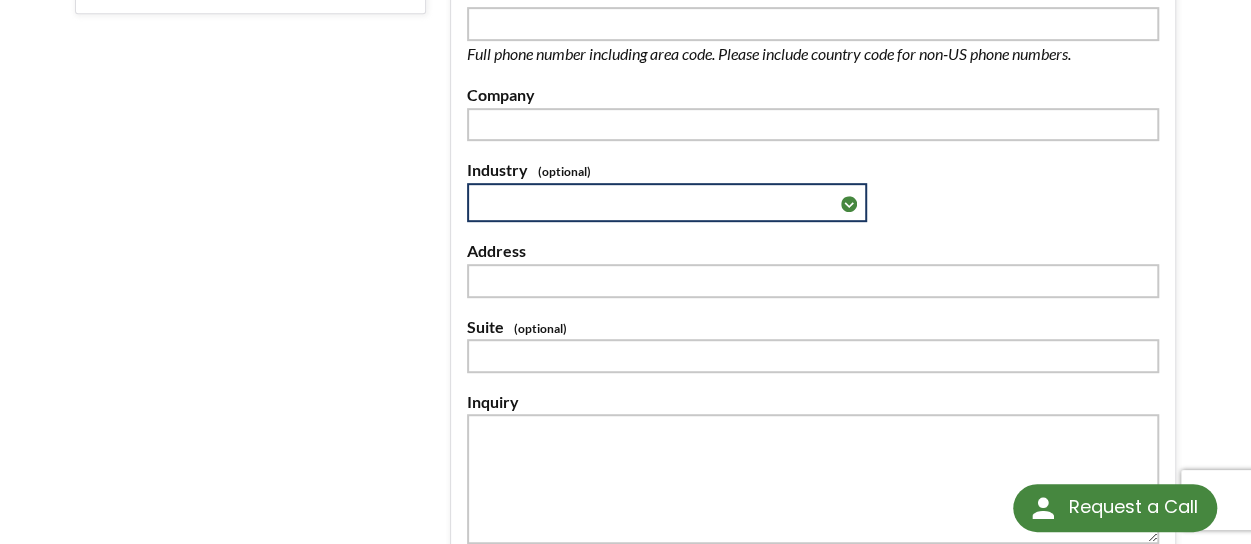click on "**********" at bounding box center (667, 202) 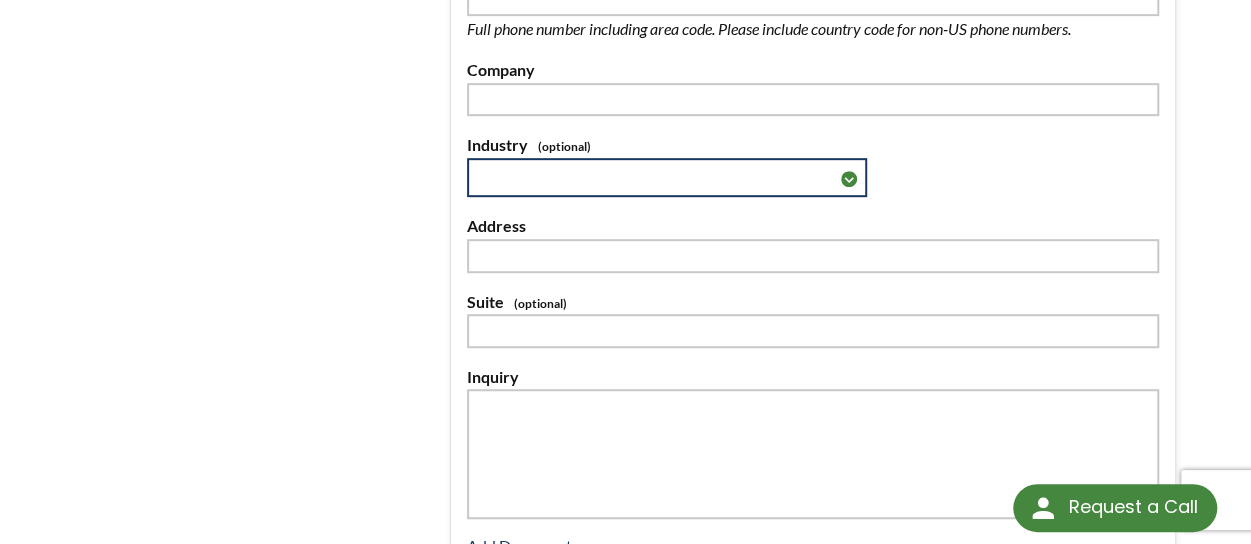 scroll, scrollTop: 506, scrollLeft: 0, axis: vertical 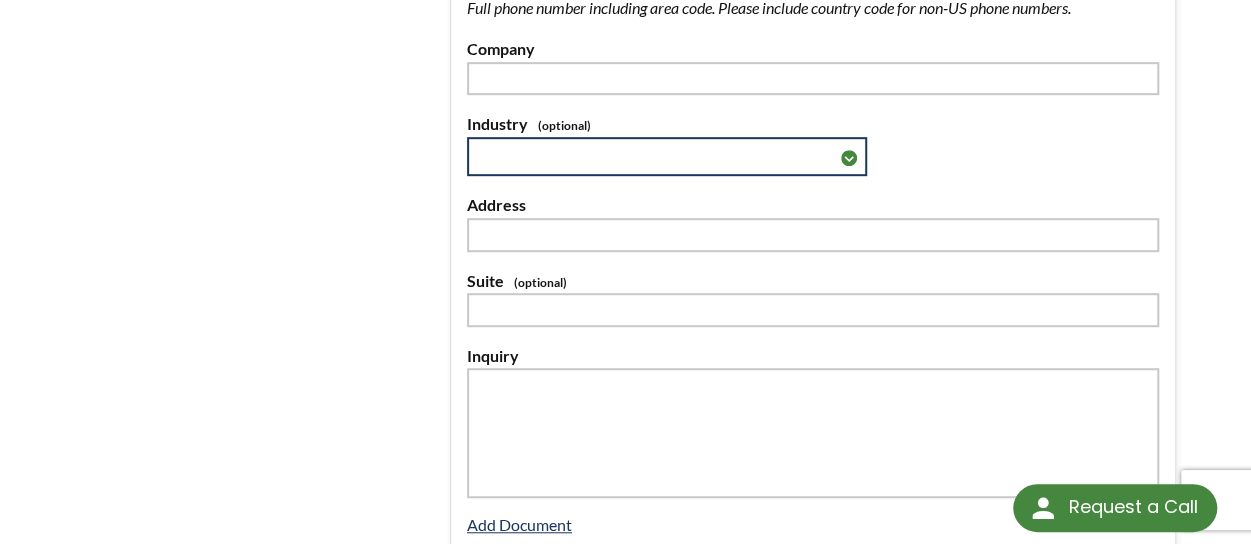 click on "**********" at bounding box center [667, 156] 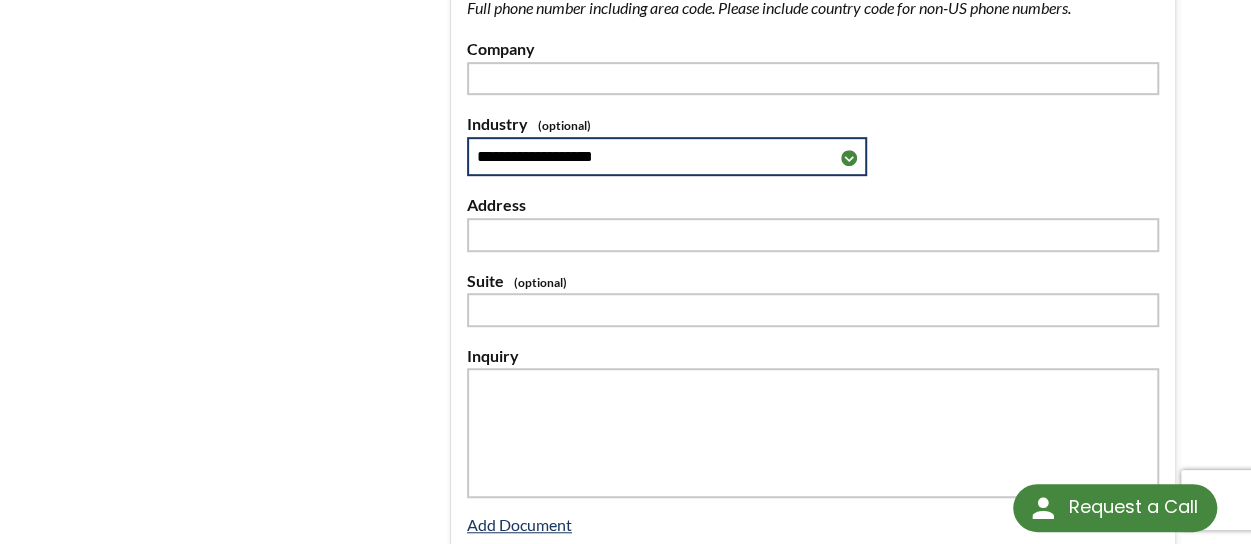 click on "**********" at bounding box center (667, 156) 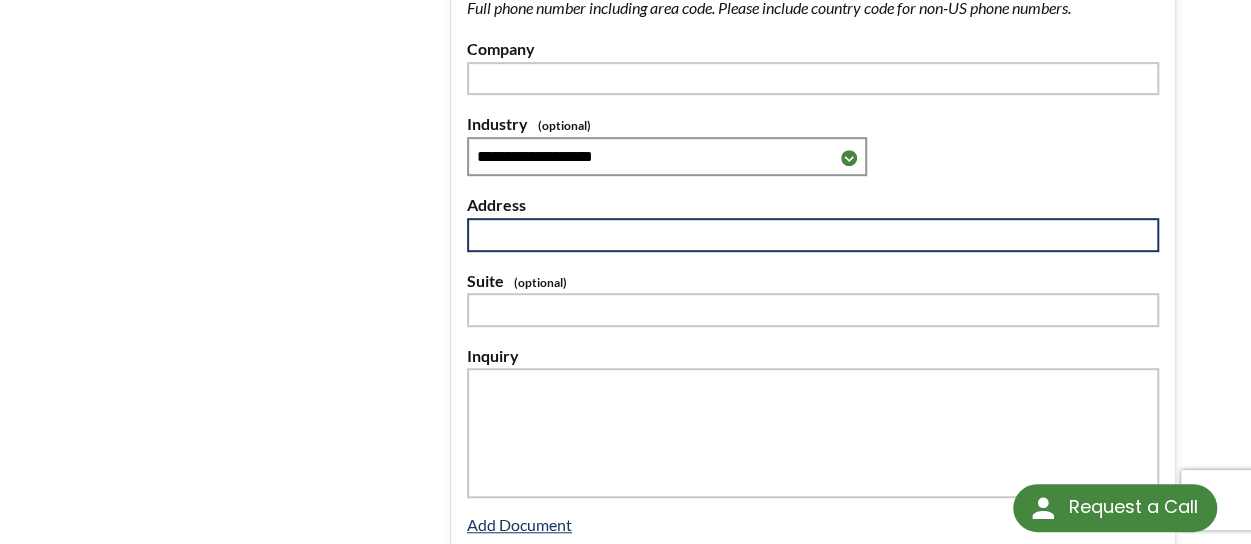 click at bounding box center (813, 235) 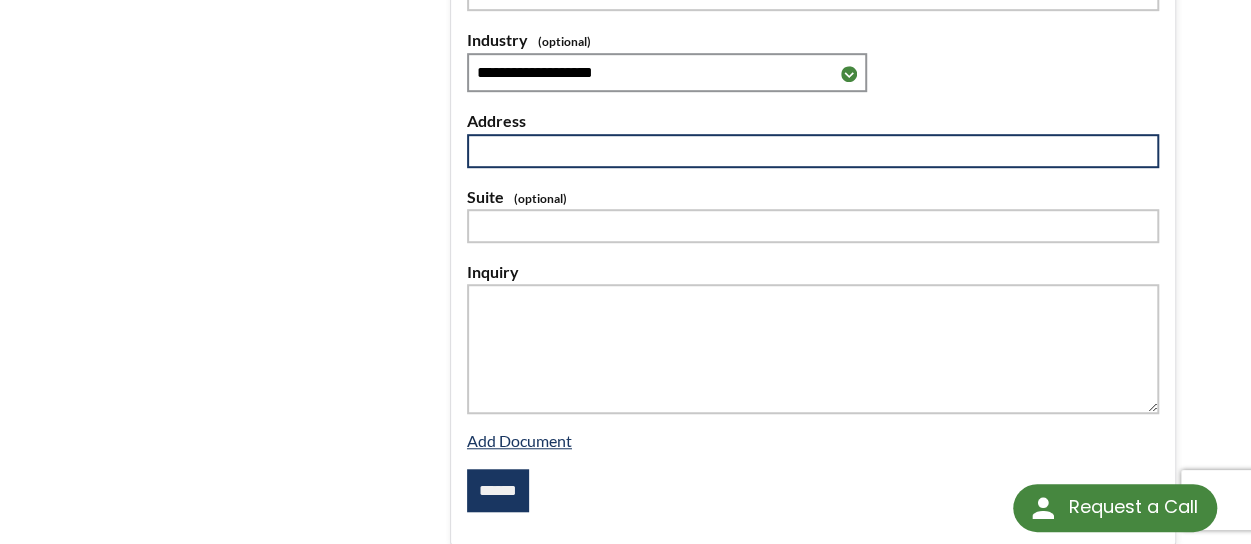 scroll, scrollTop: 596, scrollLeft: 0, axis: vertical 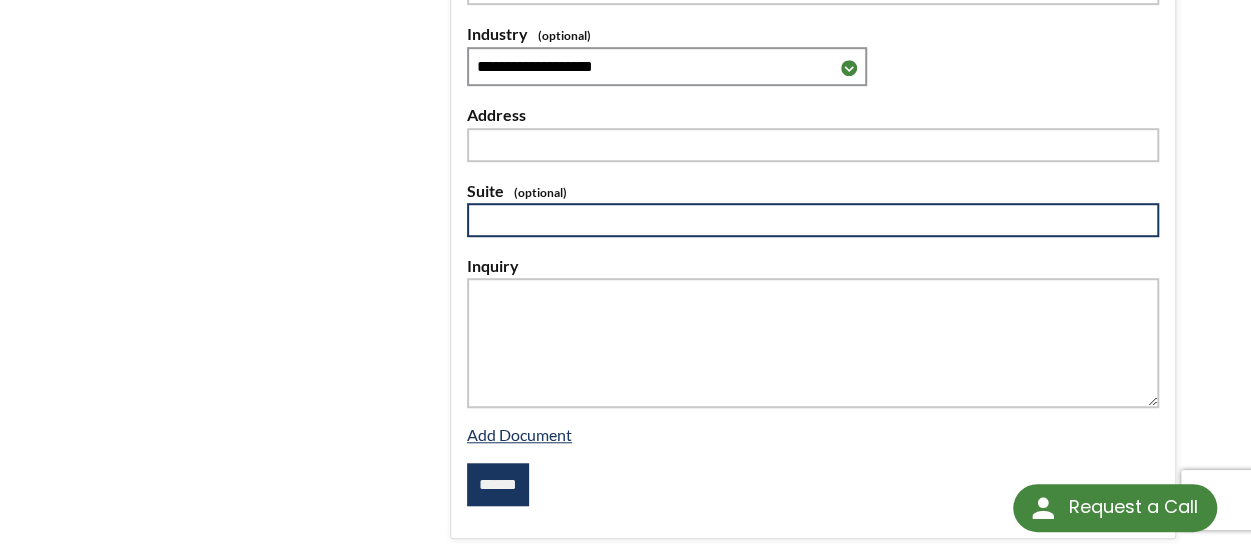 click at bounding box center (813, 220) 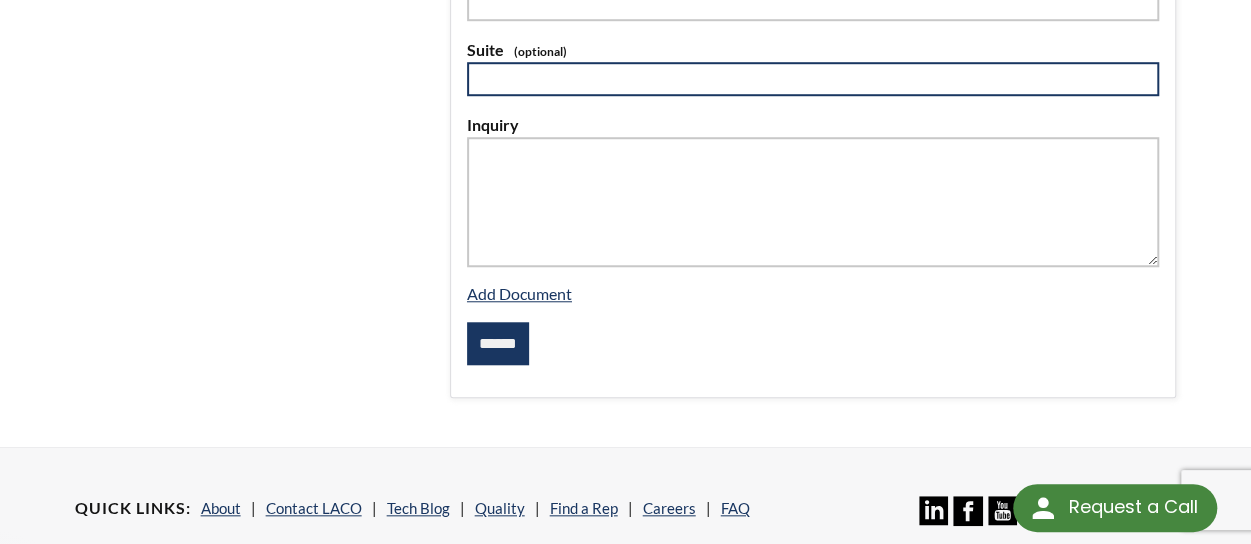 scroll, scrollTop: 738, scrollLeft: 0, axis: vertical 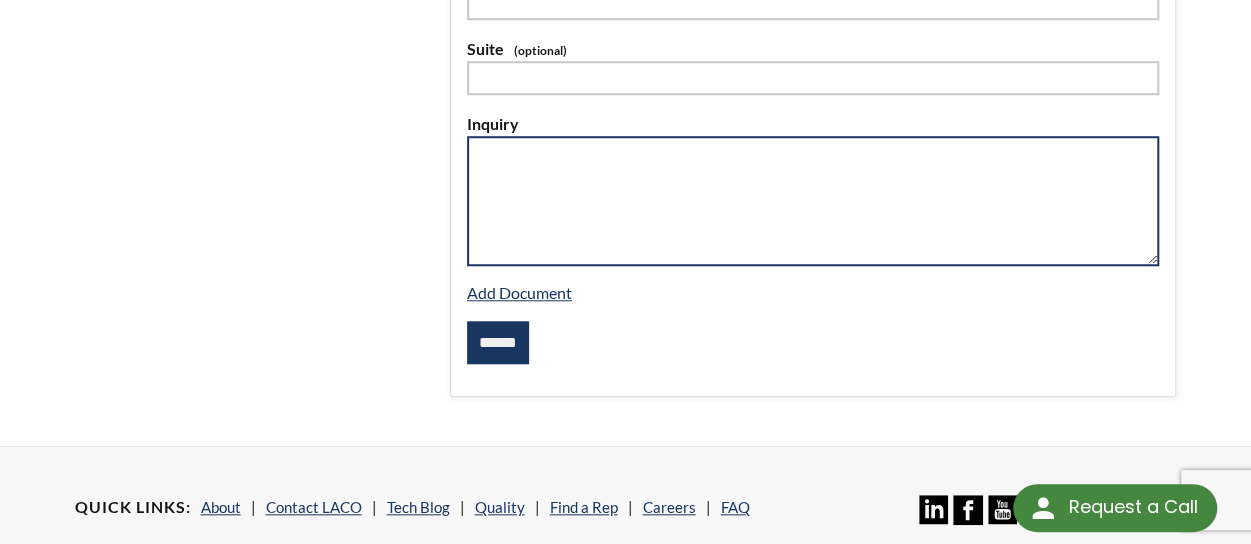 click at bounding box center [813, 201] 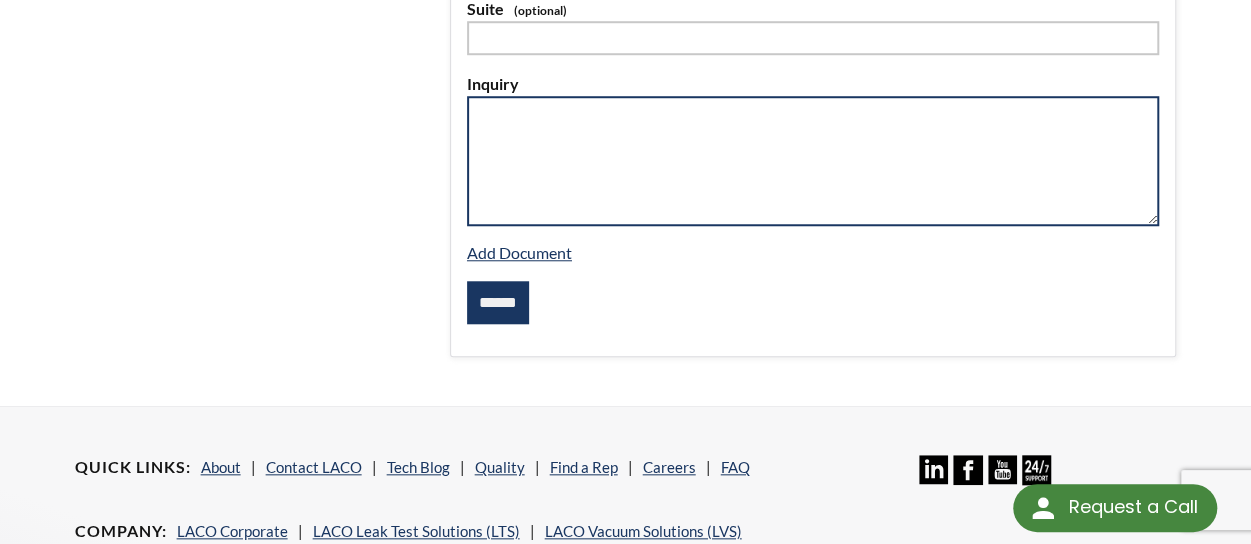 scroll, scrollTop: 813, scrollLeft: 0, axis: vertical 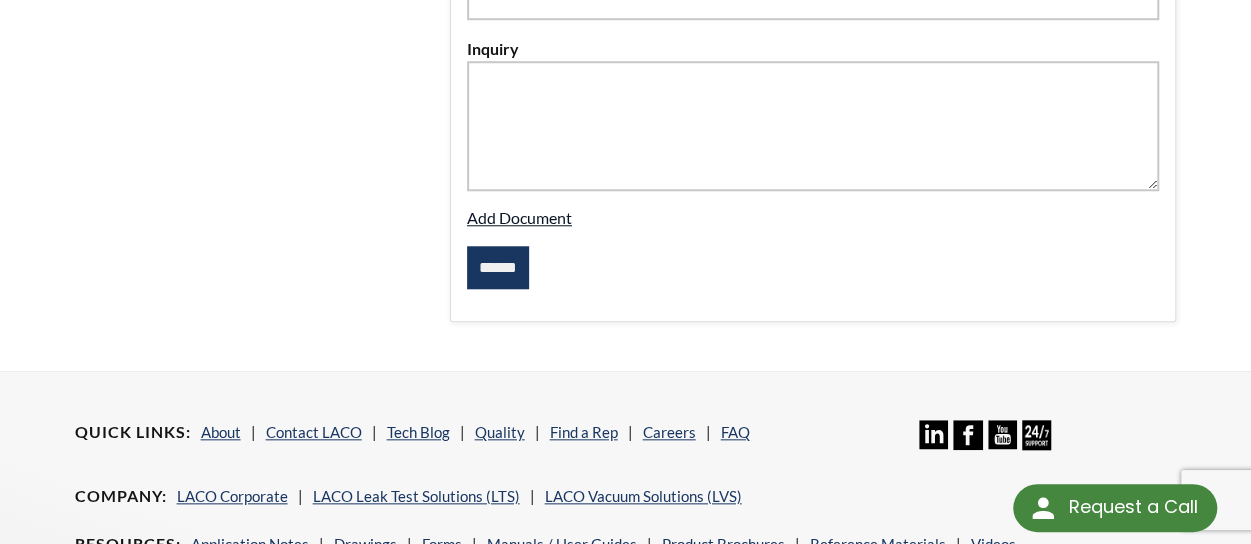 click on "Add Document" at bounding box center [519, 217] 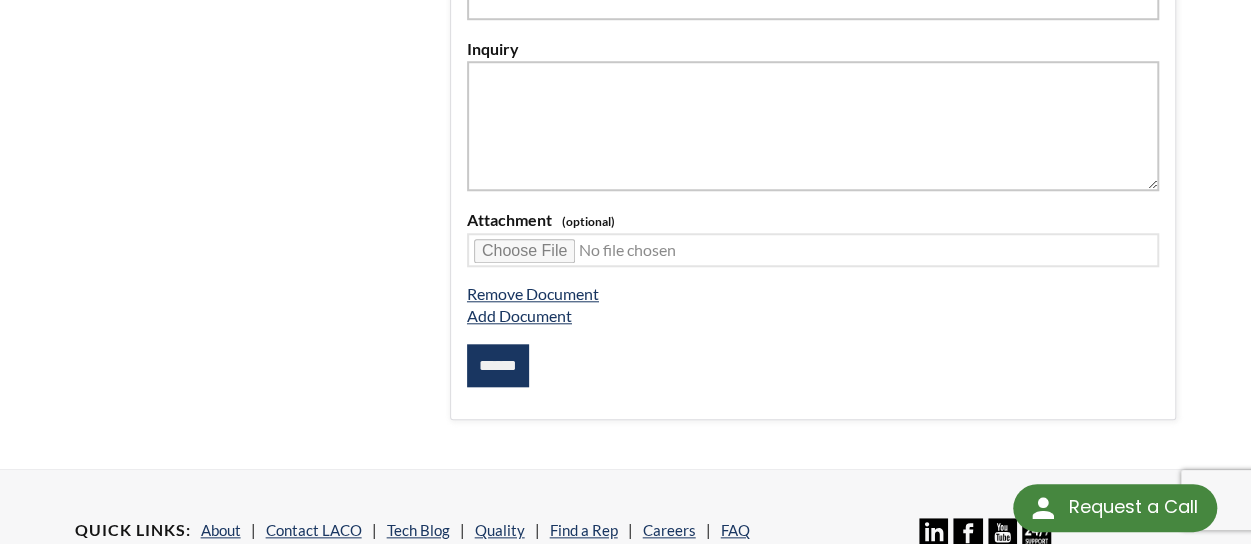 click on "******" at bounding box center (813, 366) 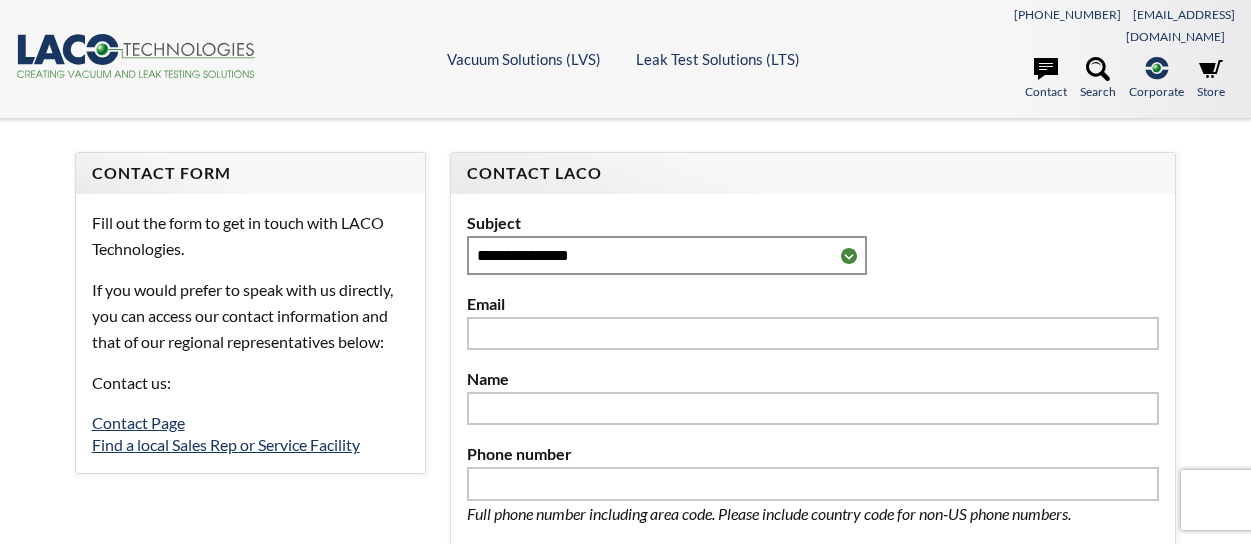 scroll, scrollTop: 0, scrollLeft: 0, axis: both 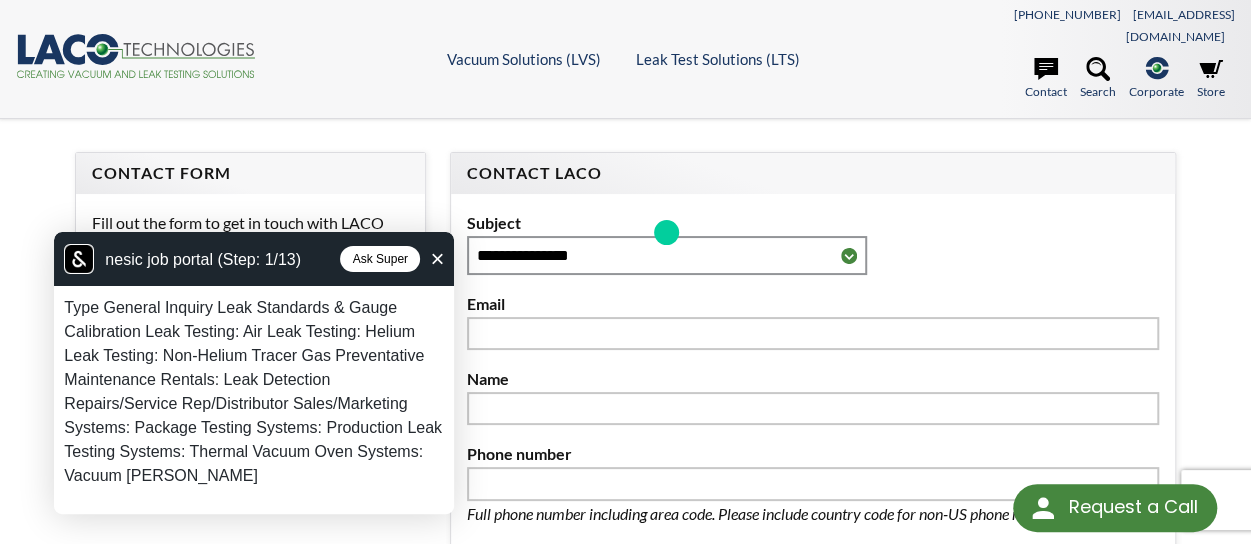 select 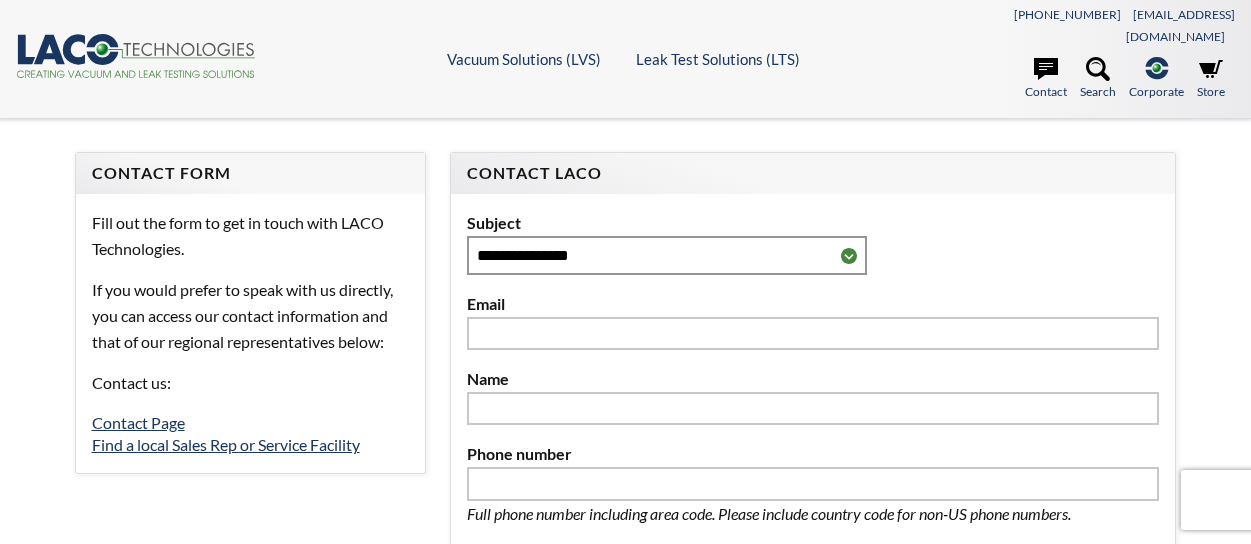 scroll, scrollTop: 0, scrollLeft: 0, axis: both 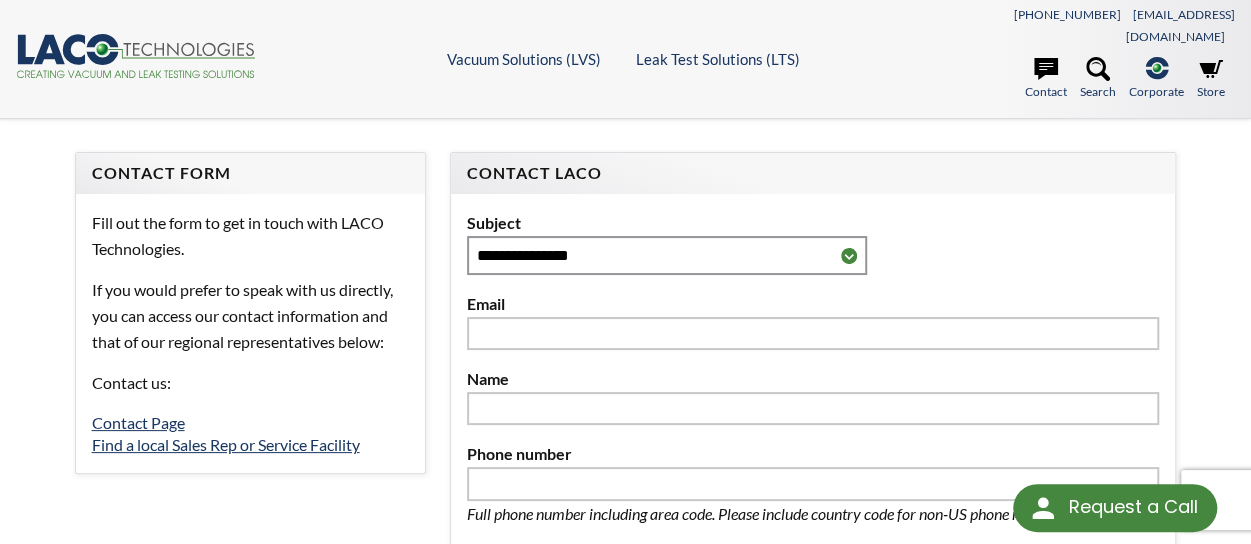 select 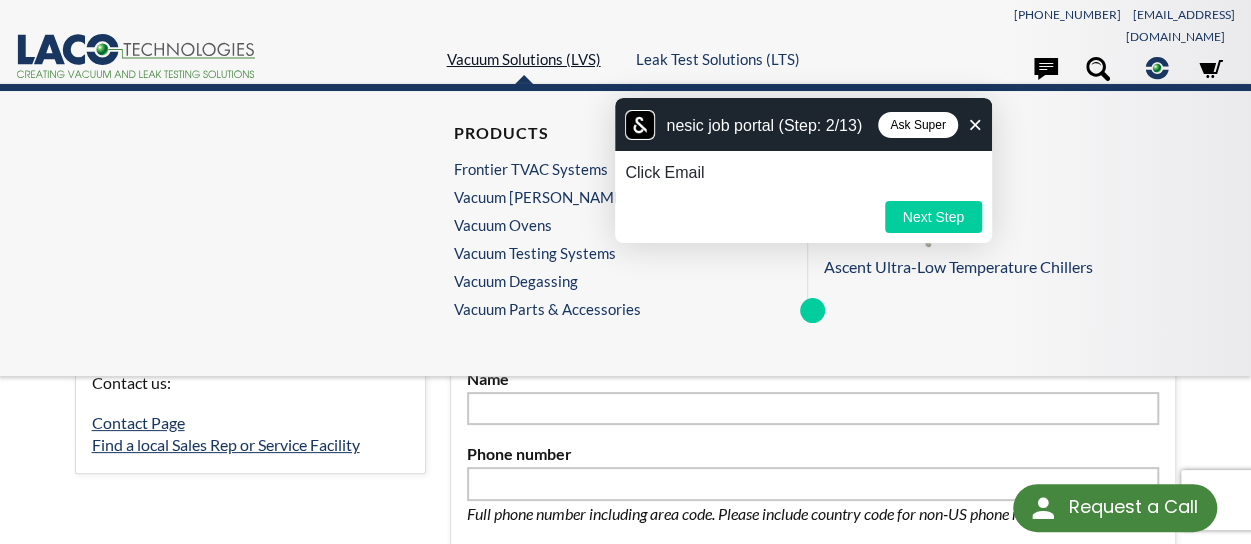 scroll, scrollTop: 38, scrollLeft: 0, axis: vertical 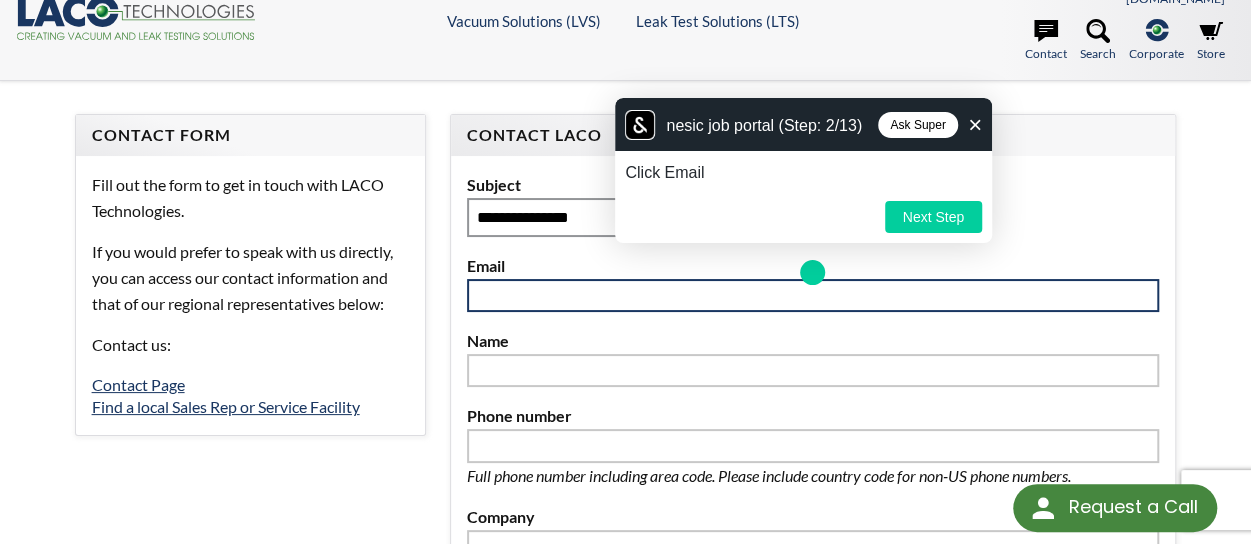 click at bounding box center (813, 296) 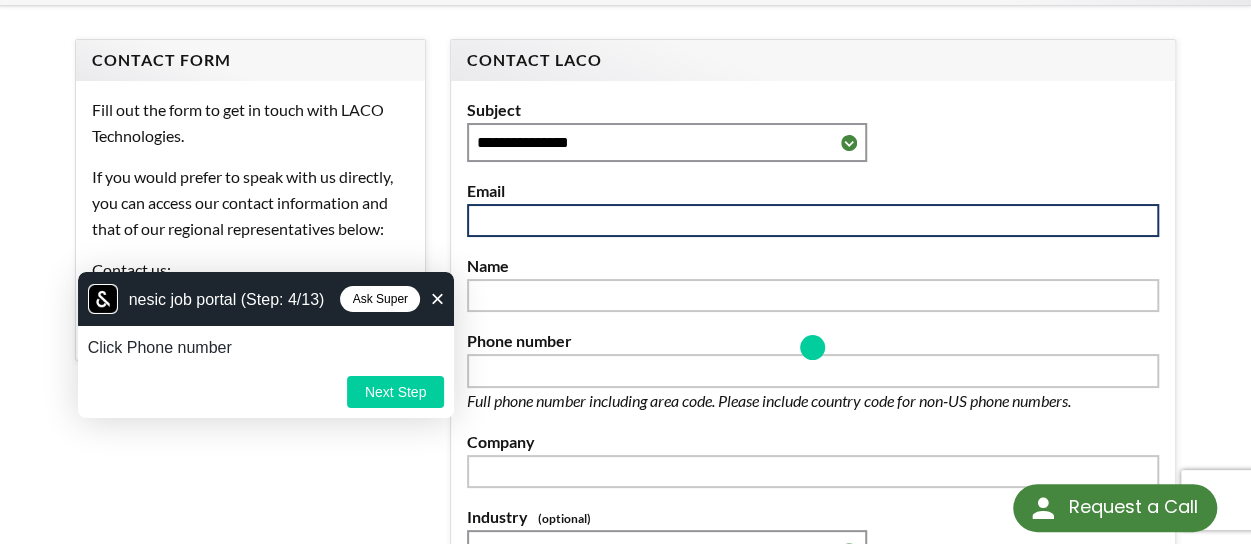 scroll, scrollTop: 188, scrollLeft: 0, axis: vertical 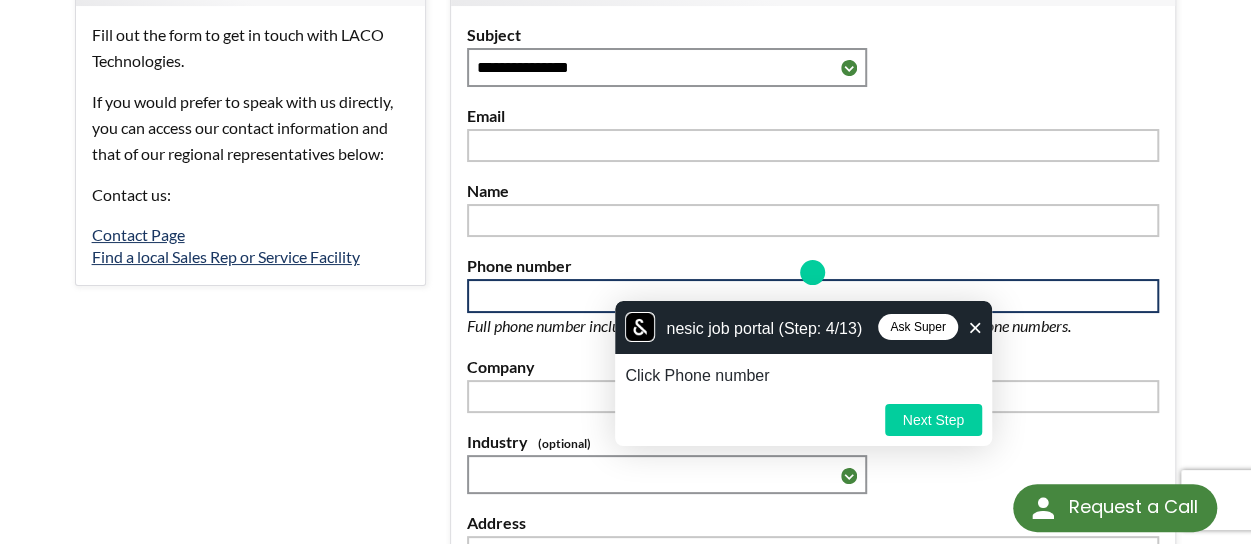 click at bounding box center [813, 296] 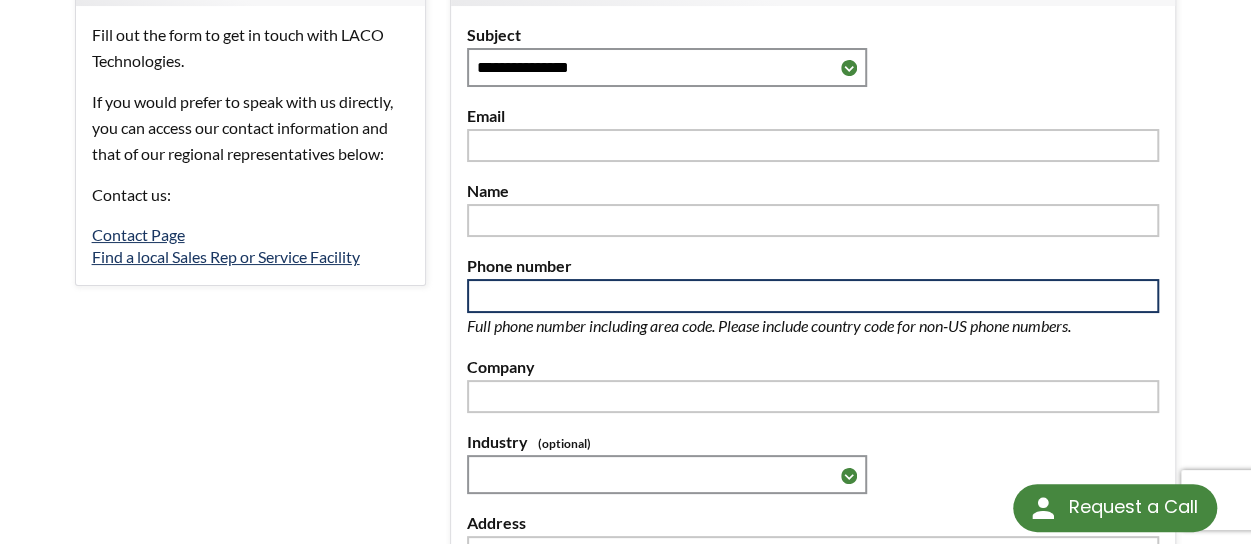 scroll, scrollTop: 289, scrollLeft: 0, axis: vertical 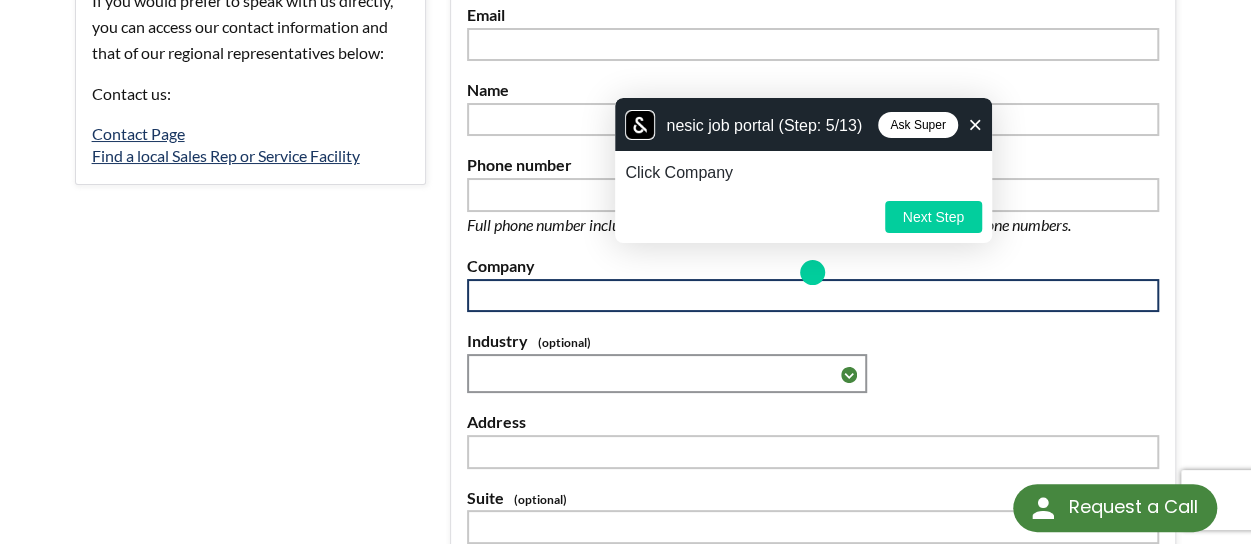 click at bounding box center [813, 296] 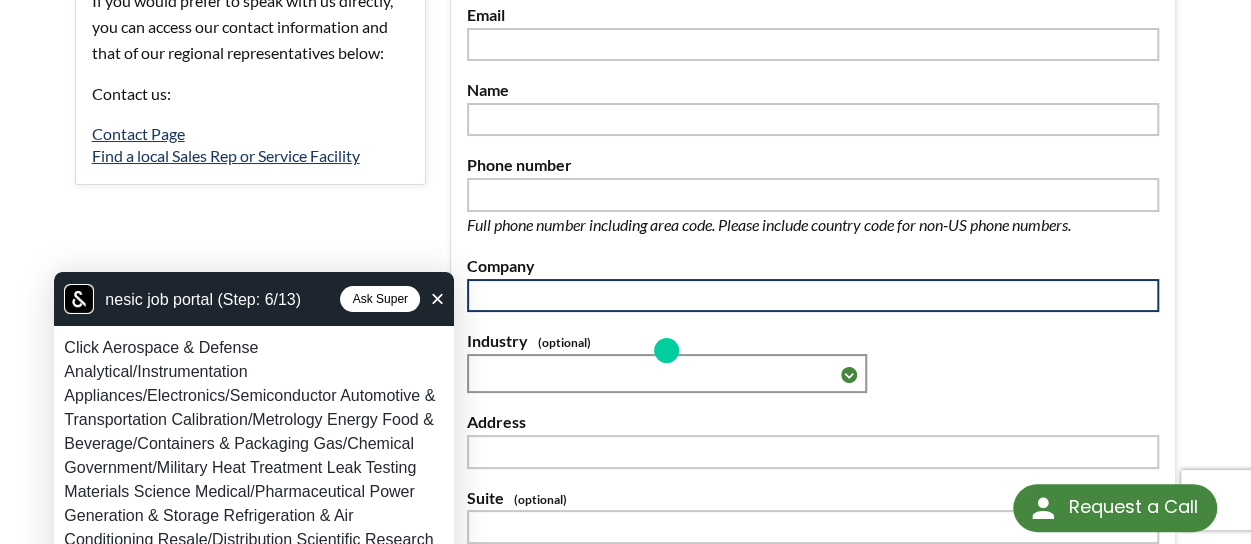 scroll, scrollTop: 367, scrollLeft: 0, axis: vertical 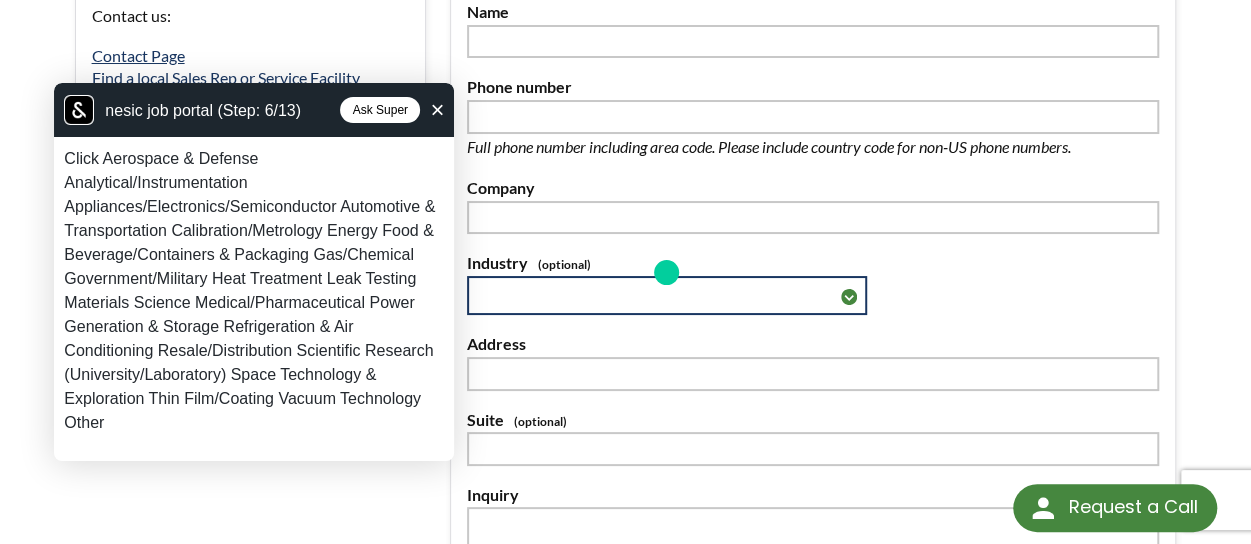 click on "**********" at bounding box center [667, 295] 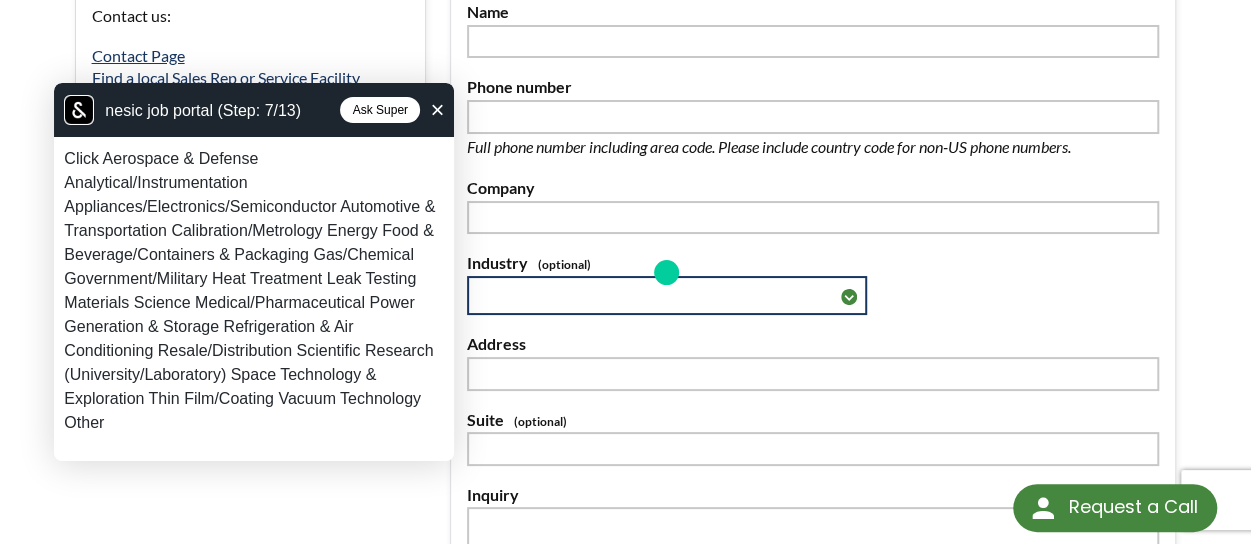select on "**********" 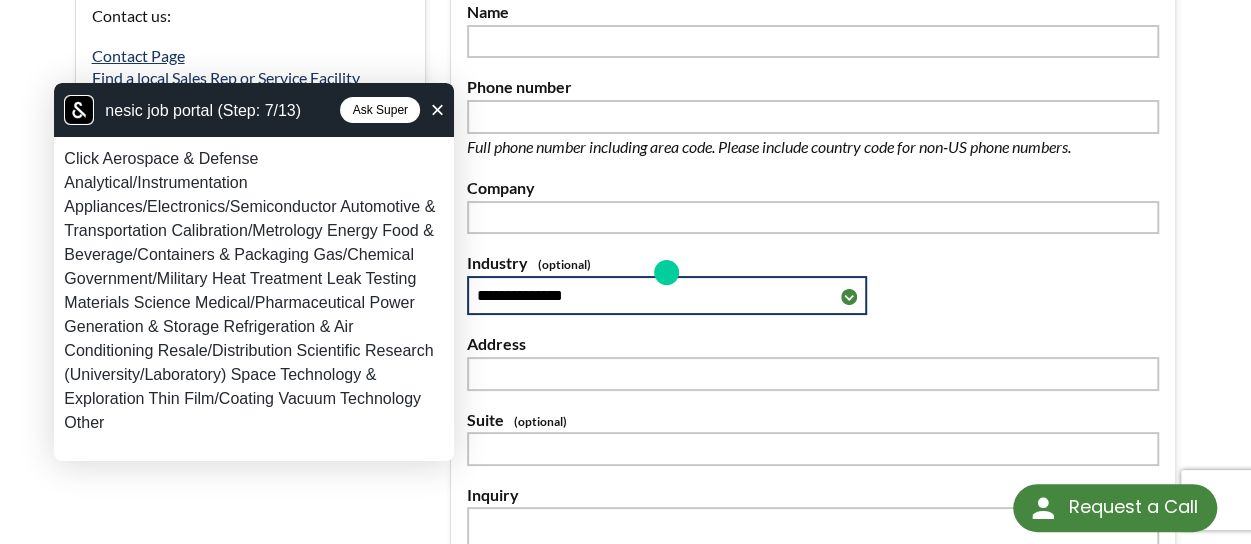 click on "**********" at bounding box center (667, 295) 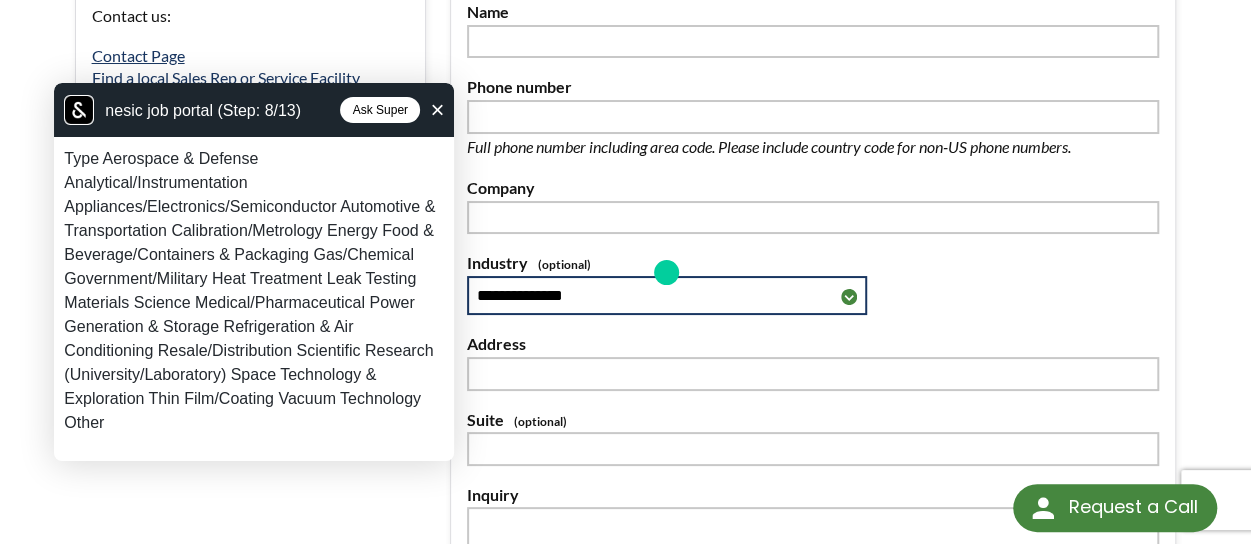 click on "**********" at bounding box center (667, 295) 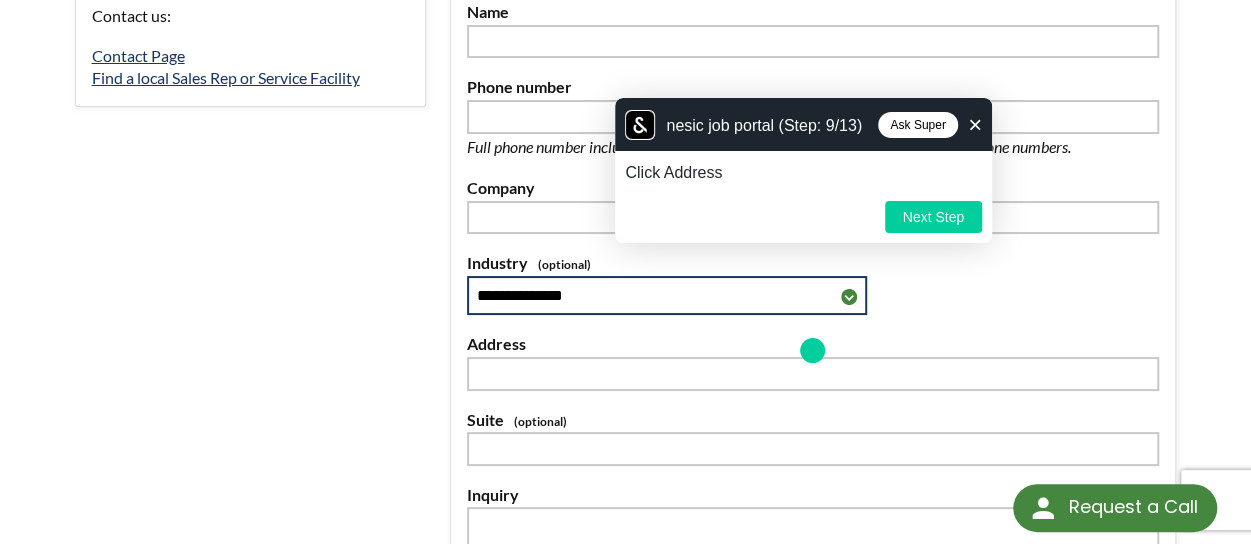 scroll, scrollTop: 445, scrollLeft: 0, axis: vertical 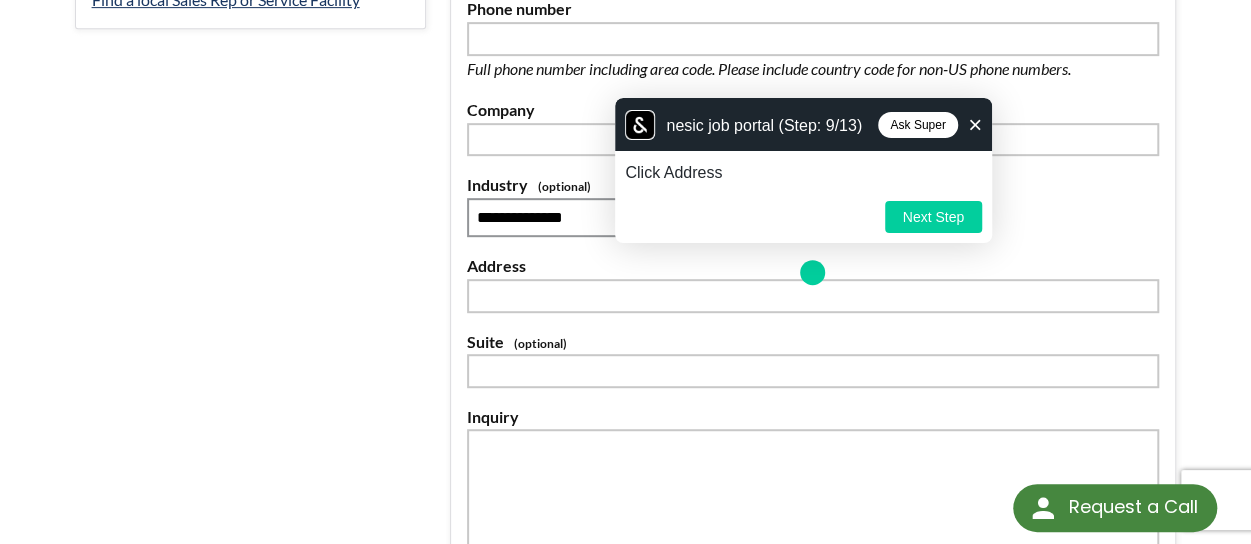 click on "Address" at bounding box center (813, 266) 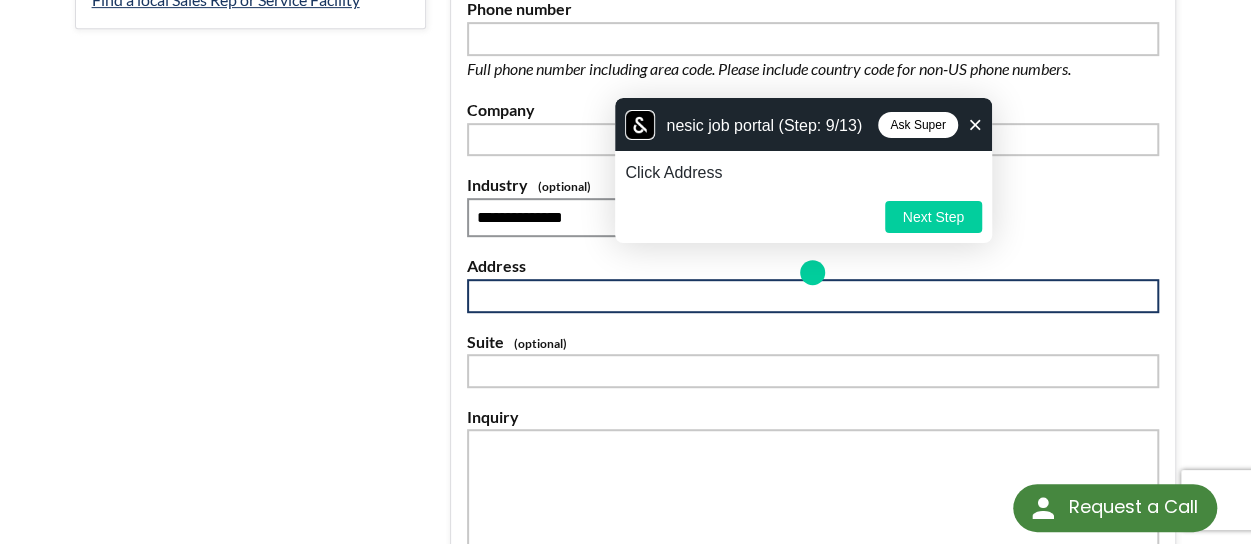 click at bounding box center (813, 296) 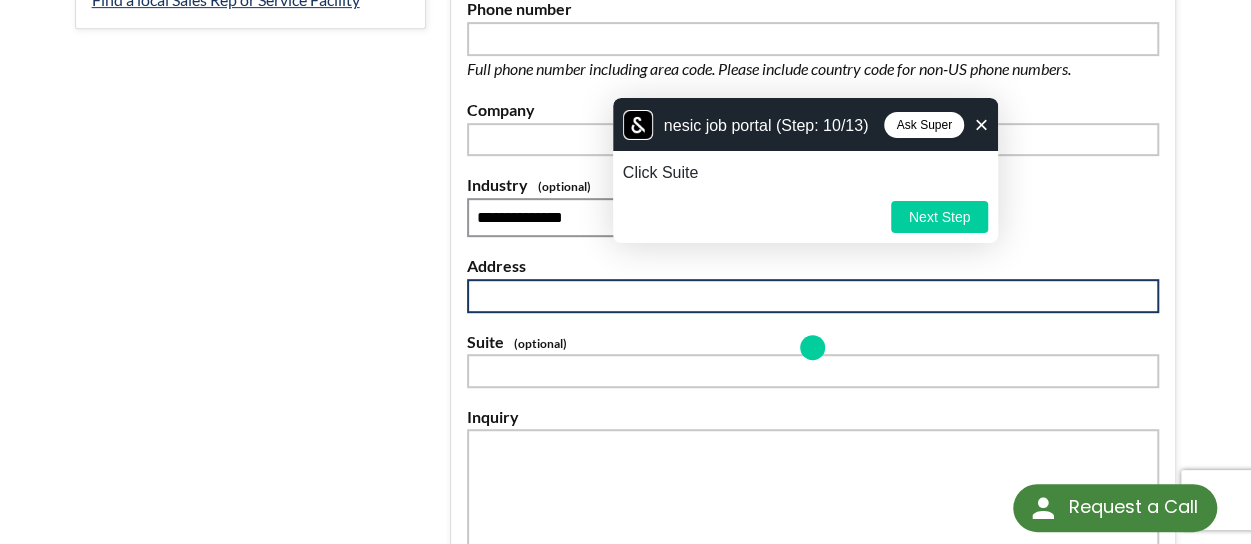 scroll, scrollTop: 520, scrollLeft: 0, axis: vertical 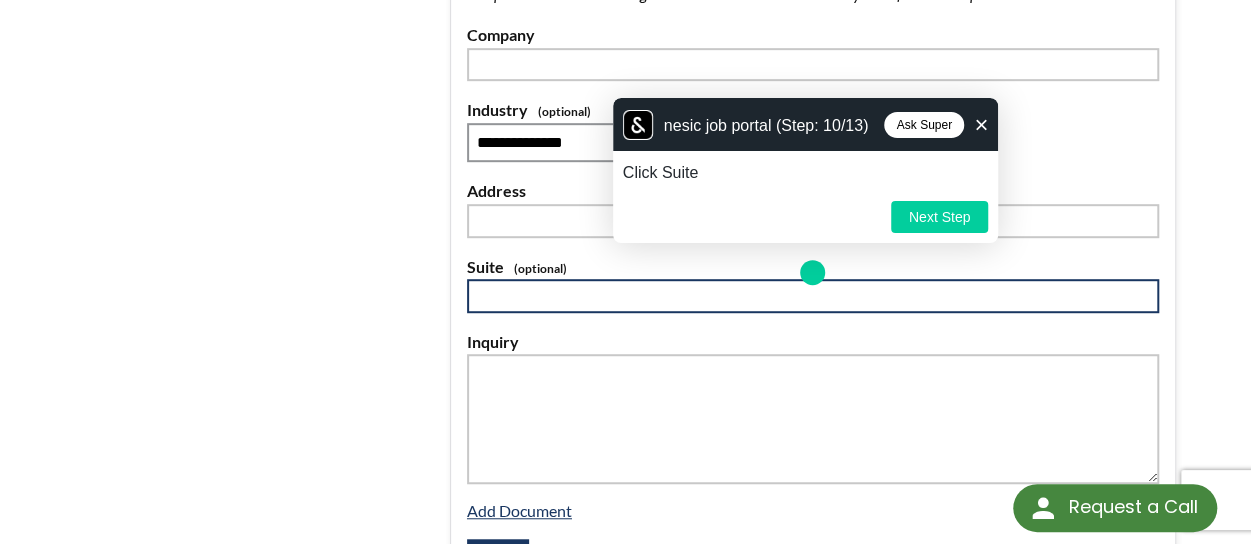 click at bounding box center (813, 296) 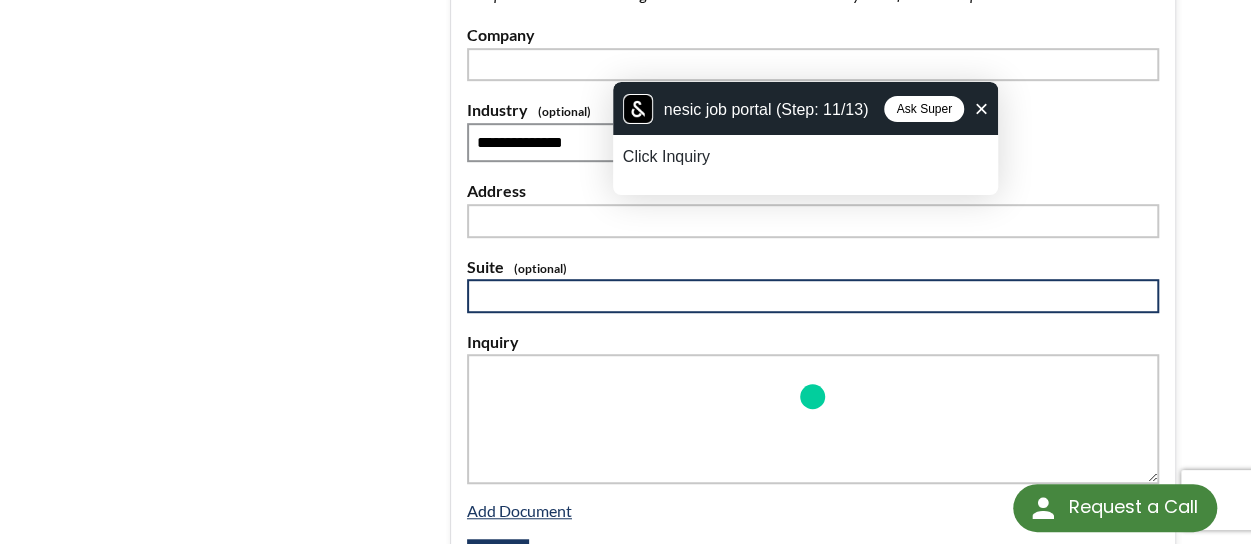 scroll, scrollTop: 644, scrollLeft: 0, axis: vertical 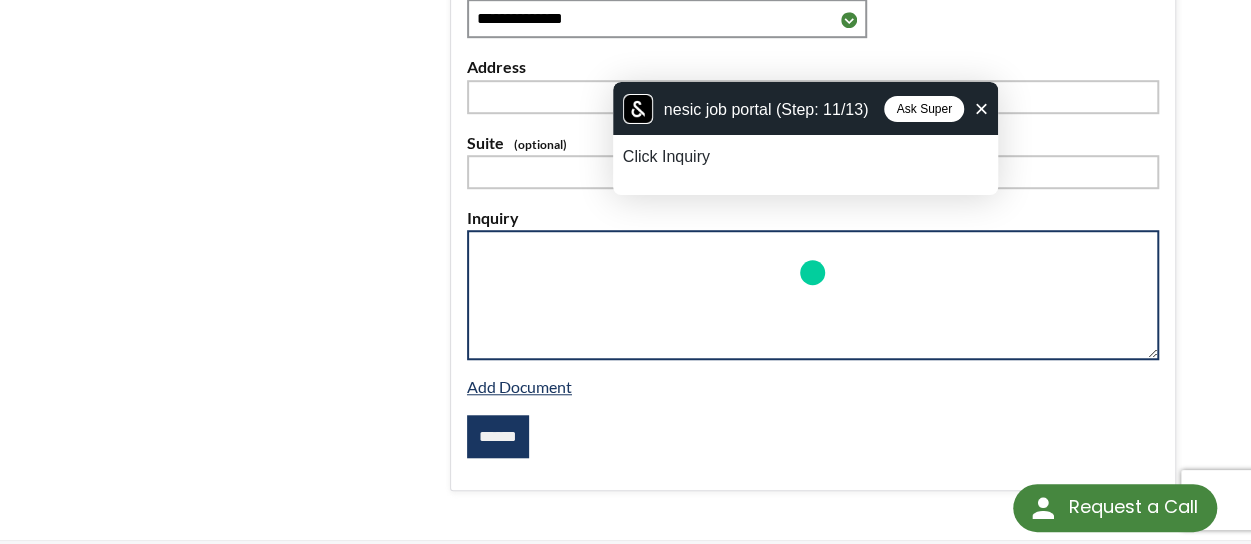 click at bounding box center [813, 295] 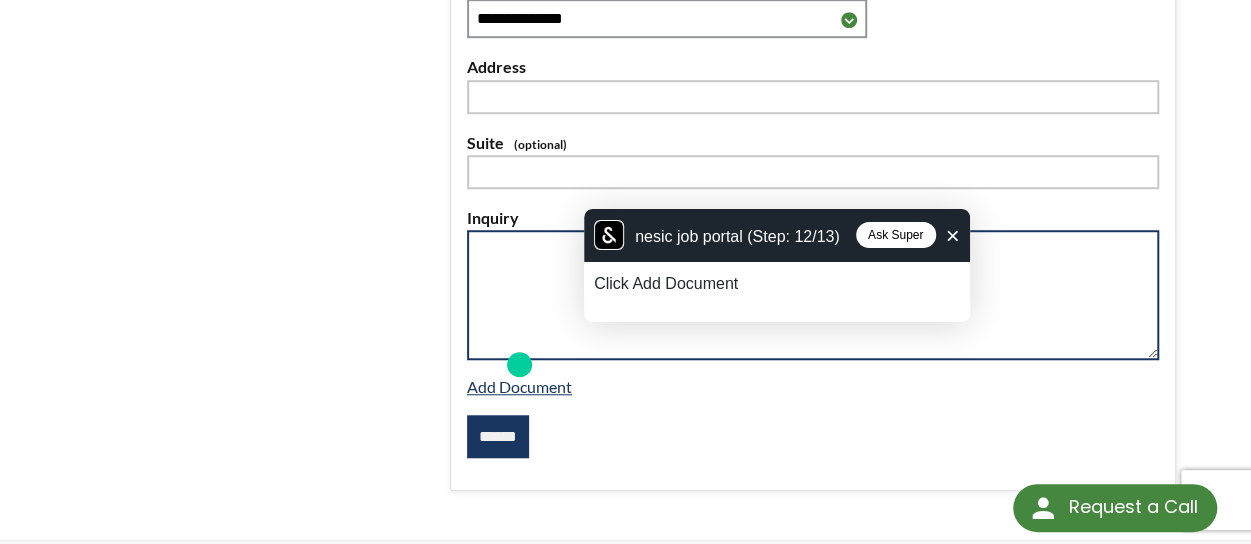 scroll, scrollTop: 736, scrollLeft: 0, axis: vertical 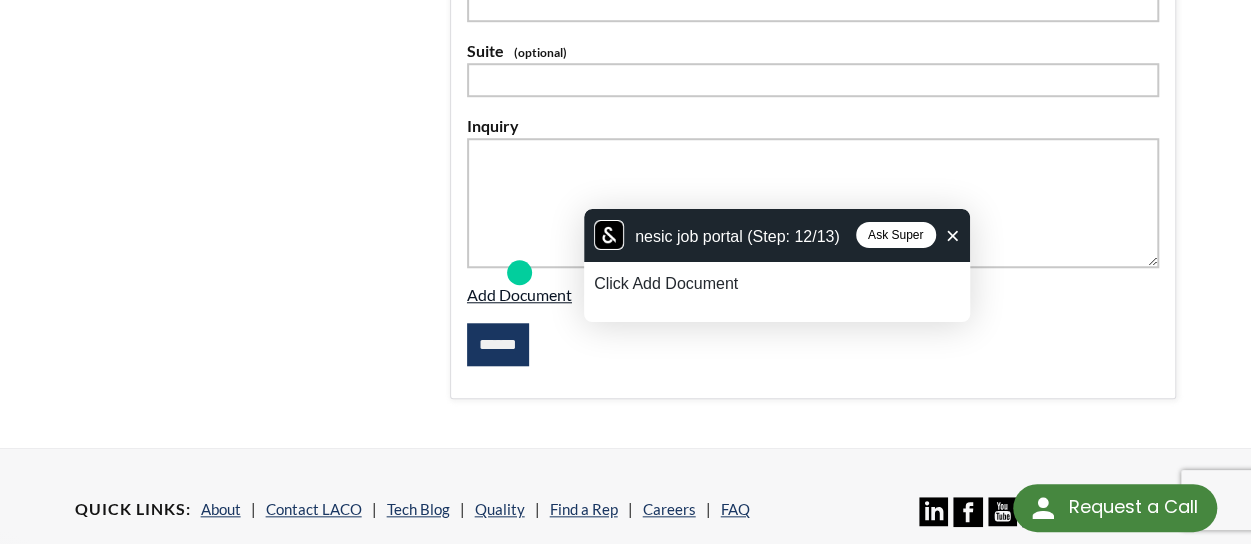 click on "Add Document" at bounding box center (519, 294) 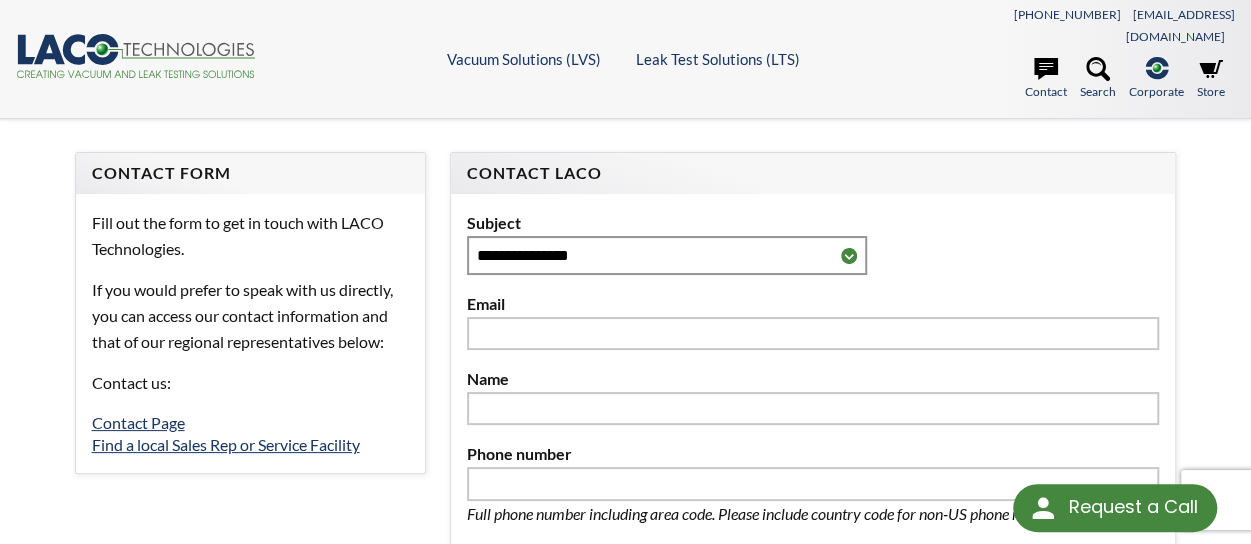 scroll, scrollTop: 886, scrollLeft: 0, axis: vertical 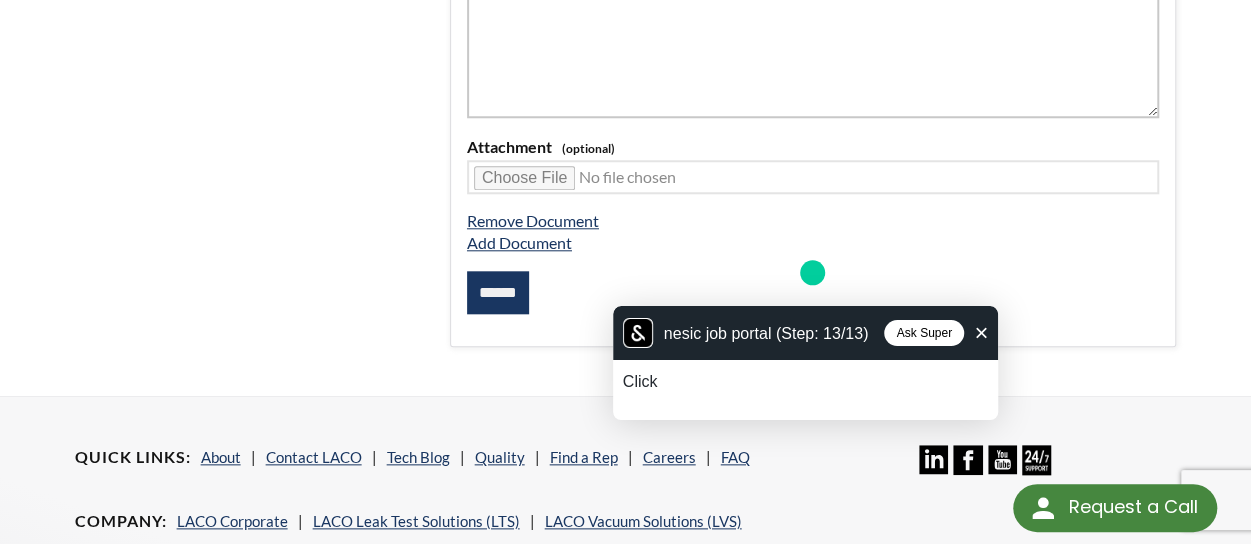 click on "******" at bounding box center [813, 293] 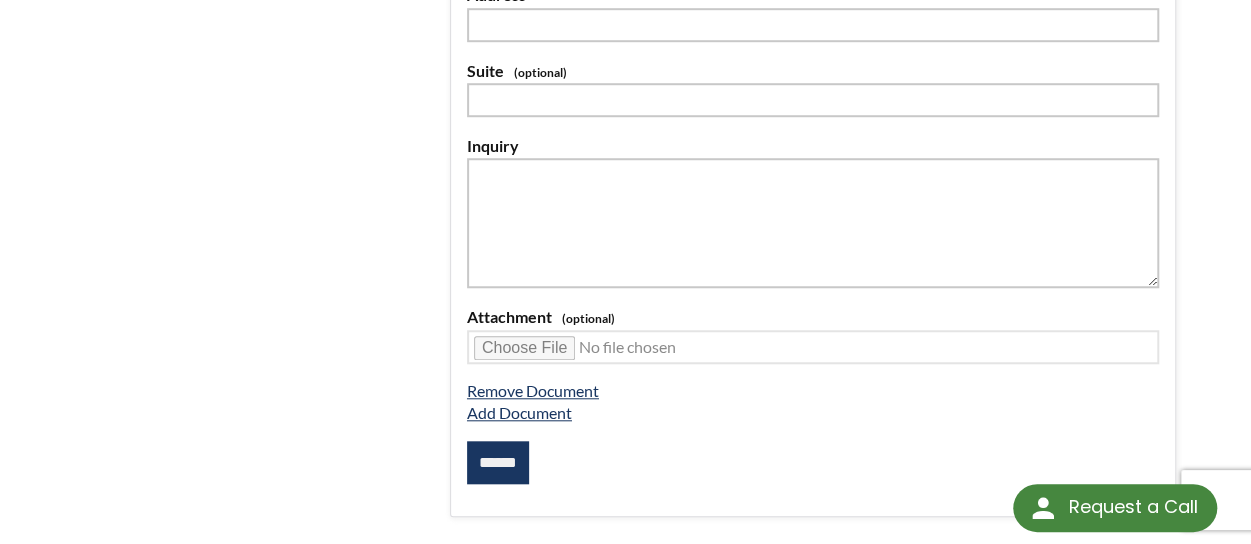 scroll, scrollTop: 686, scrollLeft: 0, axis: vertical 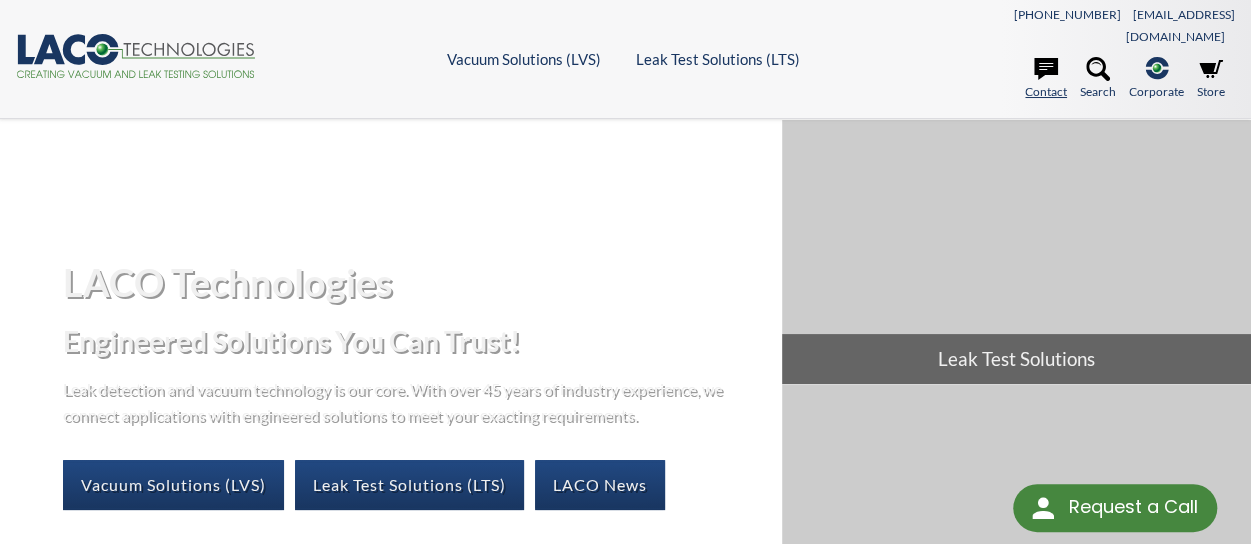 click 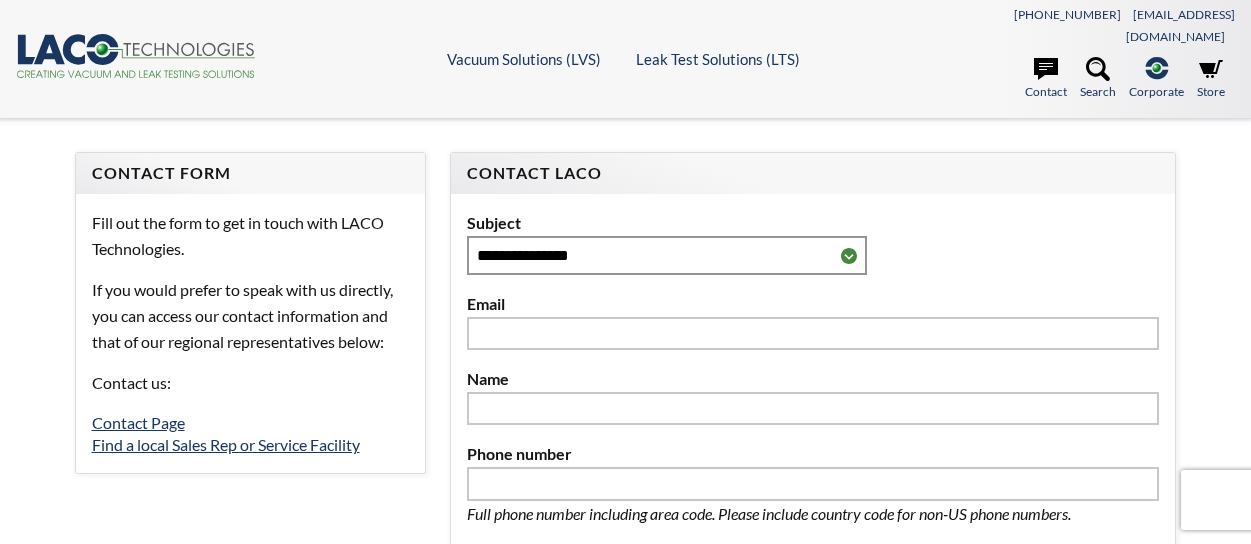 scroll, scrollTop: 0, scrollLeft: 0, axis: both 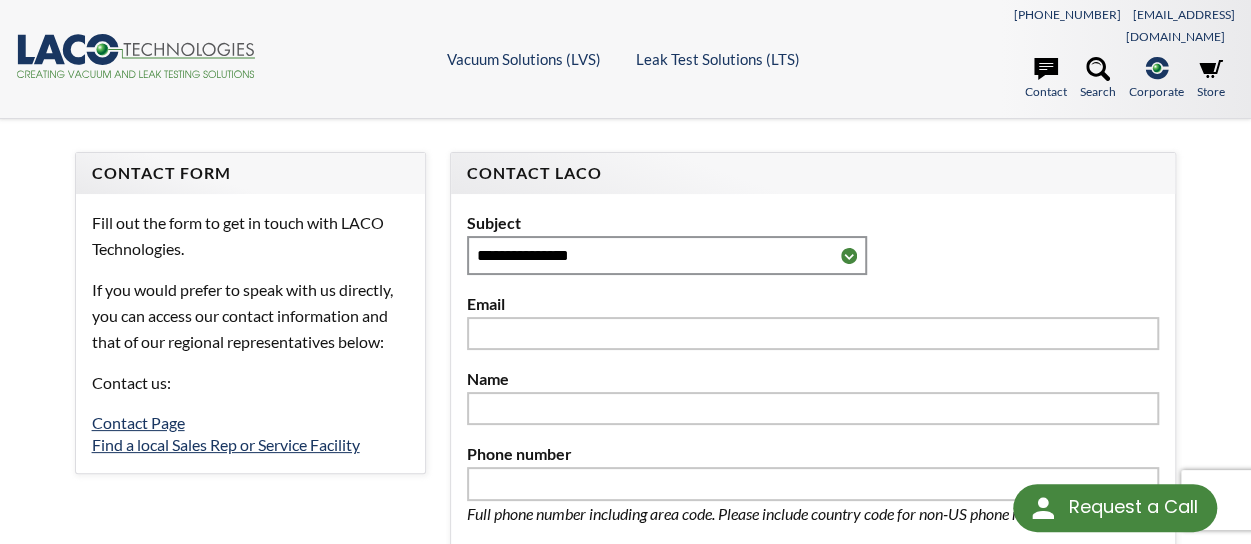 click on "Subject" at bounding box center (813, 223) 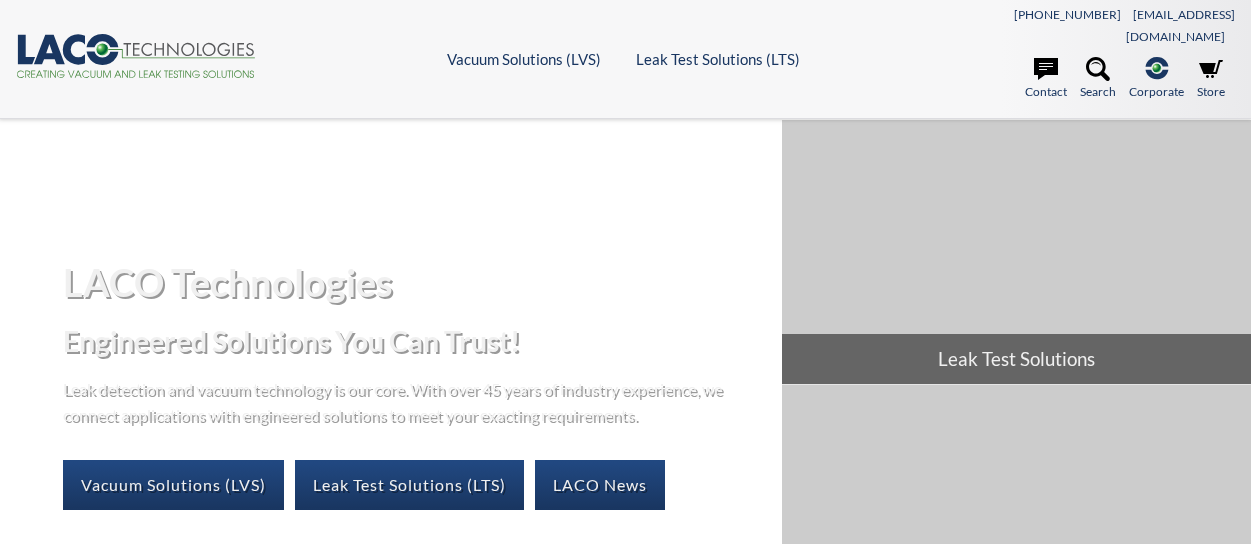 scroll, scrollTop: 0, scrollLeft: 0, axis: both 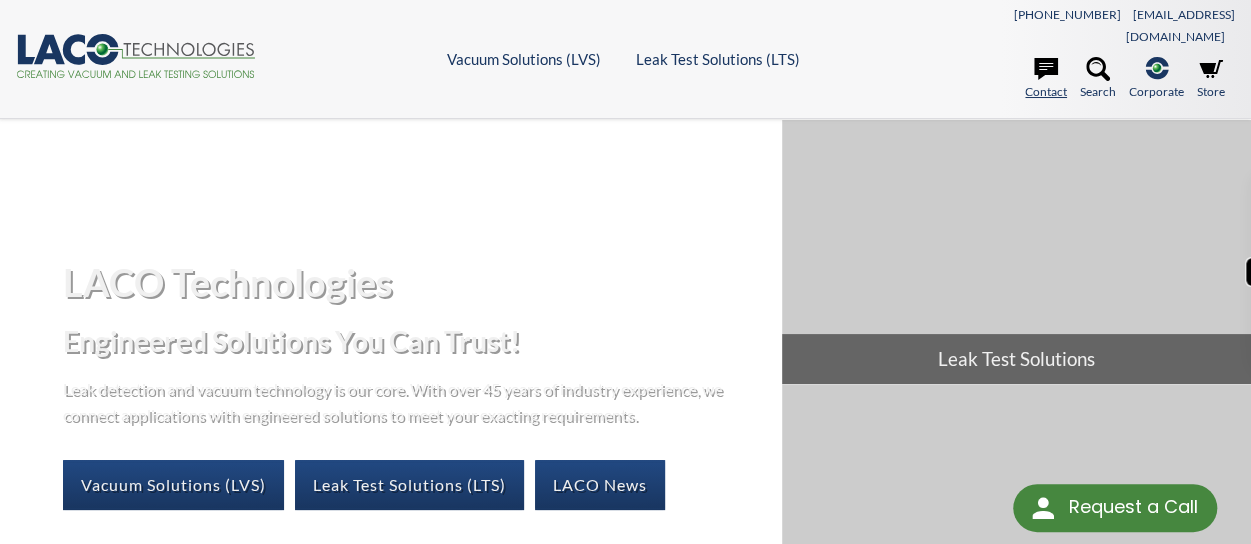 click 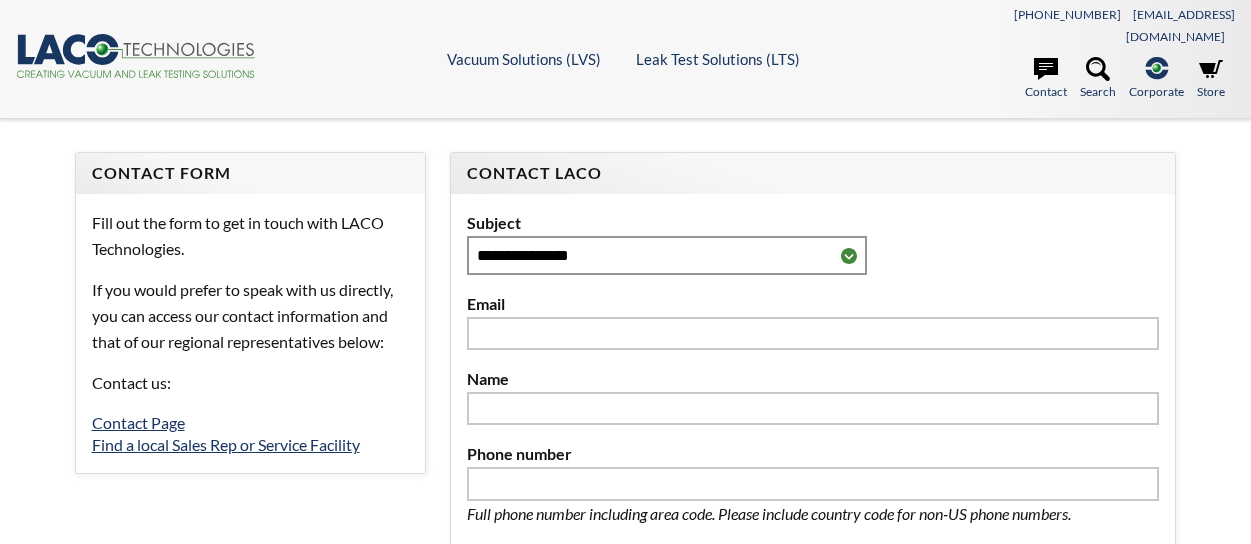 scroll, scrollTop: 0, scrollLeft: 0, axis: both 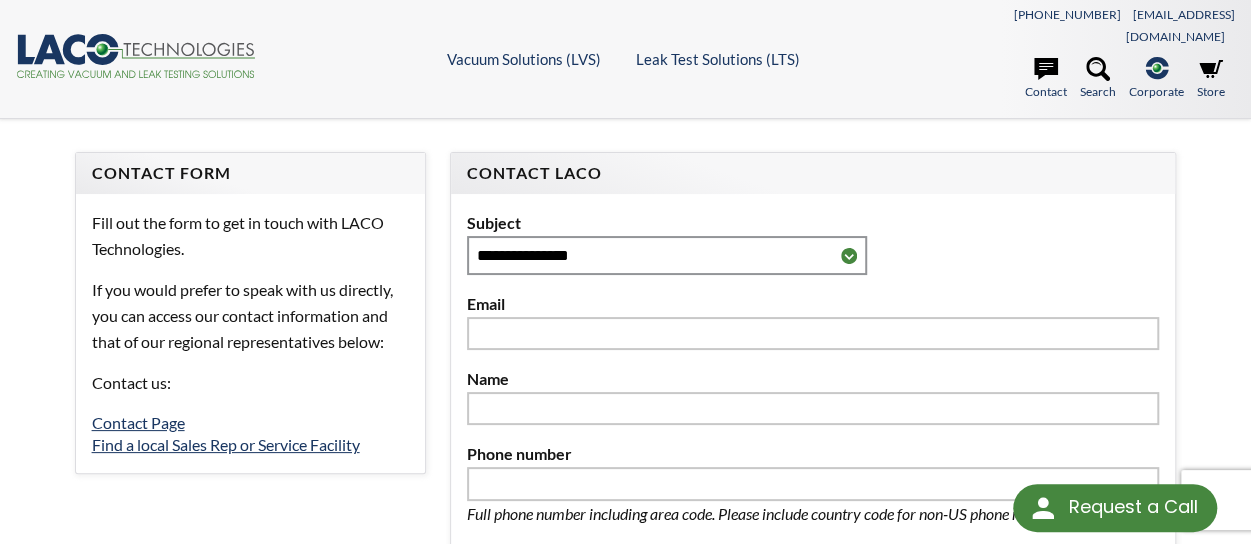 click on "Subject" at bounding box center (813, 223) 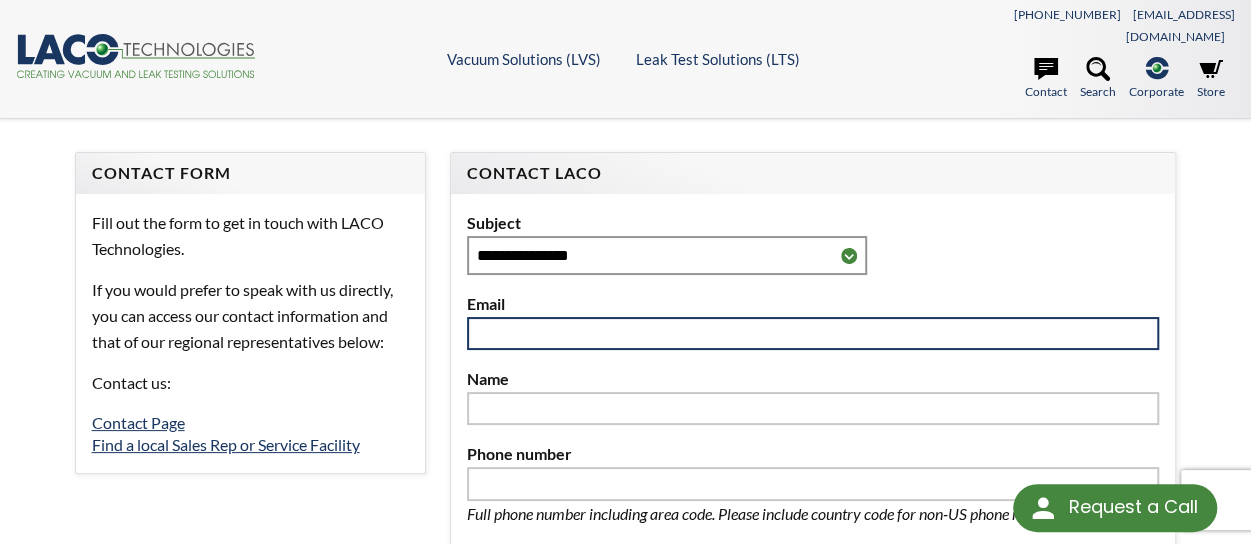 click at bounding box center [813, 334] 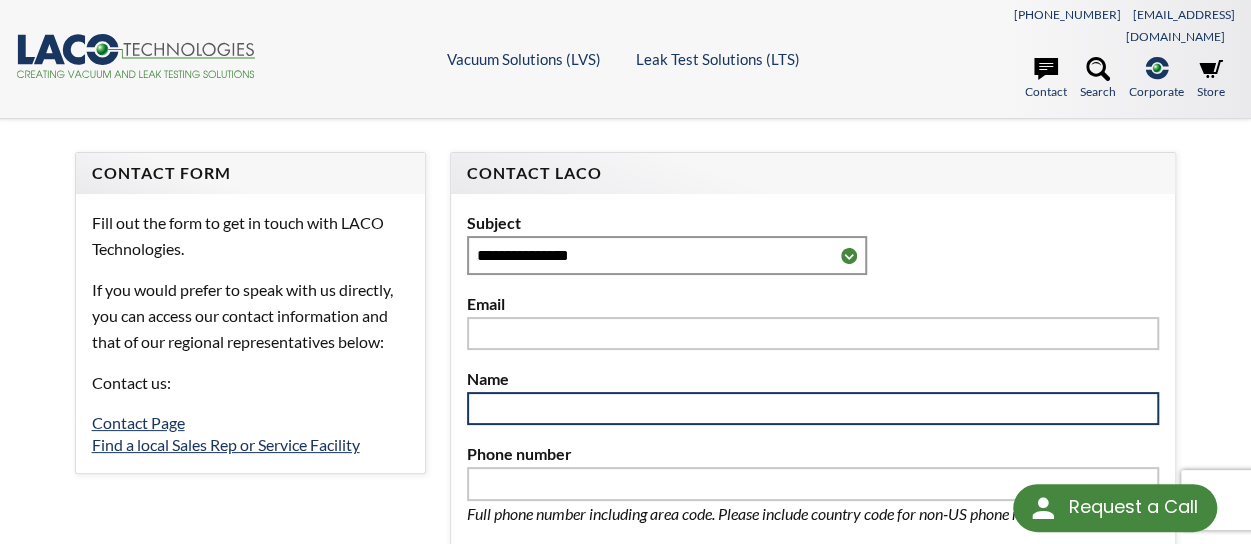 click at bounding box center [813, 409] 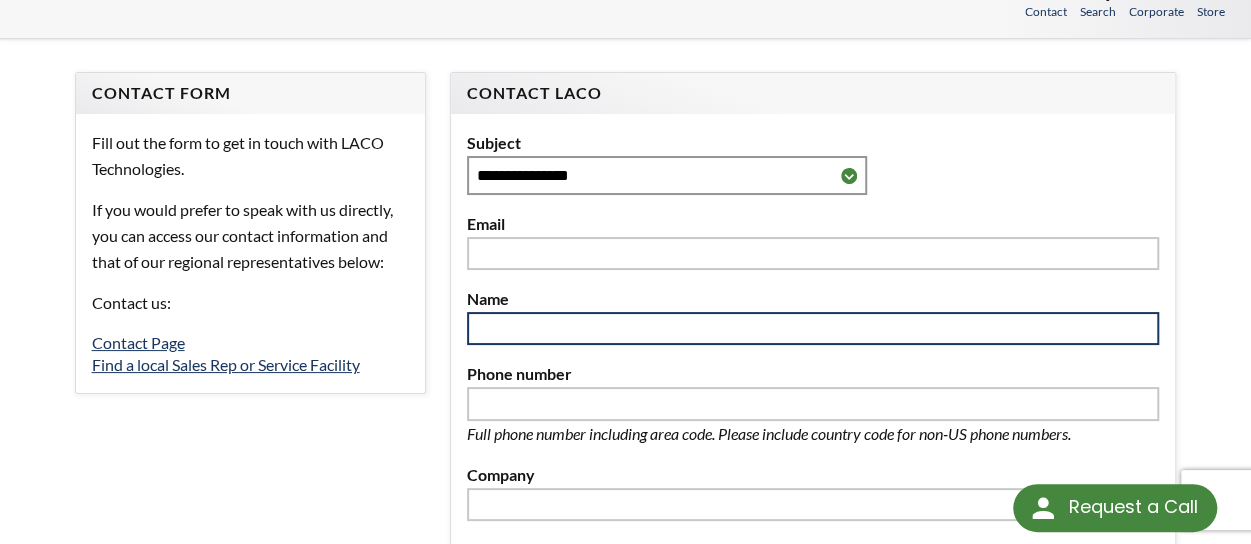 scroll, scrollTop: 90, scrollLeft: 0, axis: vertical 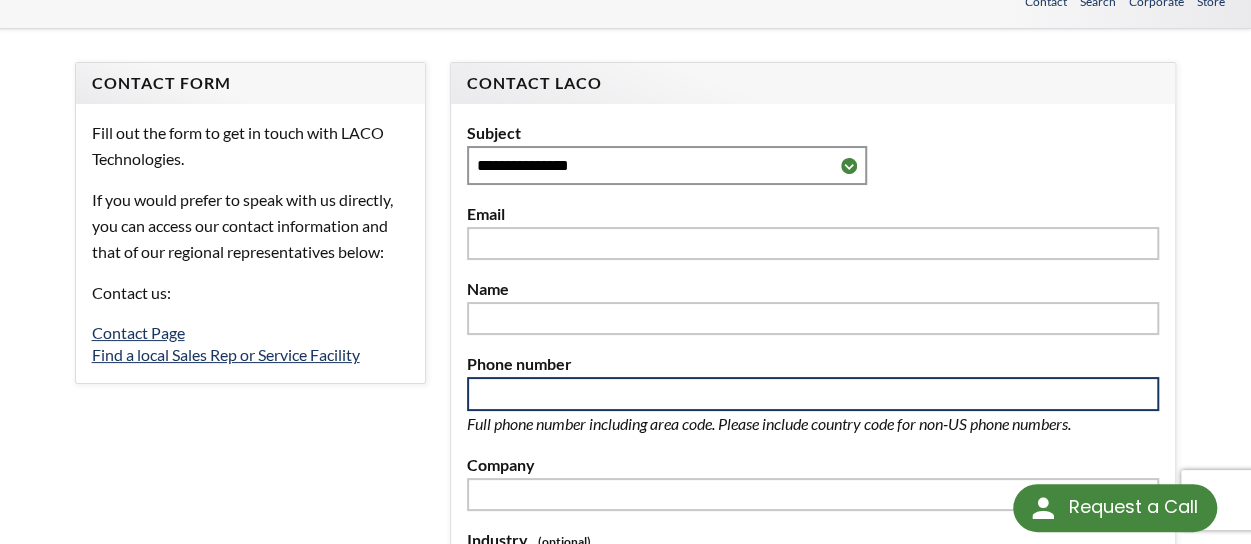 click at bounding box center [813, 394] 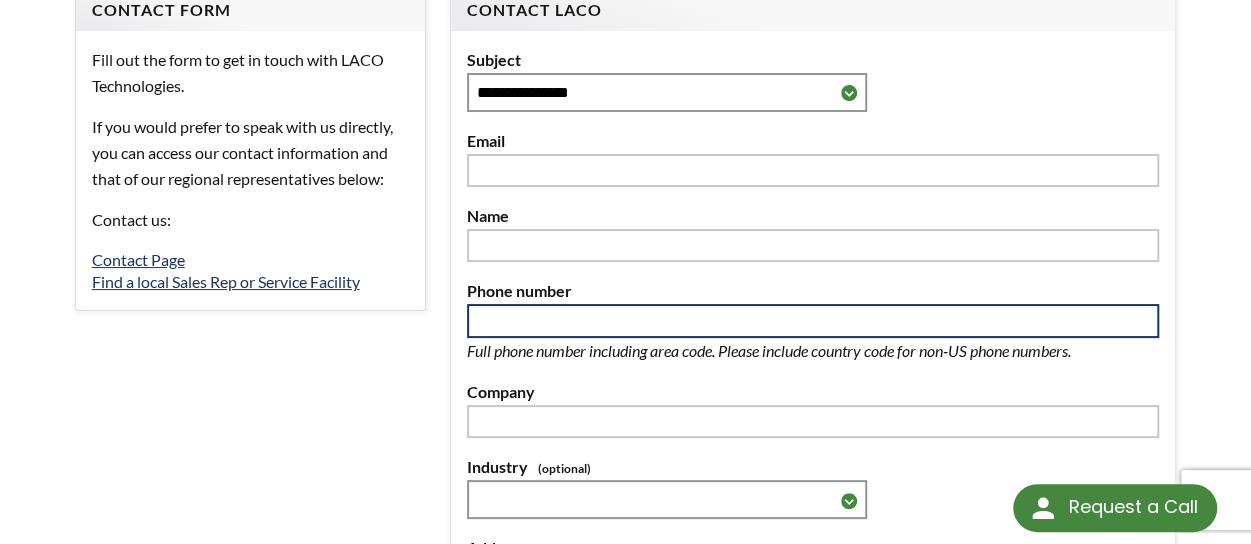 scroll, scrollTop: 170, scrollLeft: 0, axis: vertical 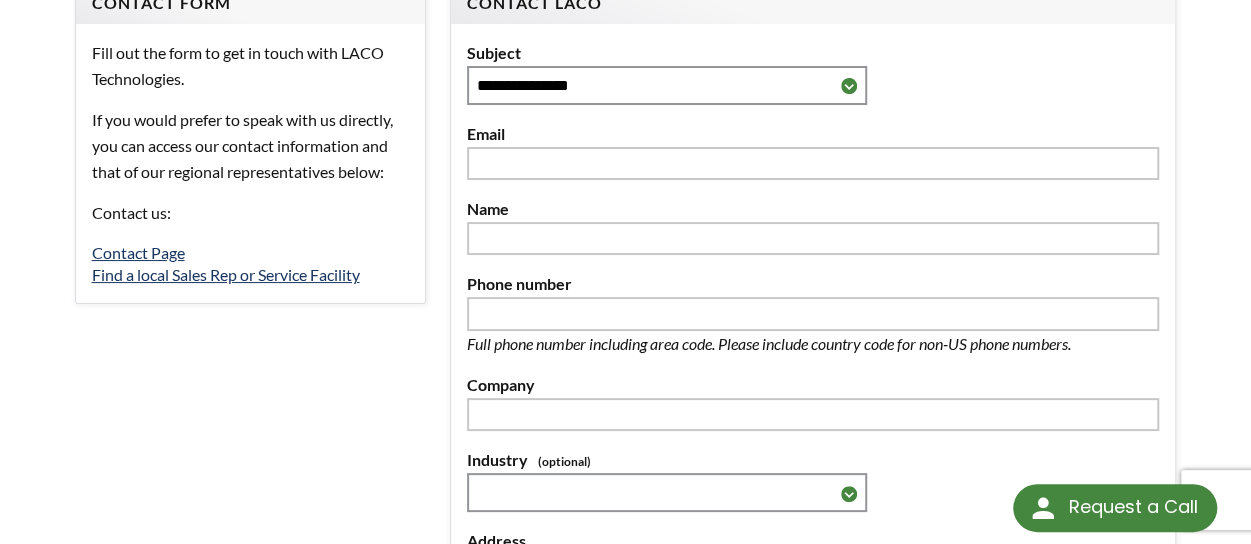 click on "Company" at bounding box center [813, 385] 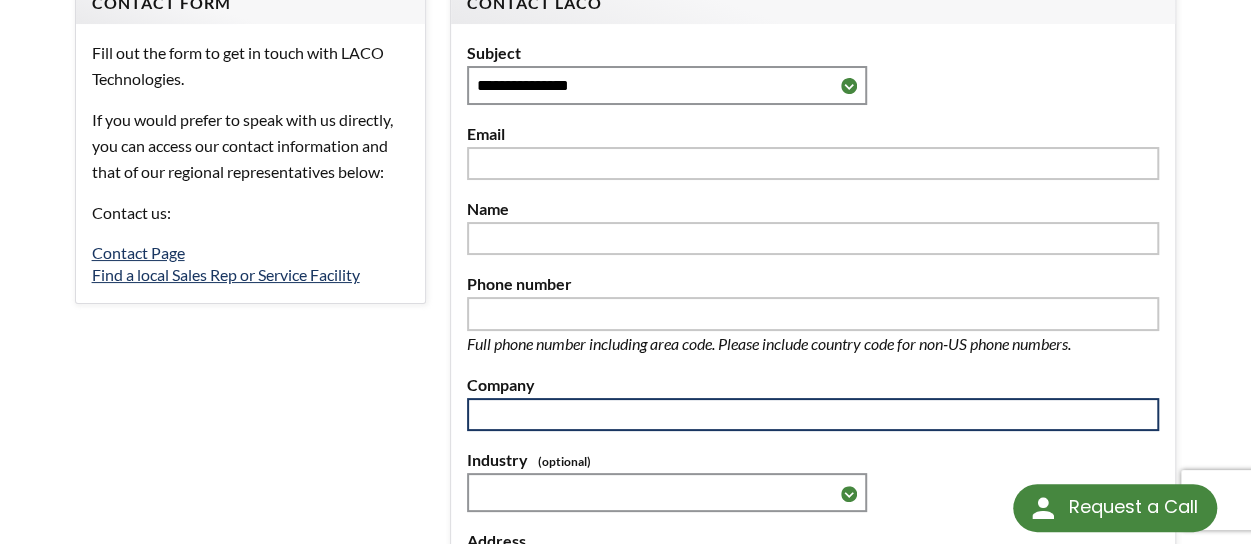 click at bounding box center (813, 415) 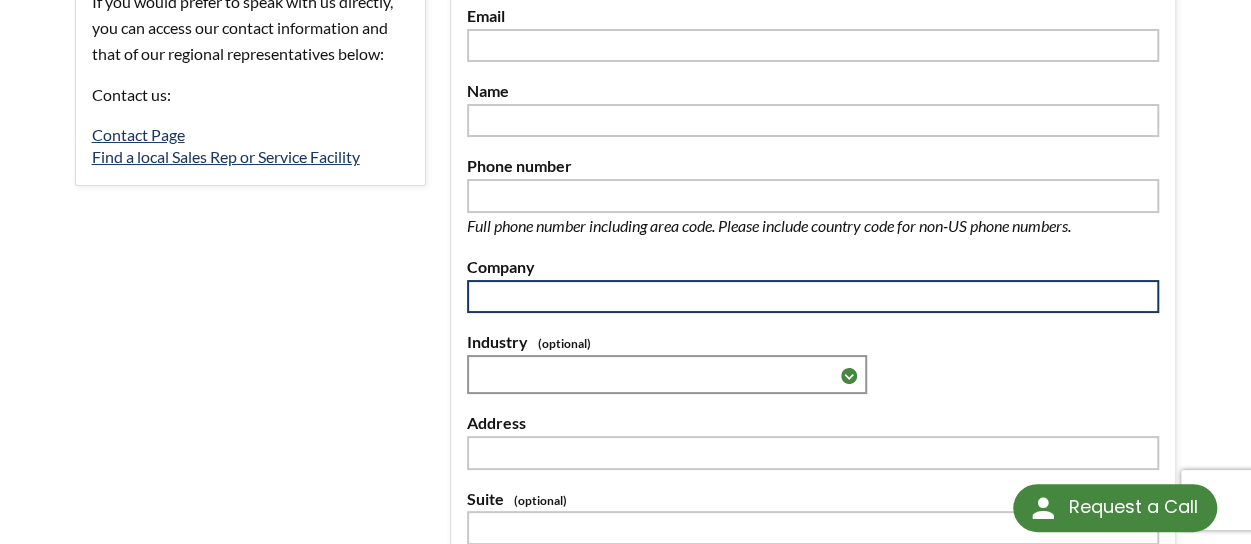 scroll, scrollTop: 289, scrollLeft: 0, axis: vertical 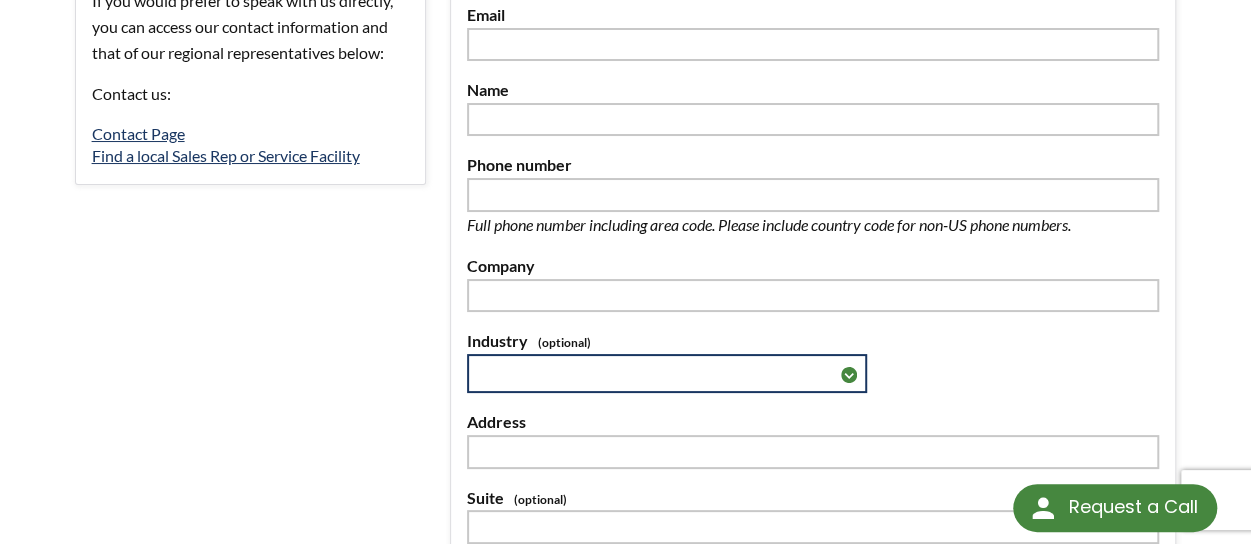 click on "**********" at bounding box center (667, 373) 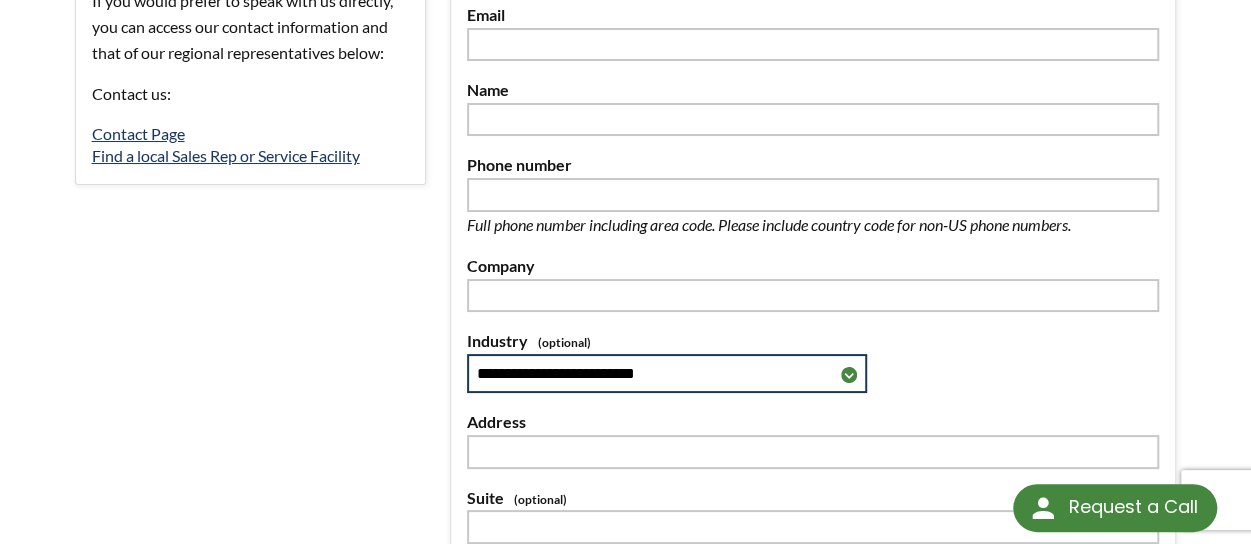 click on "**********" at bounding box center [667, 373] 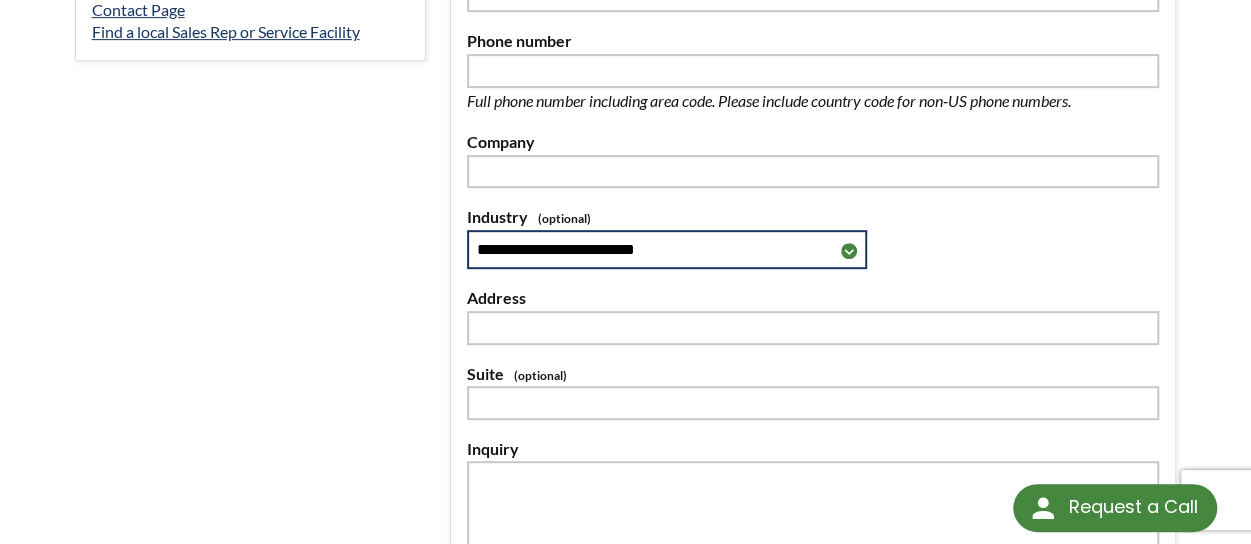 scroll, scrollTop: 439, scrollLeft: 0, axis: vertical 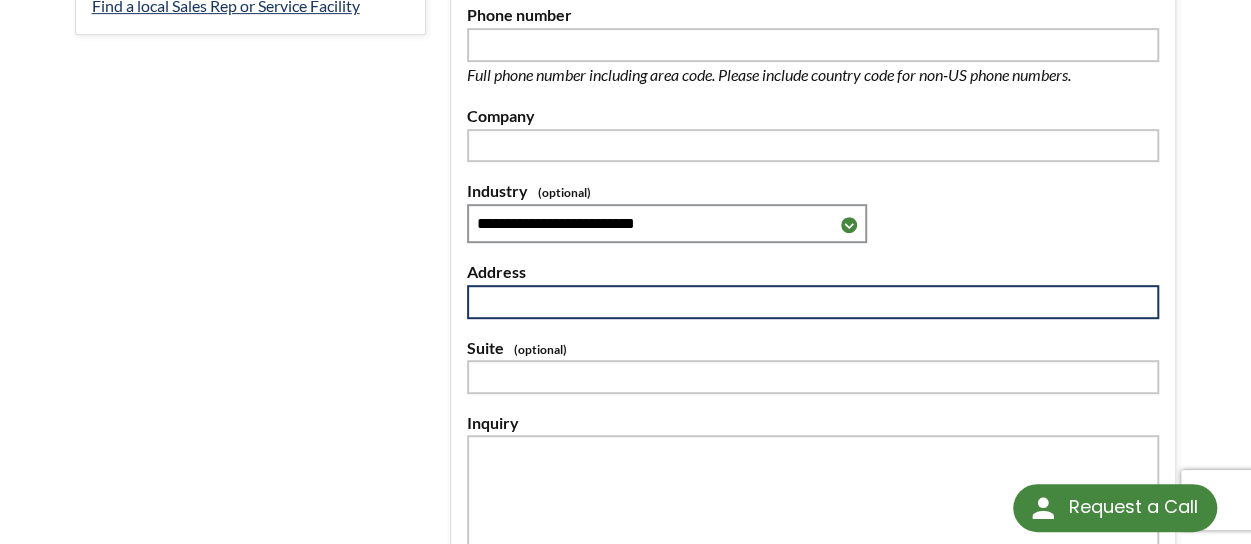 click at bounding box center [813, 302] 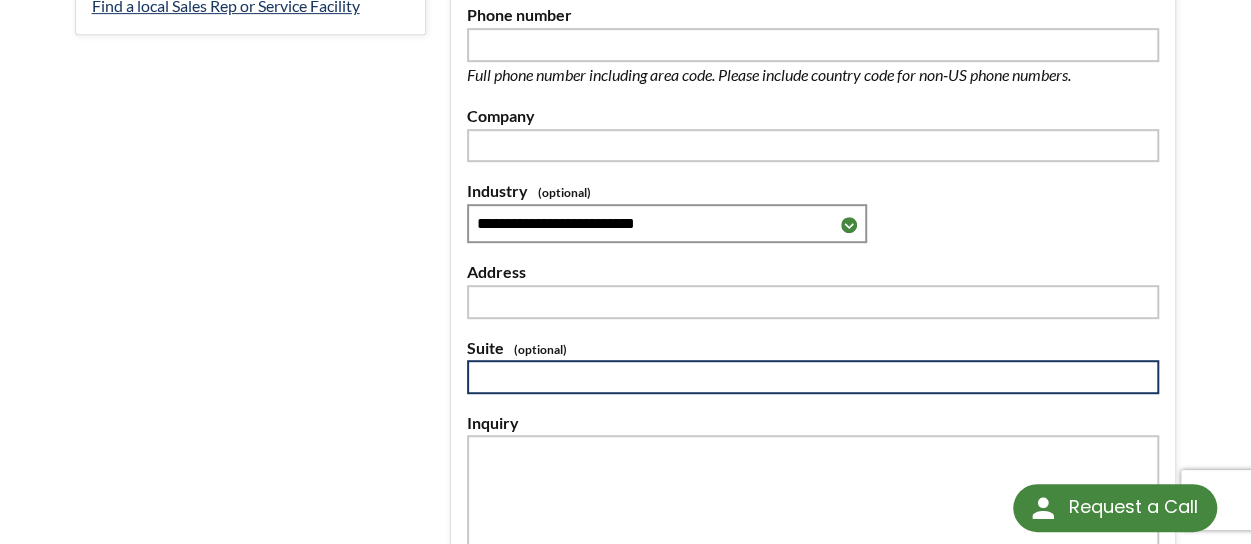 click at bounding box center [813, 377] 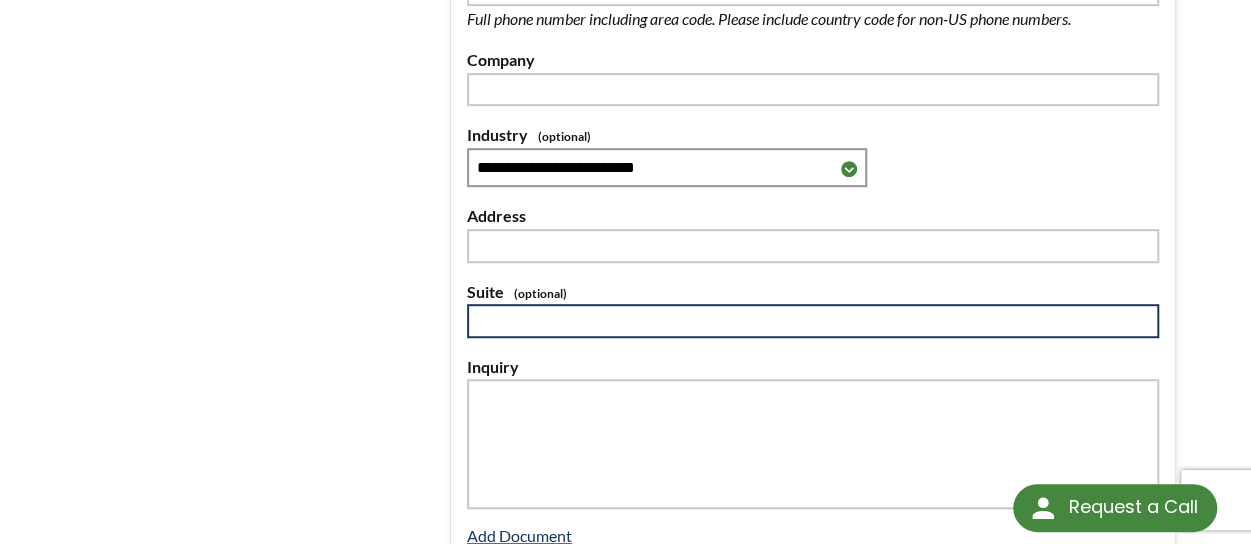 scroll, scrollTop: 505, scrollLeft: 0, axis: vertical 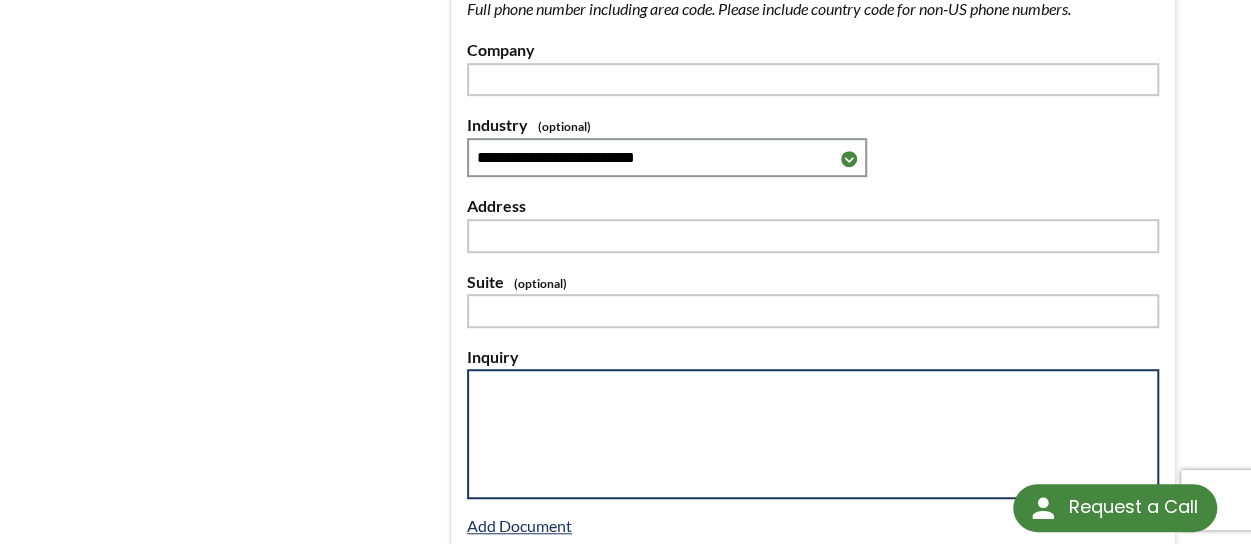 click at bounding box center [813, 434] 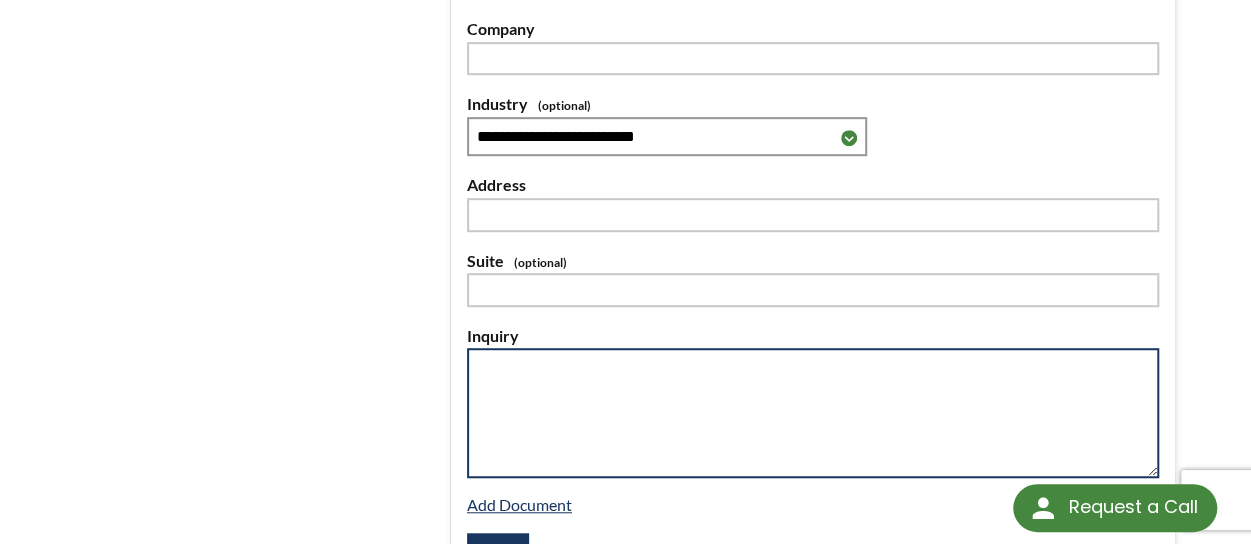 scroll, scrollTop: 599, scrollLeft: 0, axis: vertical 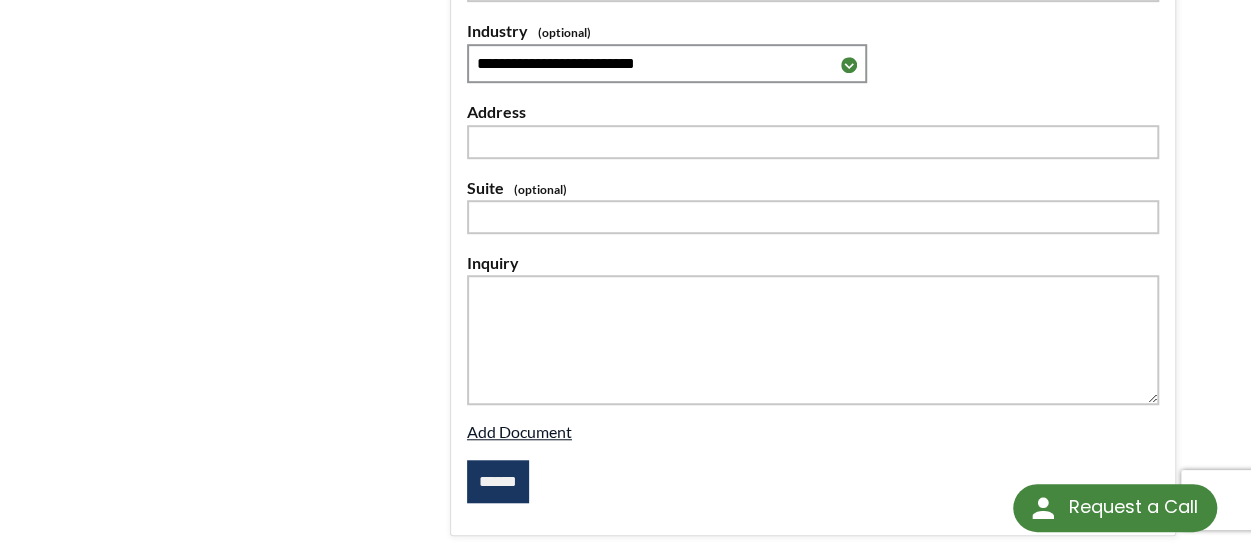 click on "Add Document" at bounding box center [519, 431] 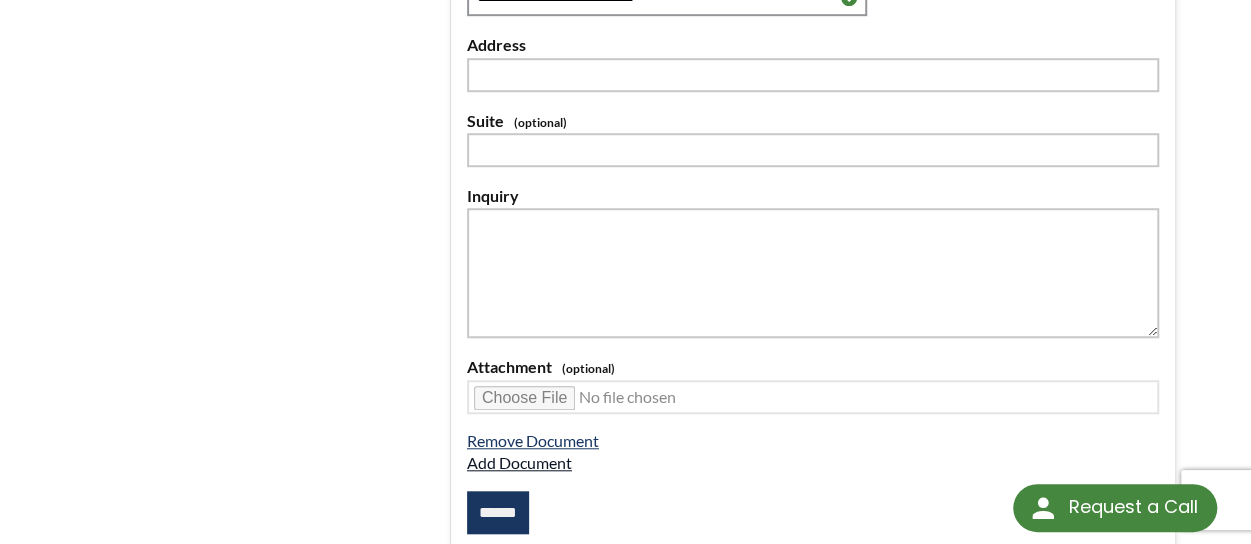 scroll, scrollTop: 688, scrollLeft: 0, axis: vertical 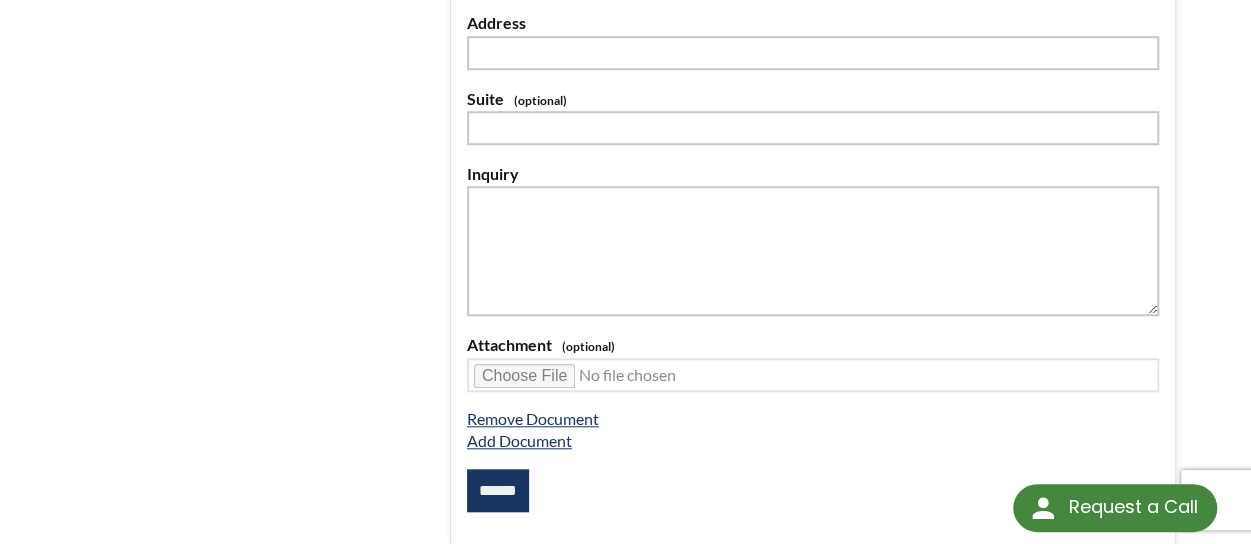 click on "******" at bounding box center [813, 491] 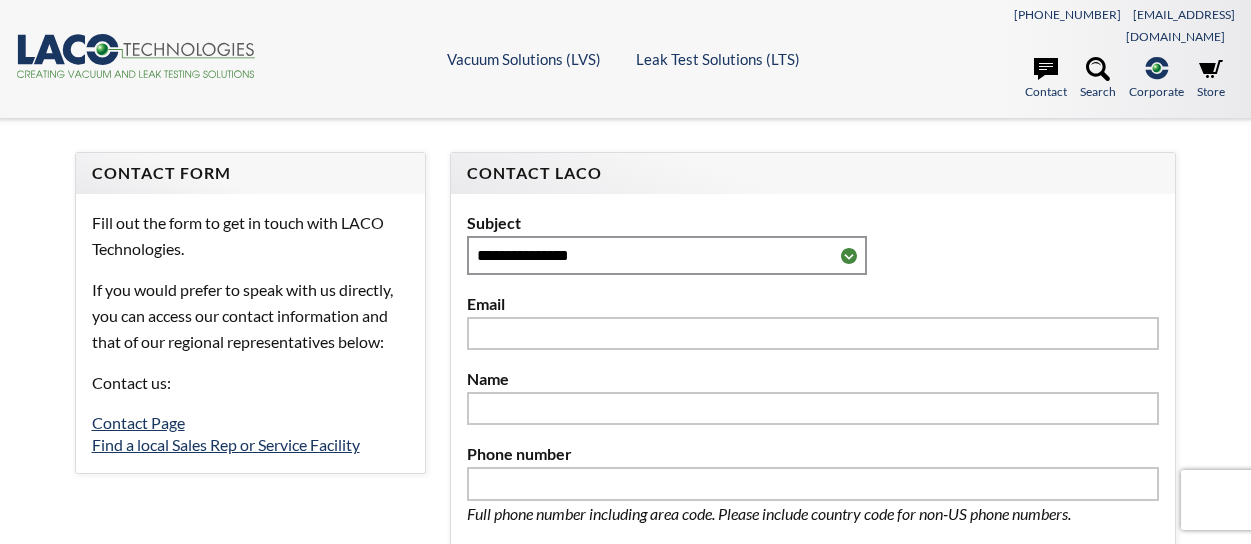 scroll, scrollTop: 0, scrollLeft: 0, axis: both 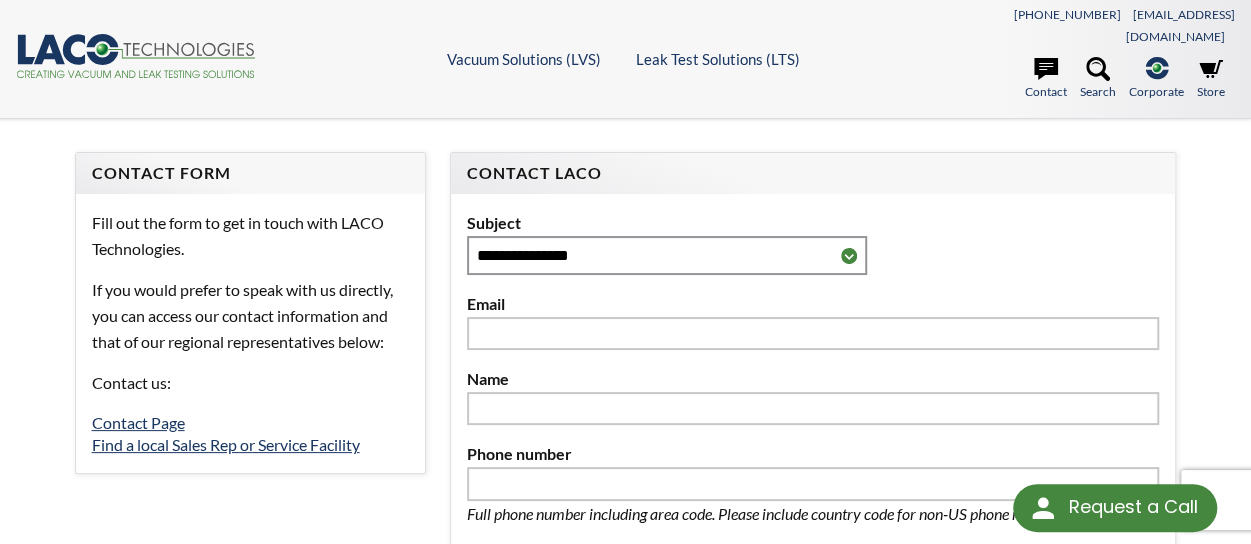 select 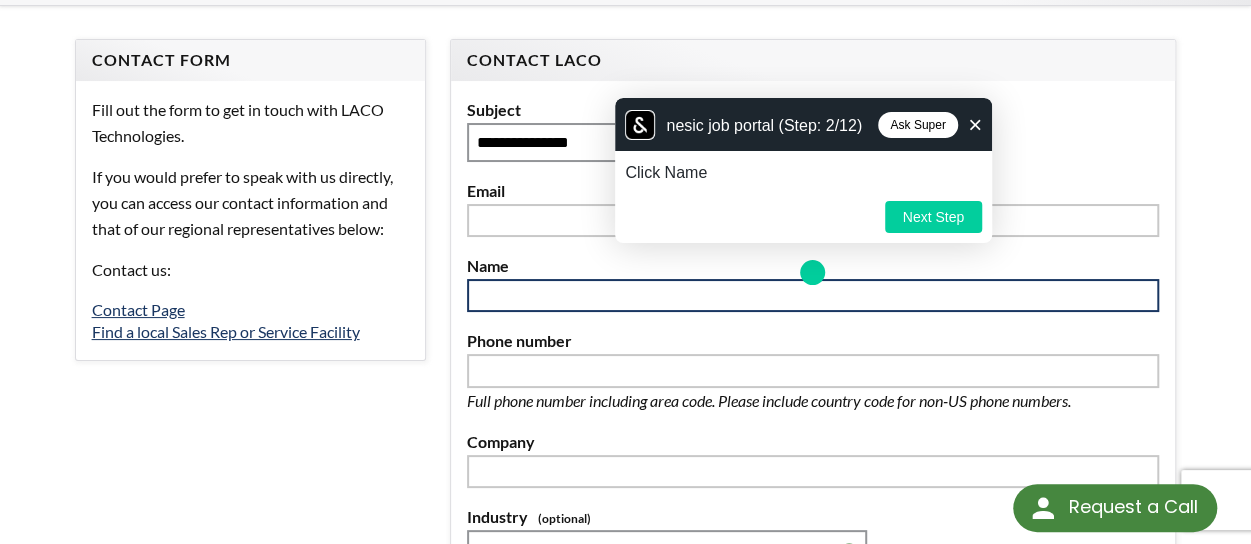 click at bounding box center (813, 296) 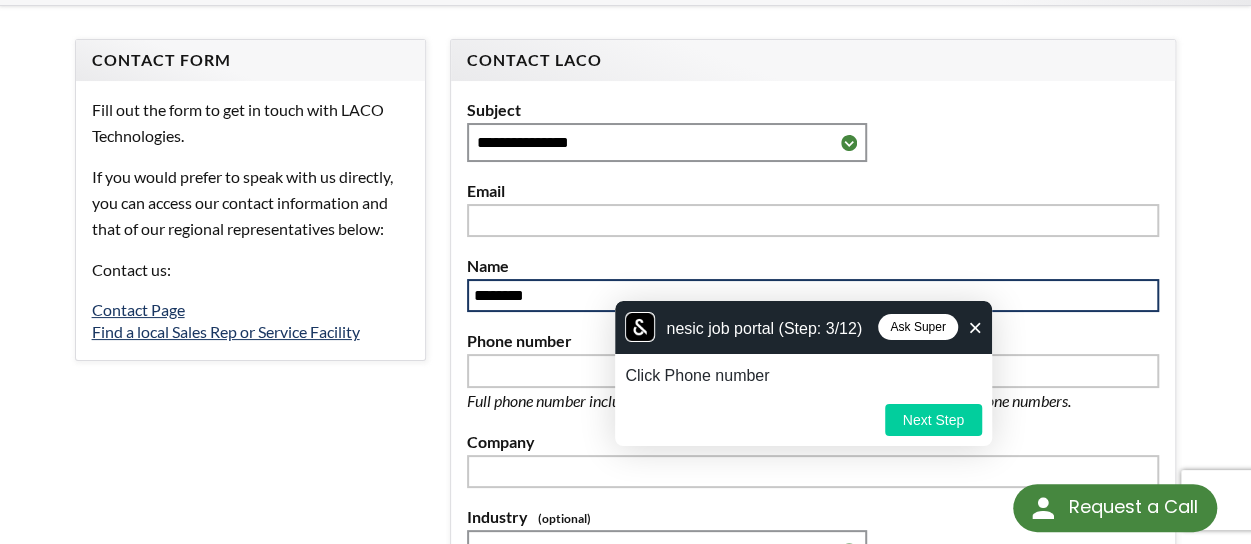 scroll, scrollTop: 188, scrollLeft: 0, axis: vertical 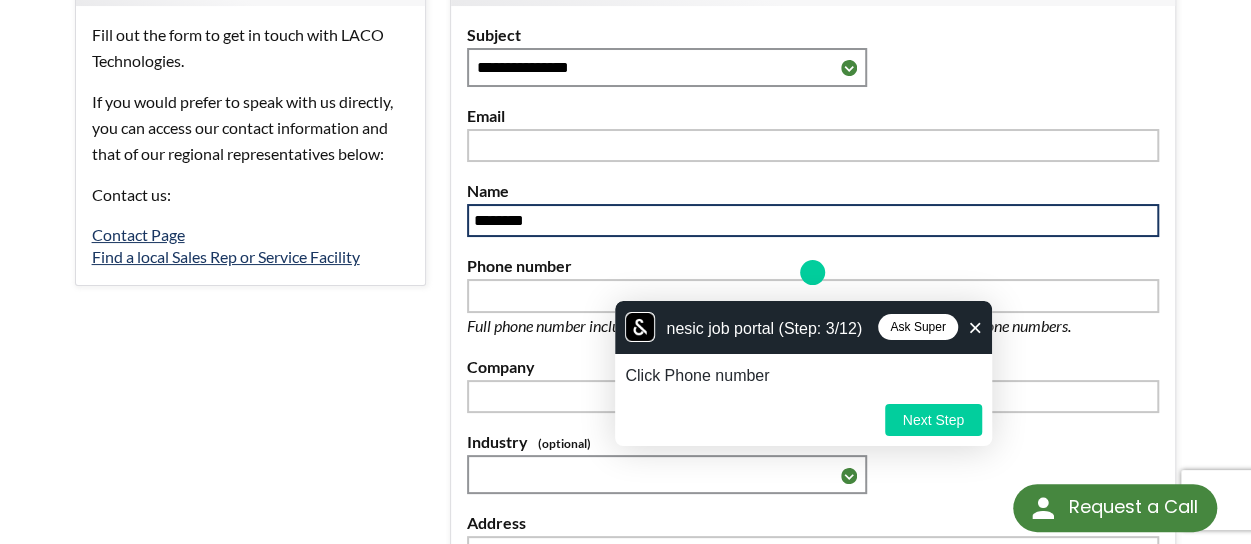 type on "********" 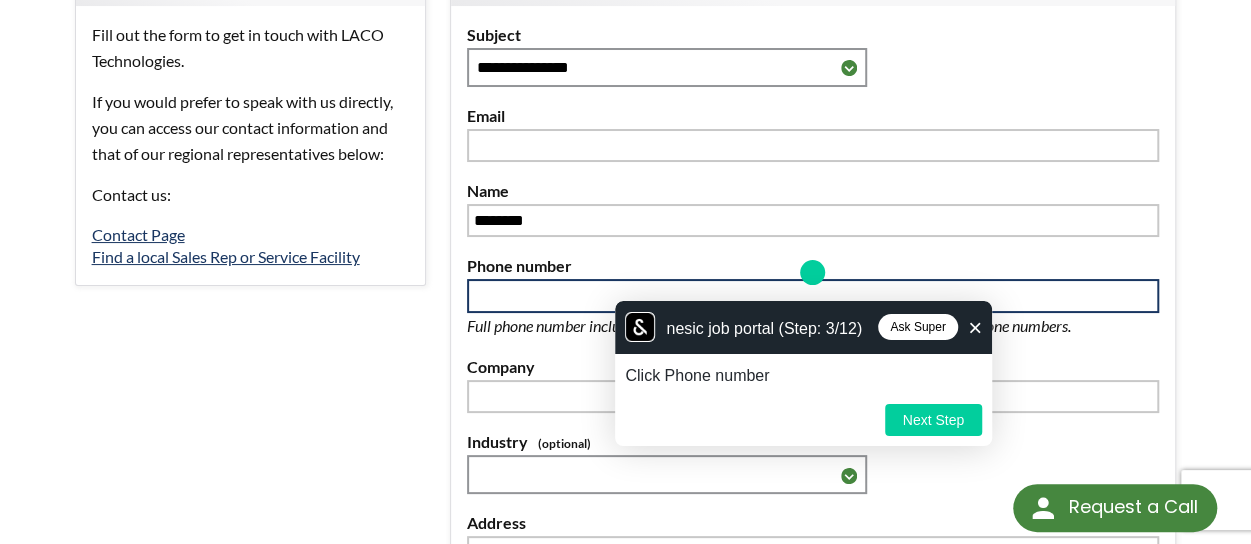 click at bounding box center [813, 296] 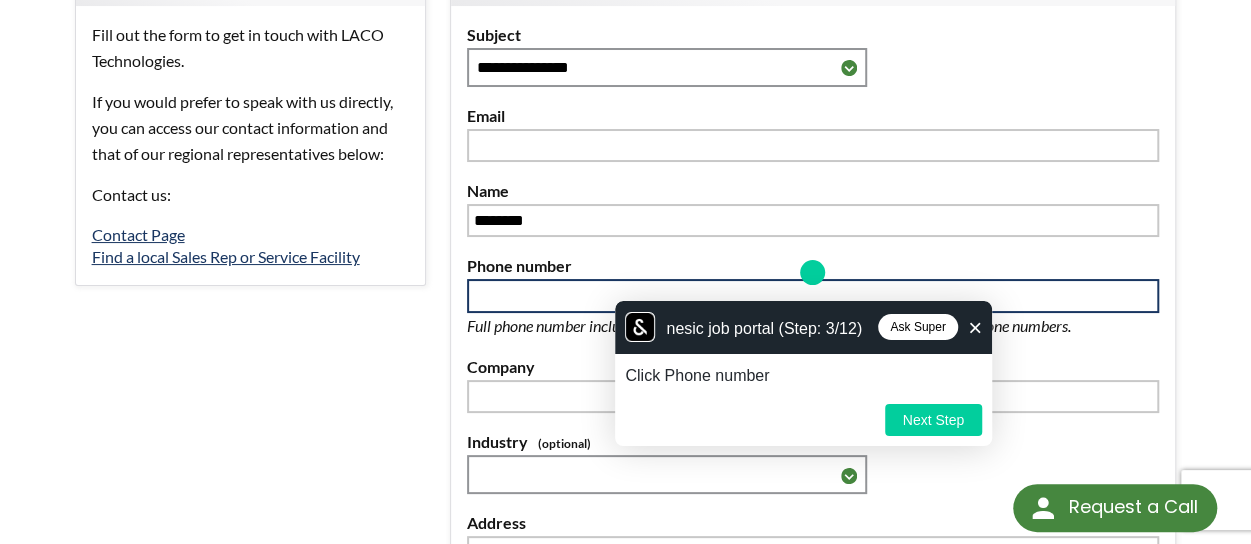 type on "**********" 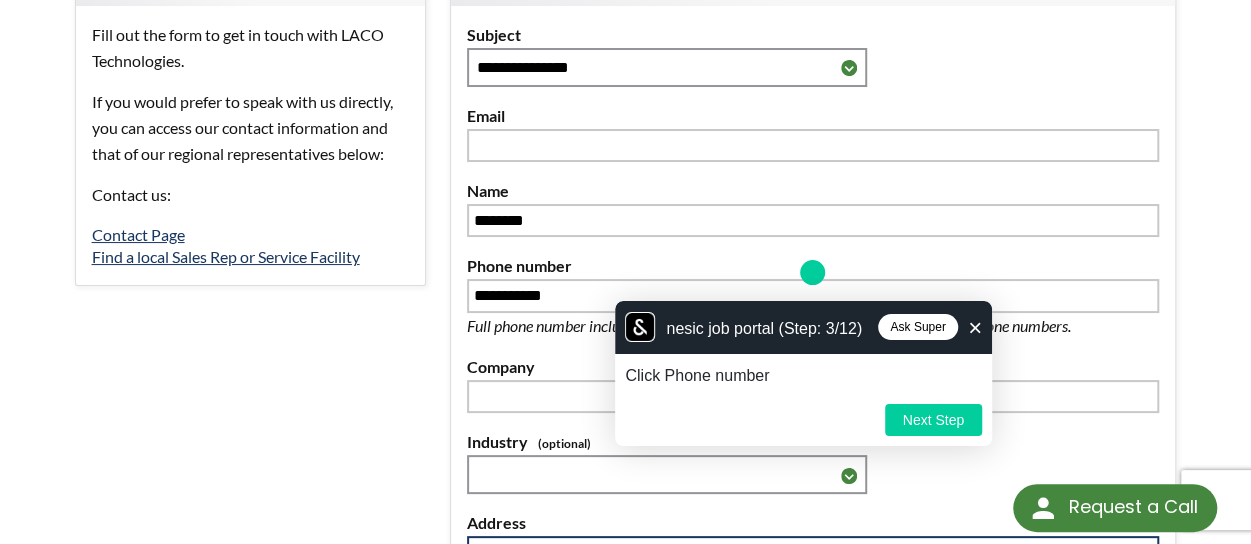 type on "**********" 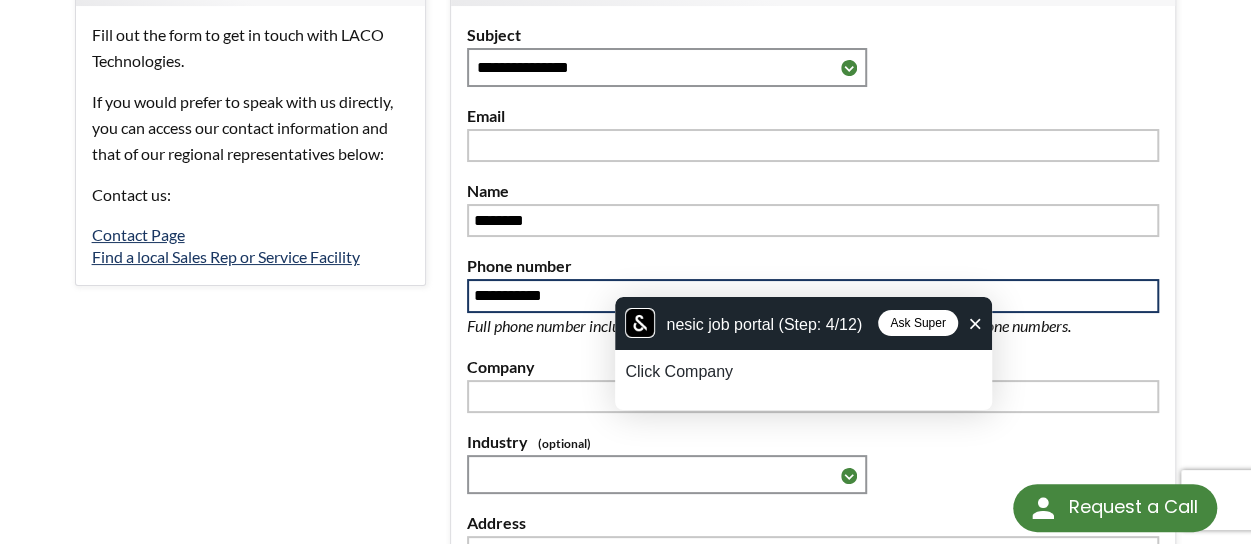 scroll, scrollTop: 260, scrollLeft: 0, axis: vertical 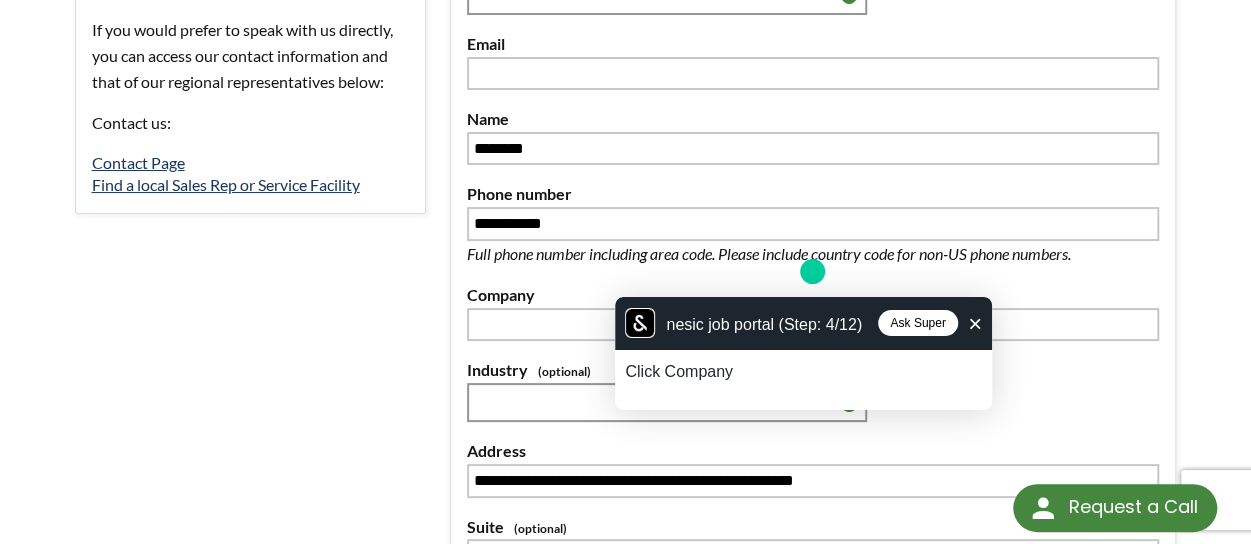click on "Company" at bounding box center [813, 295] 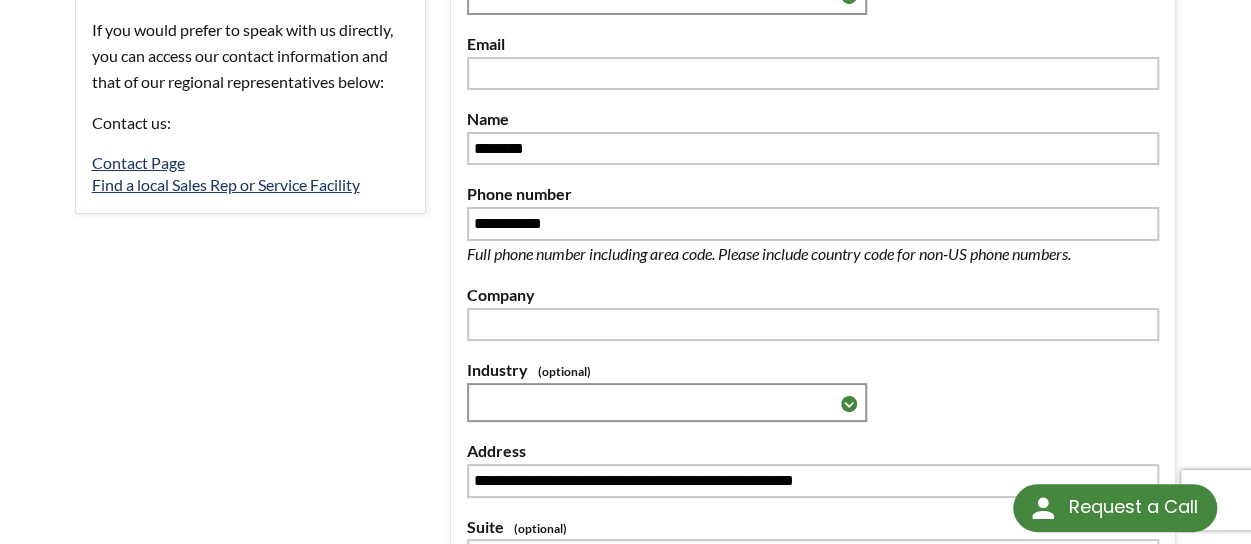 scroll, scrollTop: 289, scrollLeft: 0, axis: vertical 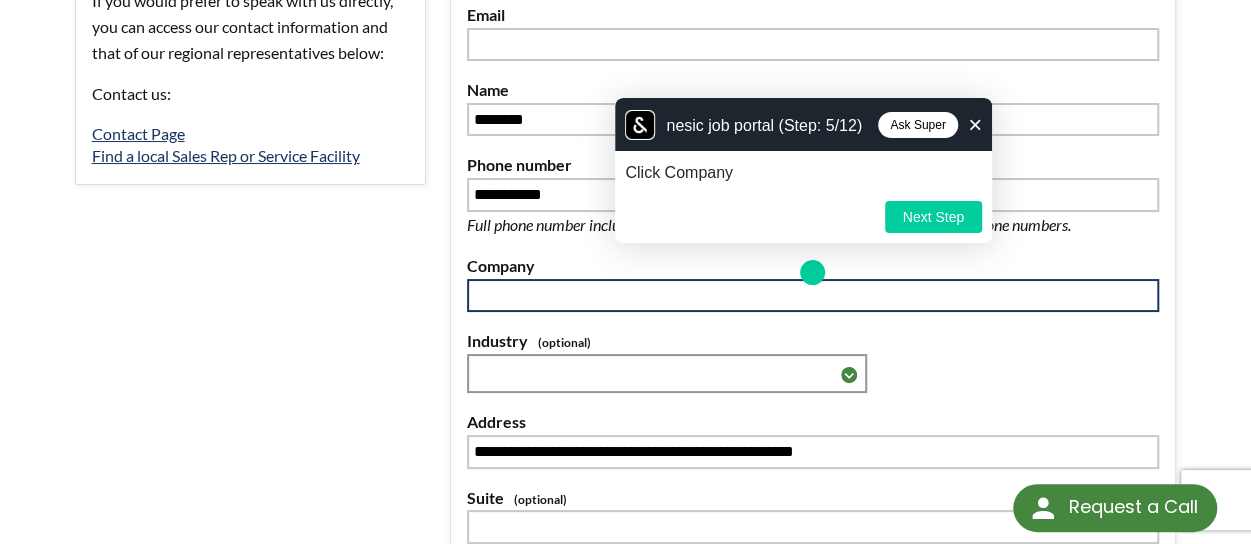 click at bounding box center (813, 296) 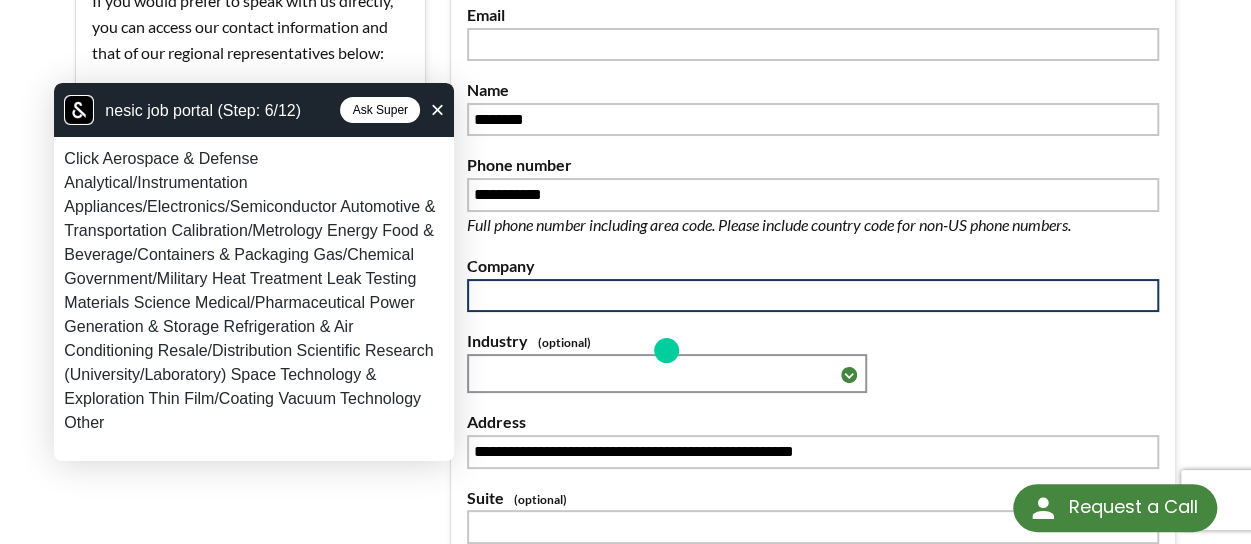 scroll, scrollTop: 367, scrollLeft: 0, axis: vertical 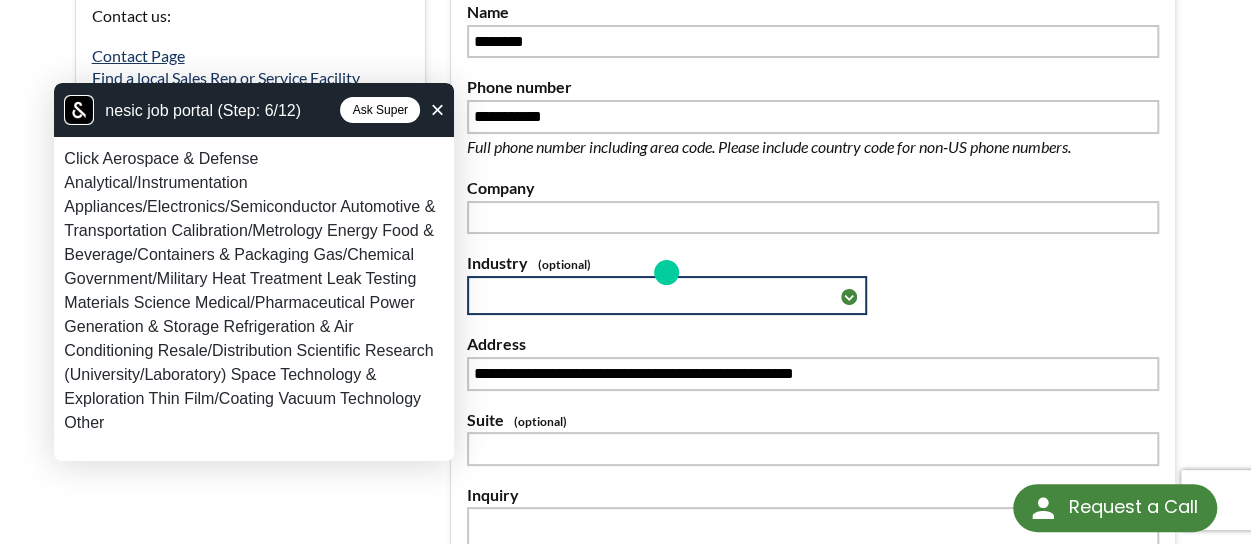 click on "**********" at bounding box center [667, 295] 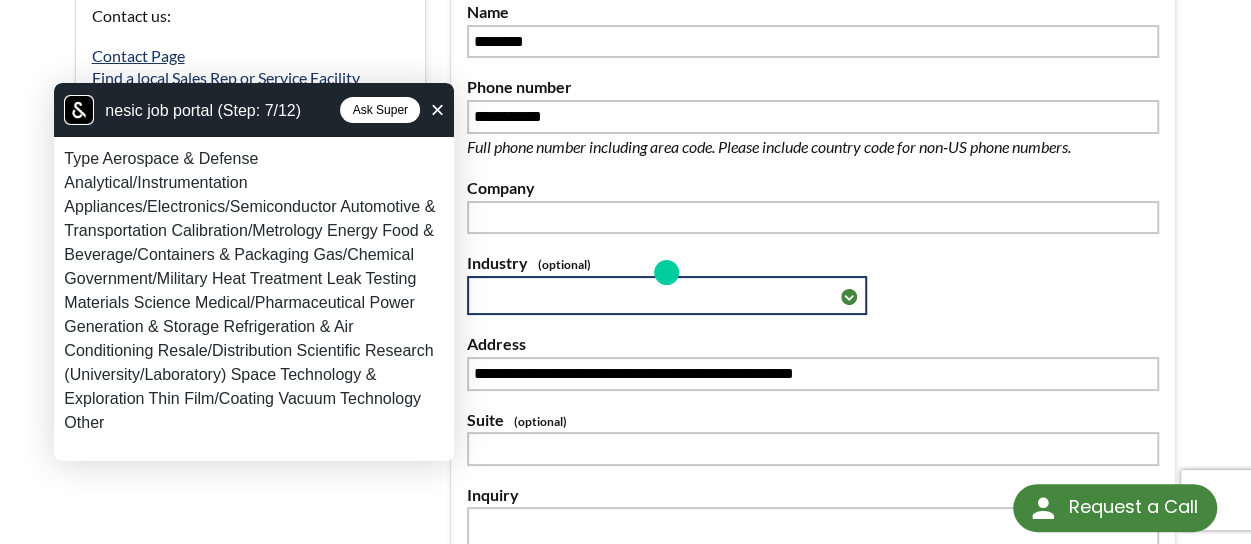 select on "******" 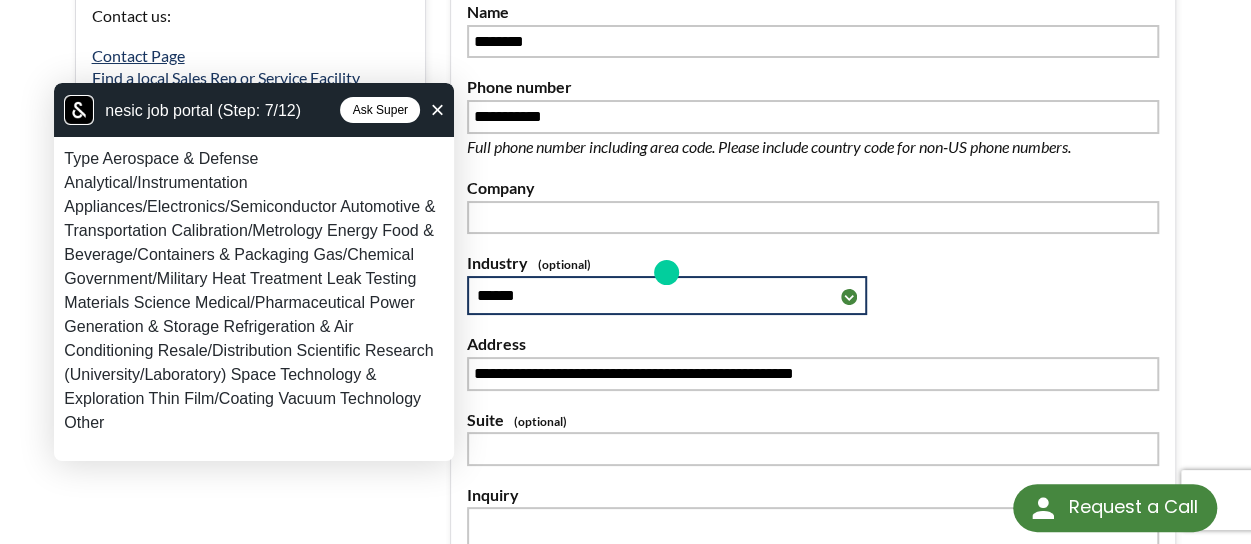 click on "**********" at bounding box center (667, 295) 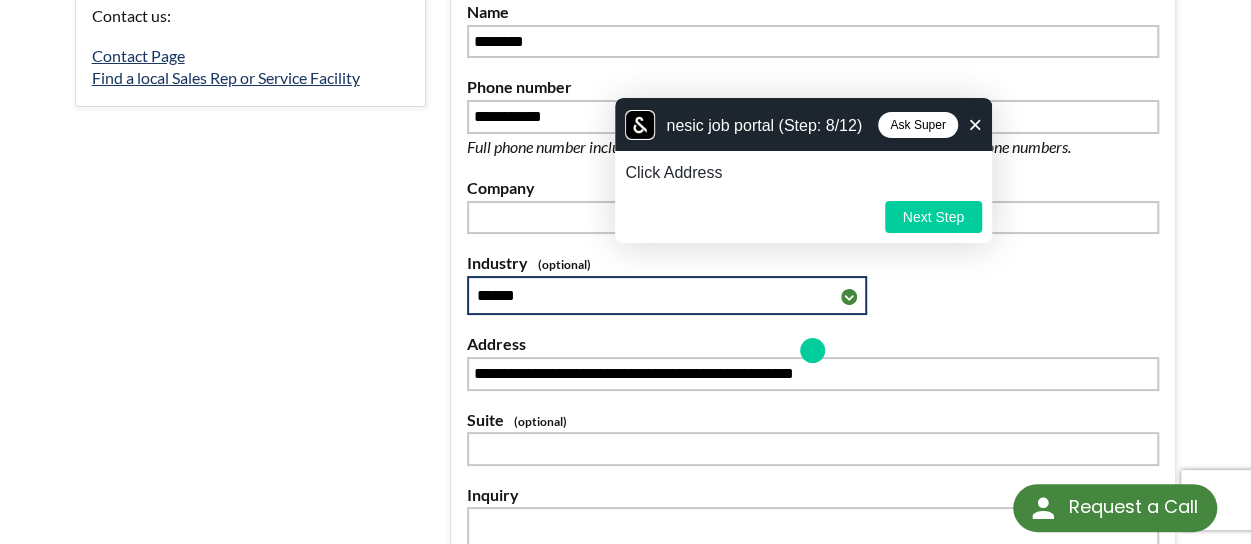 scroll, scrollTop: 445, scrollLeft: 0, axis: vertical 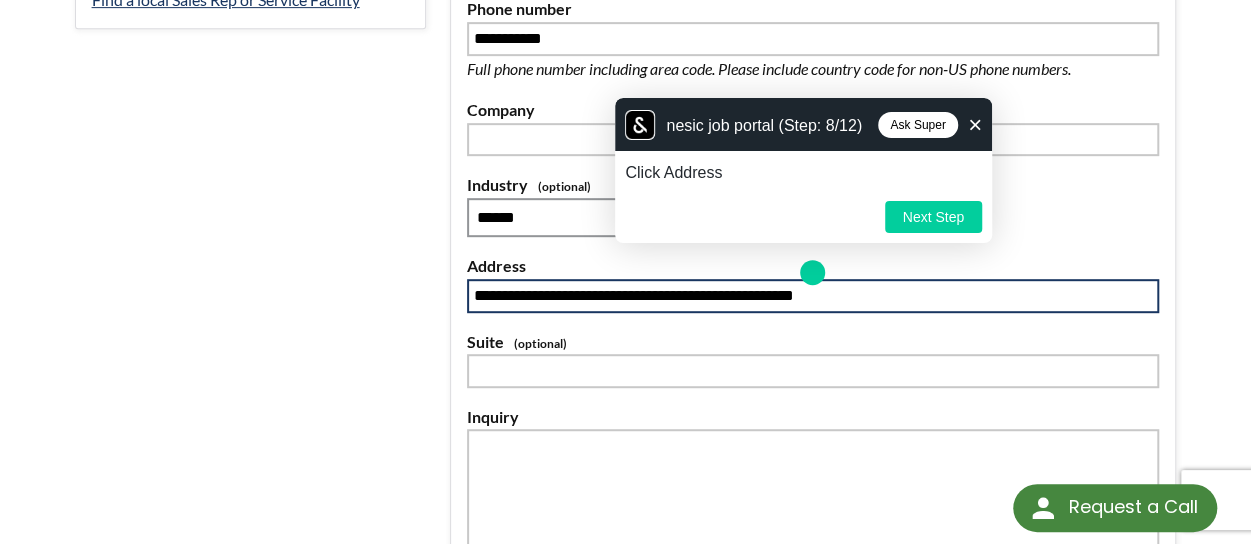 click on "**********" at bounding box center (813, 296) 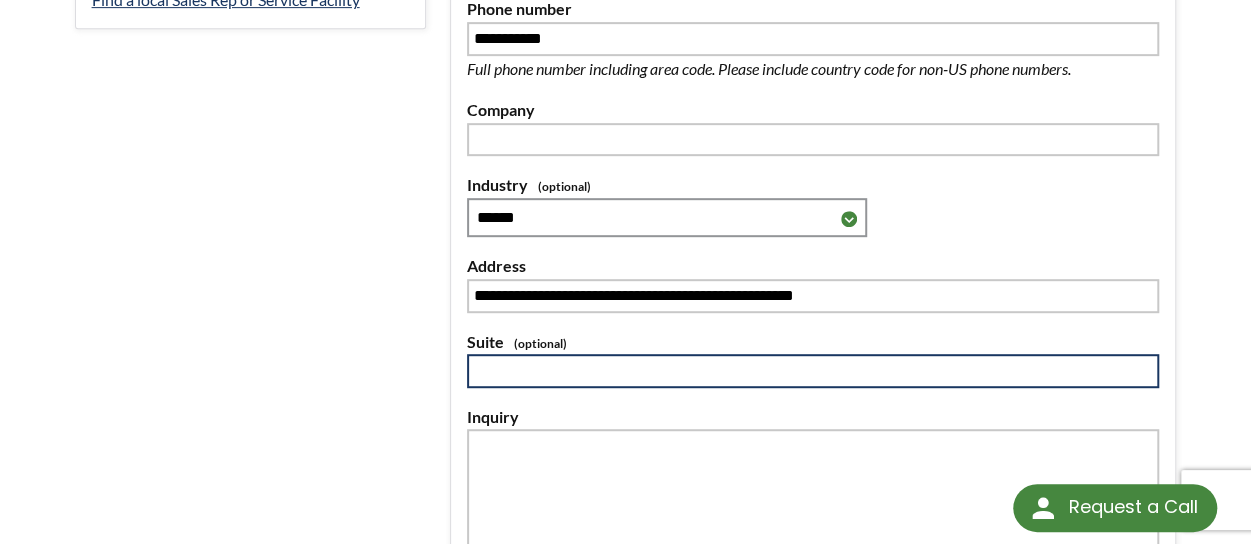 click at bounding box center [813, 371] 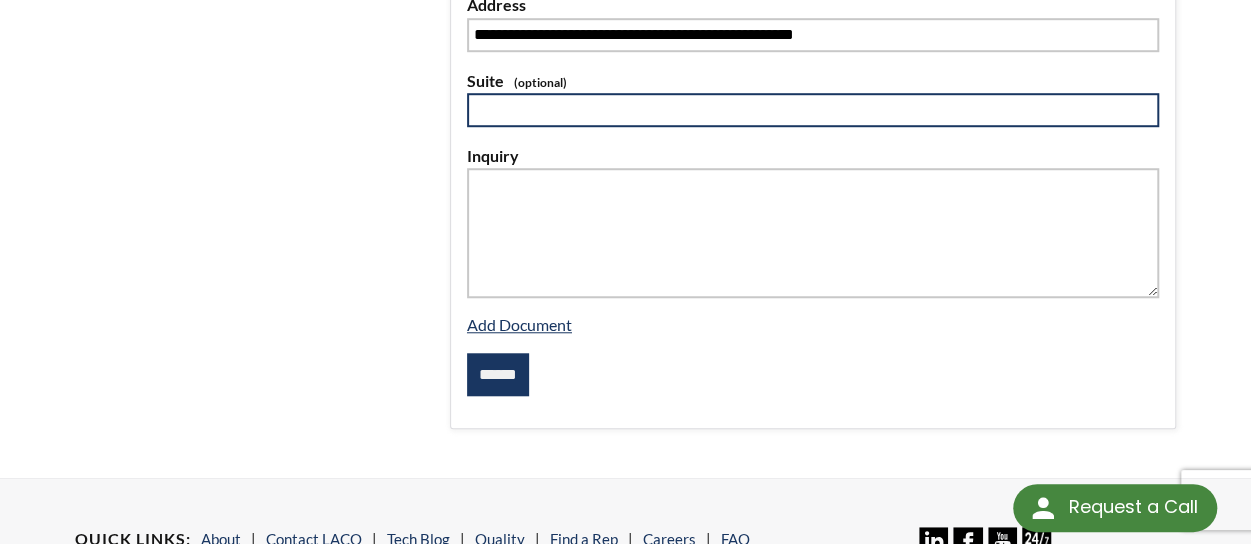 scroll, scrollTop: 520, scrollLeft: 0, axis: vertical 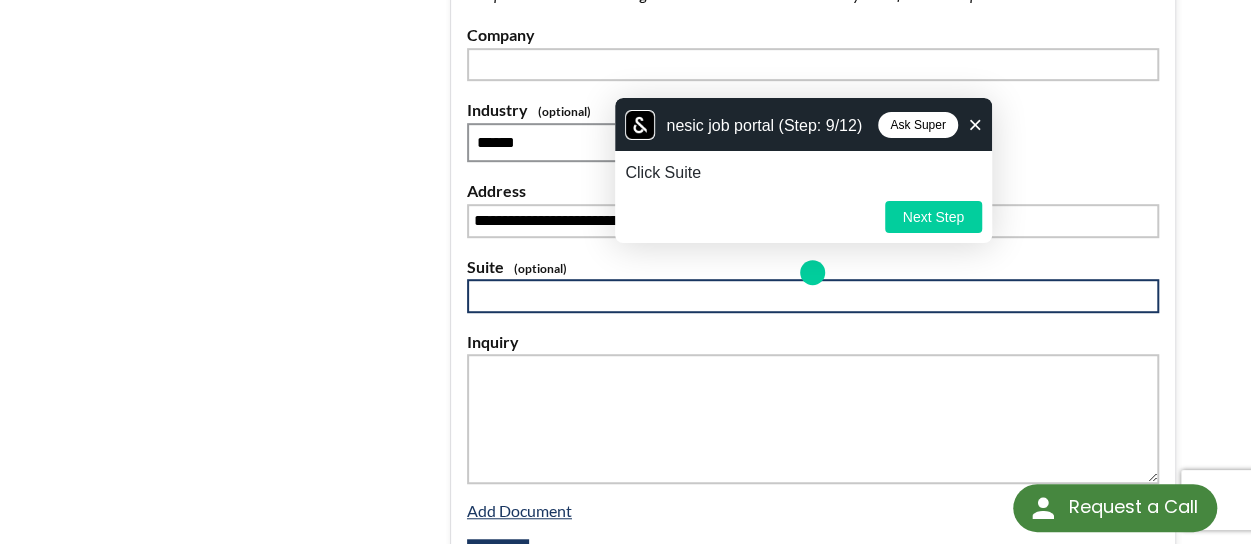 click at bounding box center [813, 296] 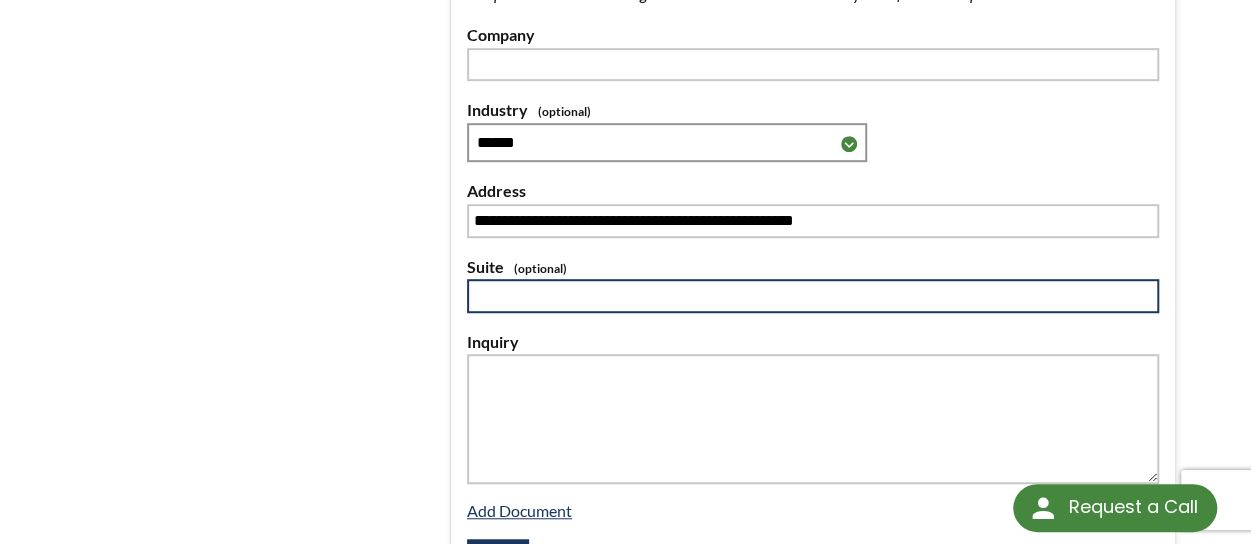 scroll, scrollTop: 644, scrollLeft: 0, axis: vertical 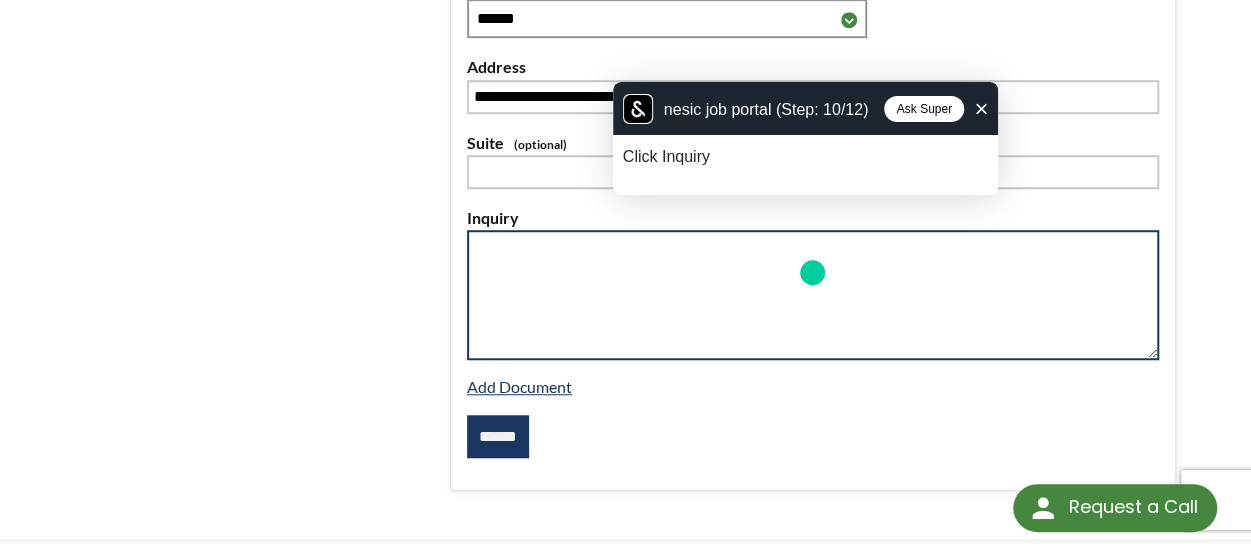 click at bounding box center (813, 295) 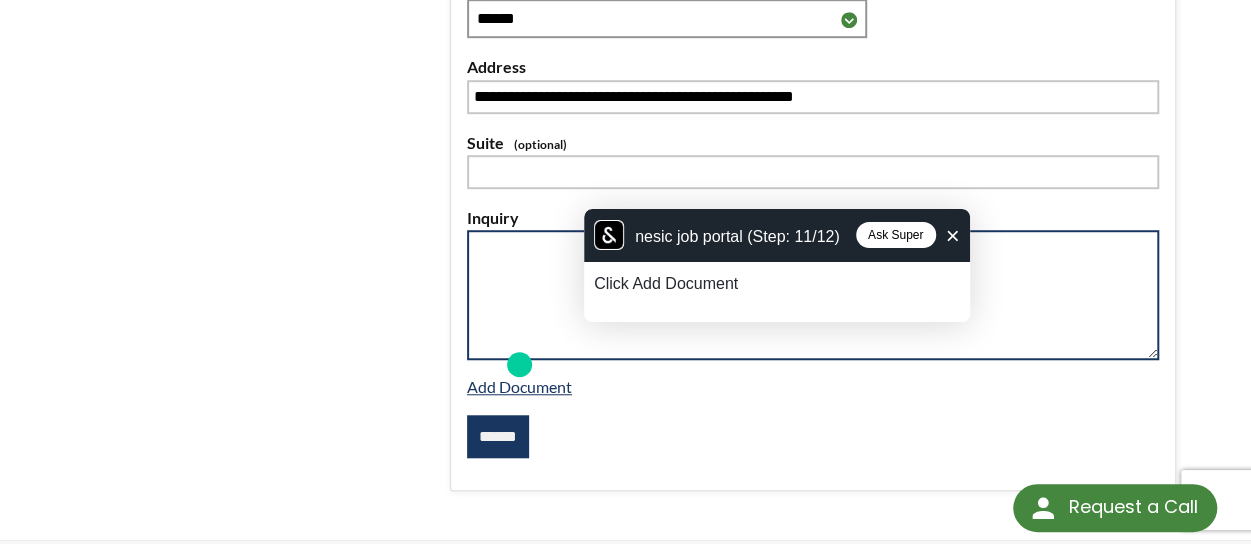 scroll, scrollTop: 736, scrollLeft: 0, axis: vertical 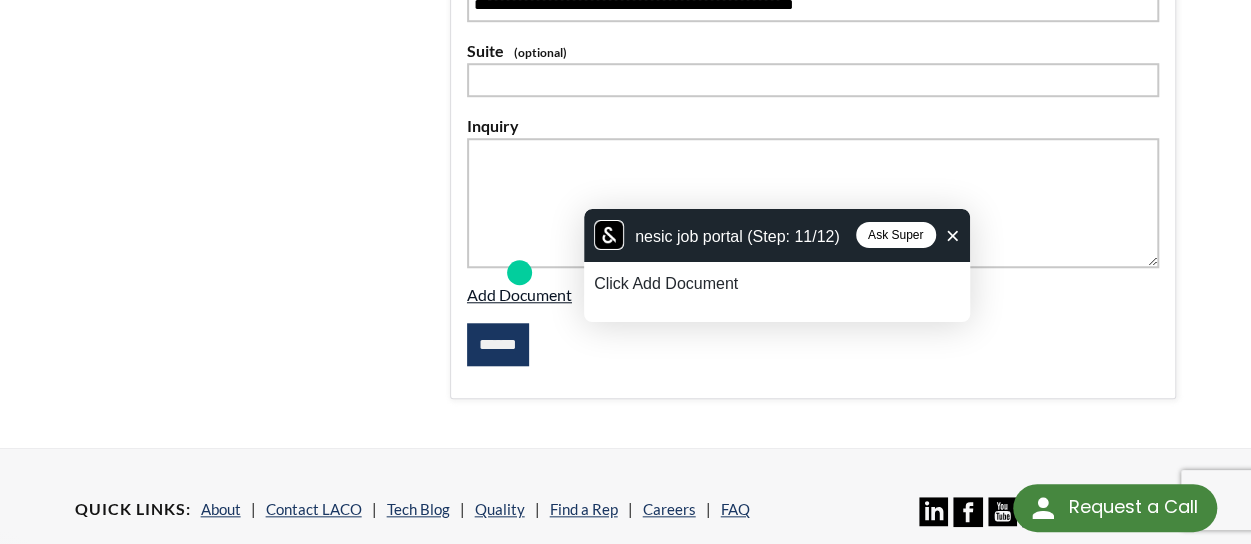 click on "Add Document" at bounding box center [519, 294] 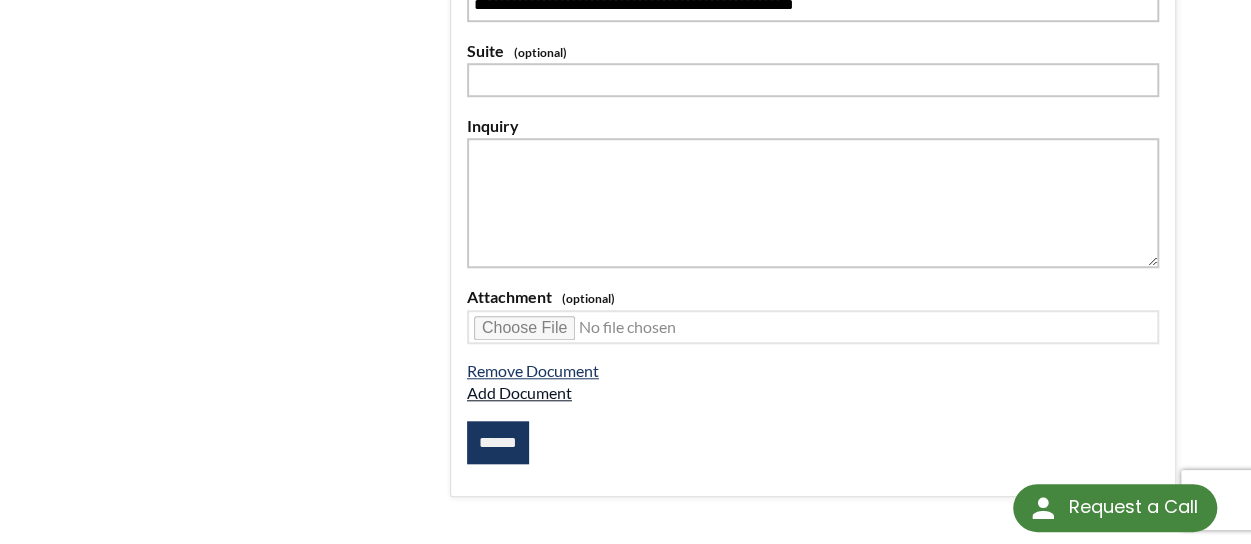 scroll, scrollTop: 886, scrollLeft: 0, axis: vertical 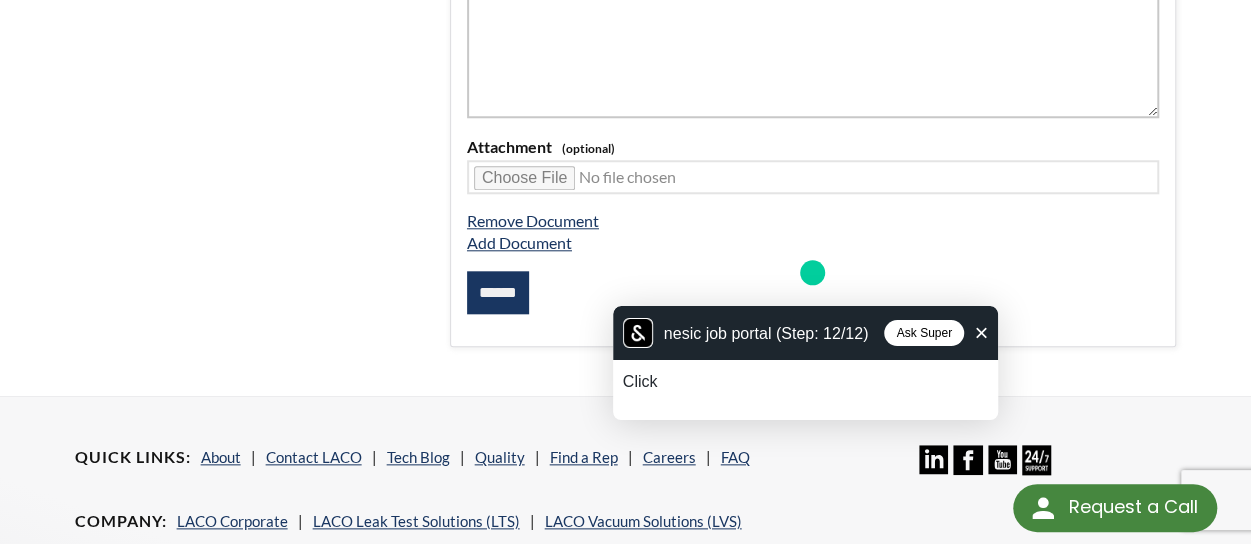 click on "******" at bounding box center [813, 293] 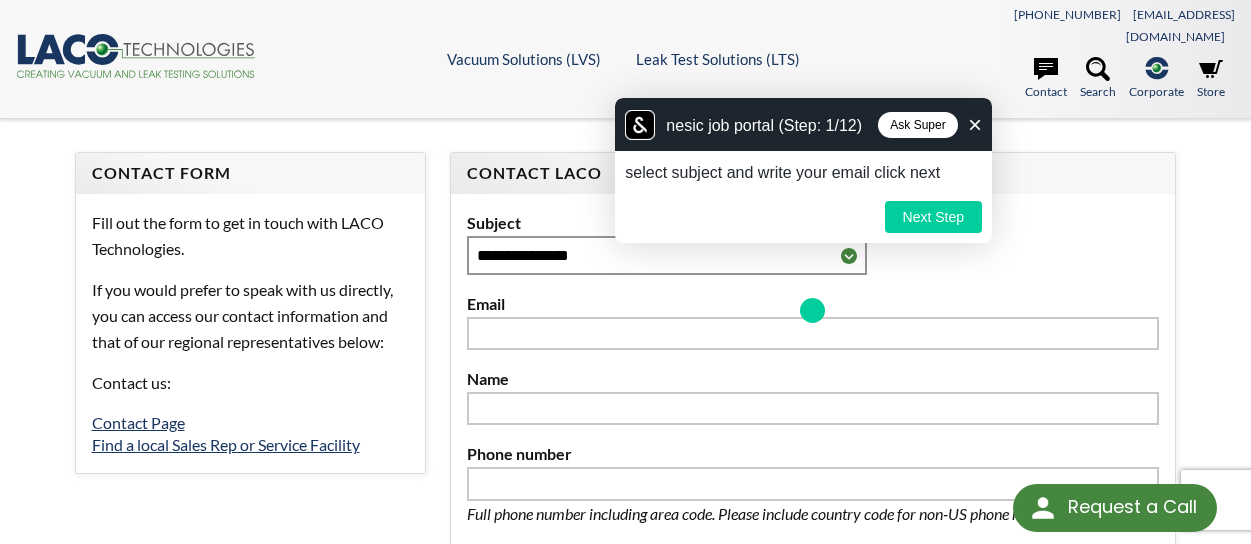 scroll, scrollTop: 38, scrollLeft: 0, axis: vertical 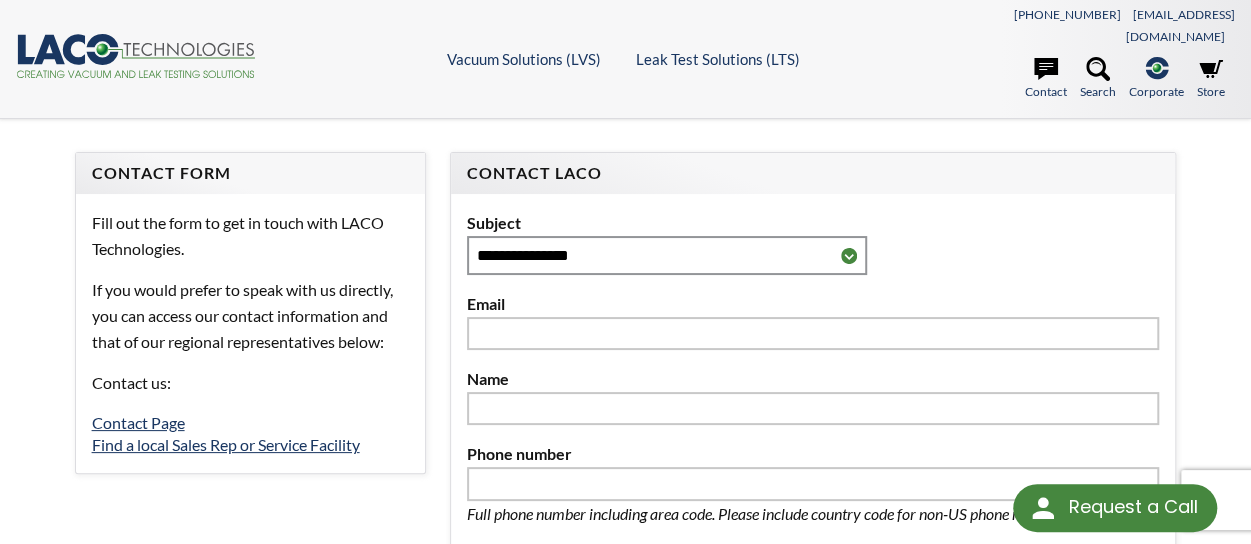 select 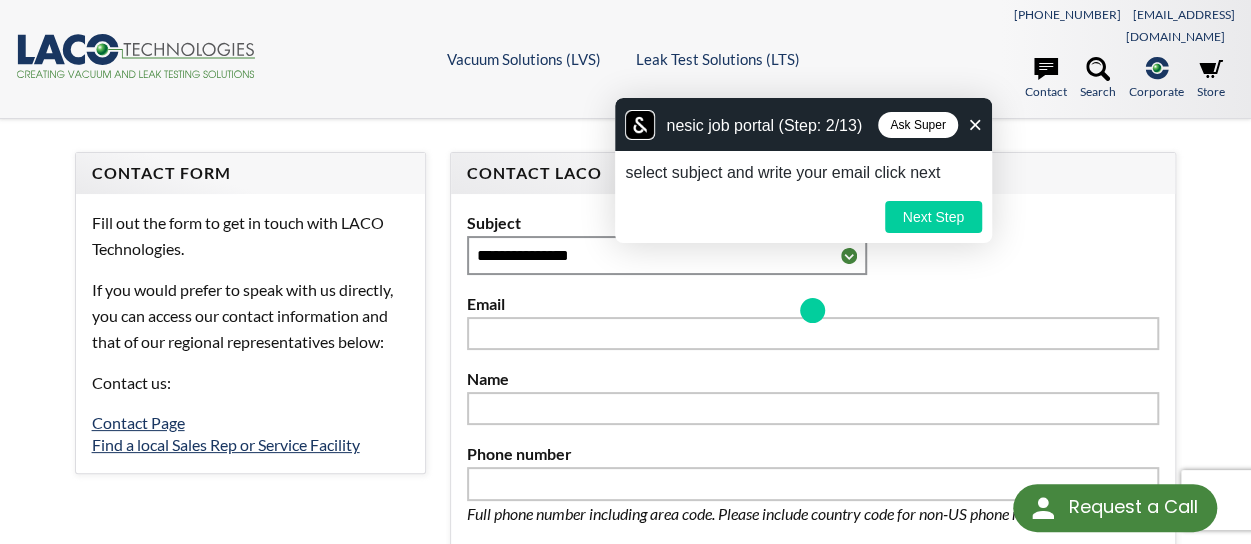 scroll, scrollTop: 38, scrollLeft: 0, axis: vertical 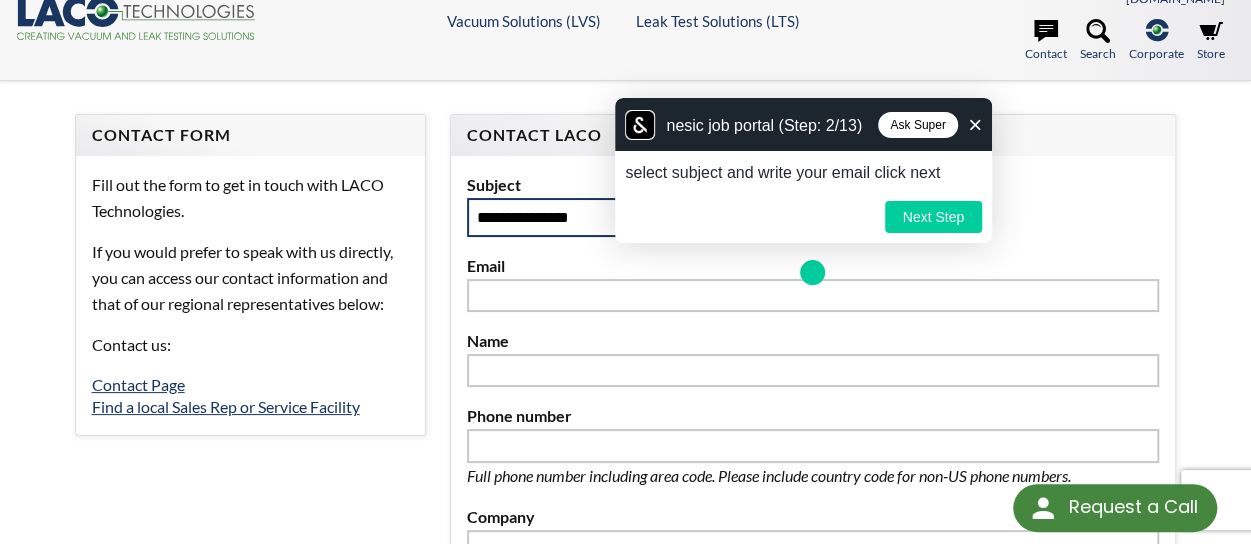click on "**********" at bounding box center [667, 217] 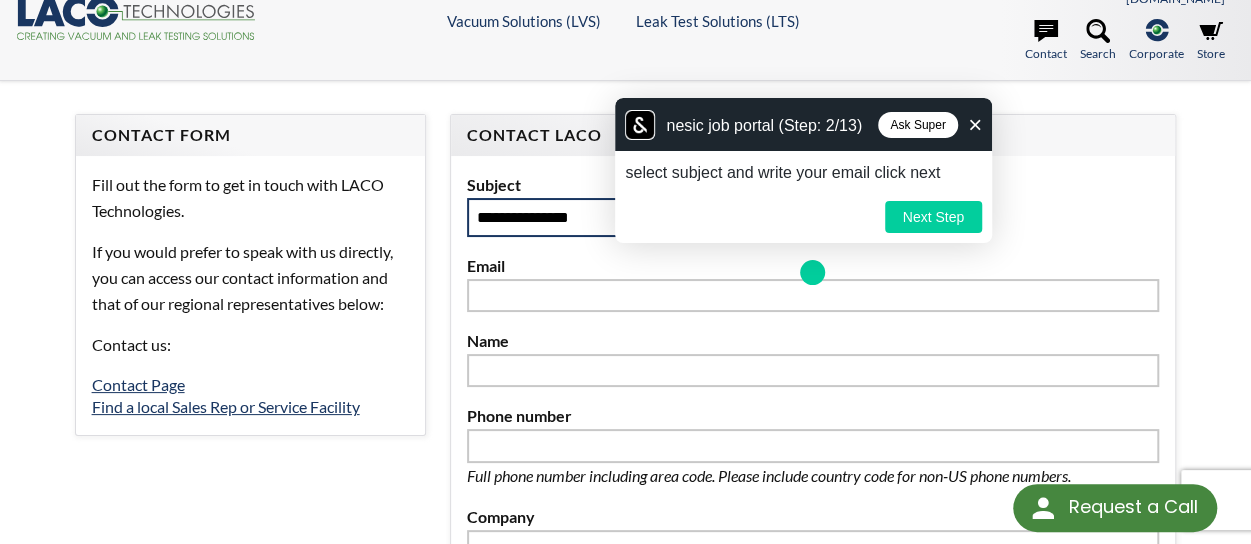 select on "**********" 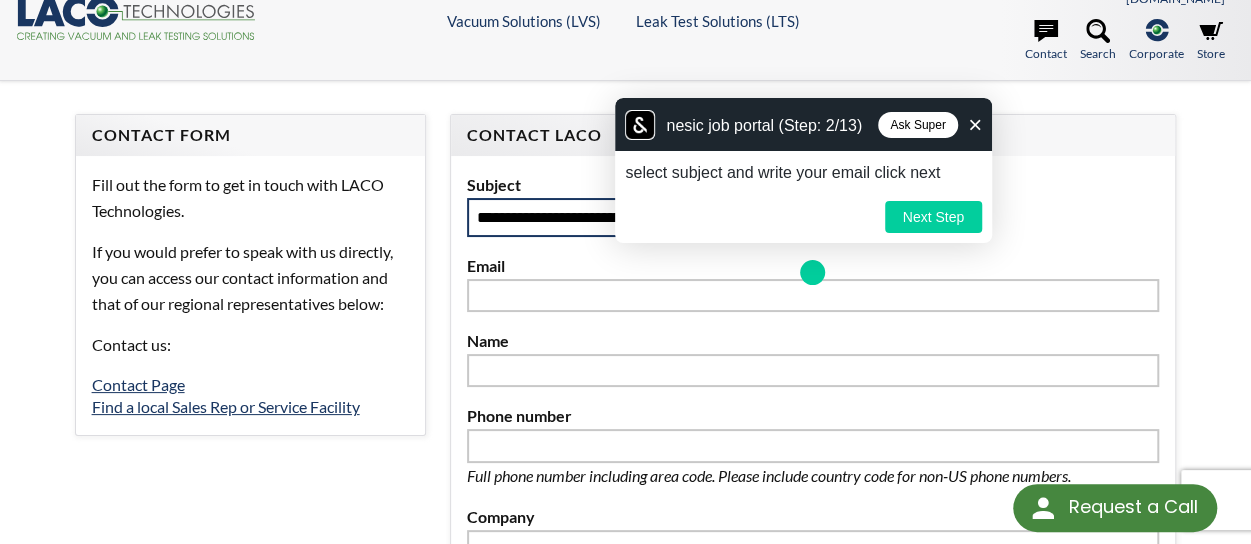 click on "**********" at bounding box center (667, 217) 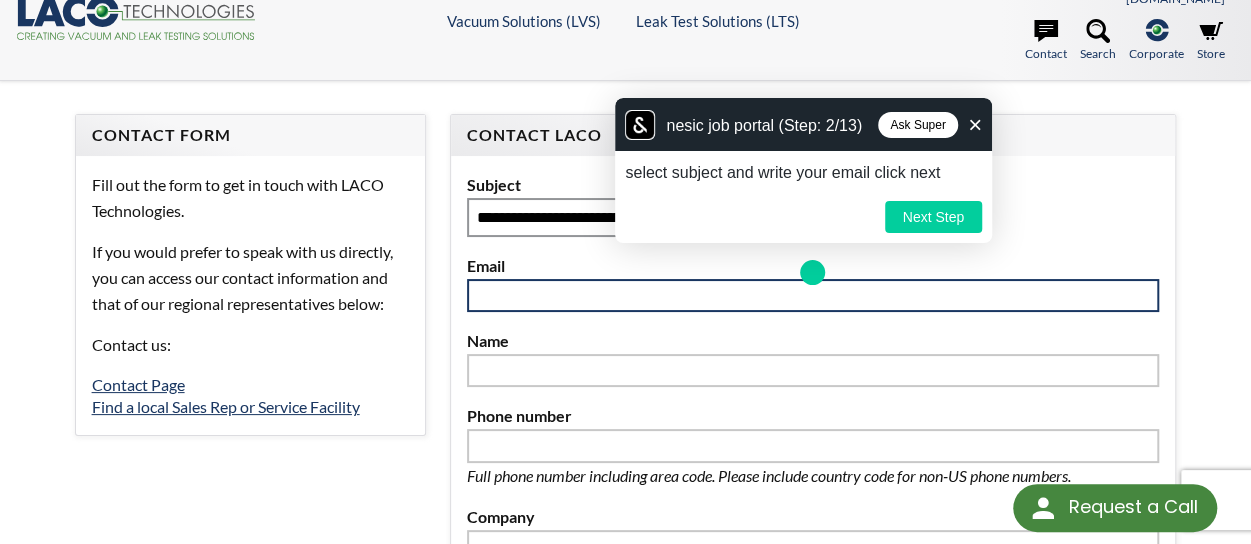 click at bounding box center [813, 296] 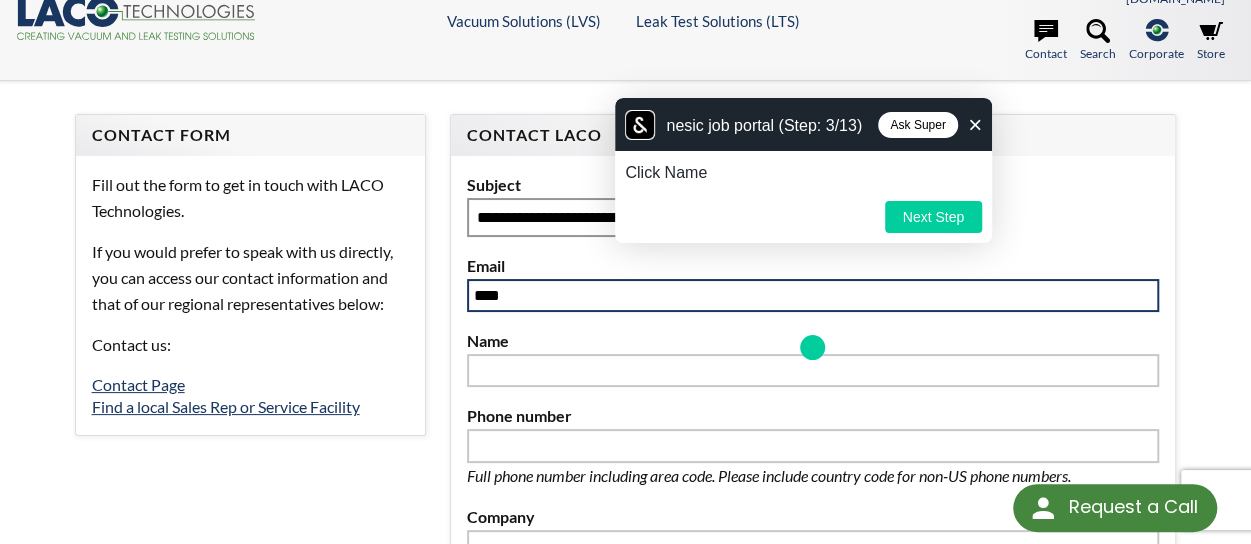 scroll, scrollTop: 113, scrollLeft: 0, axis: vertical 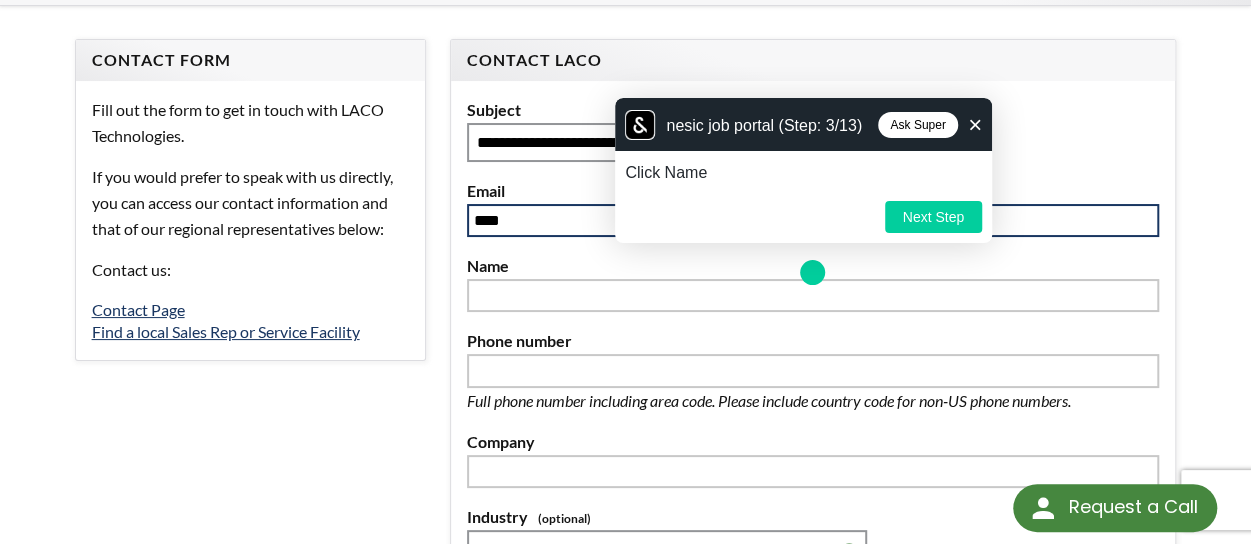 type on "****" 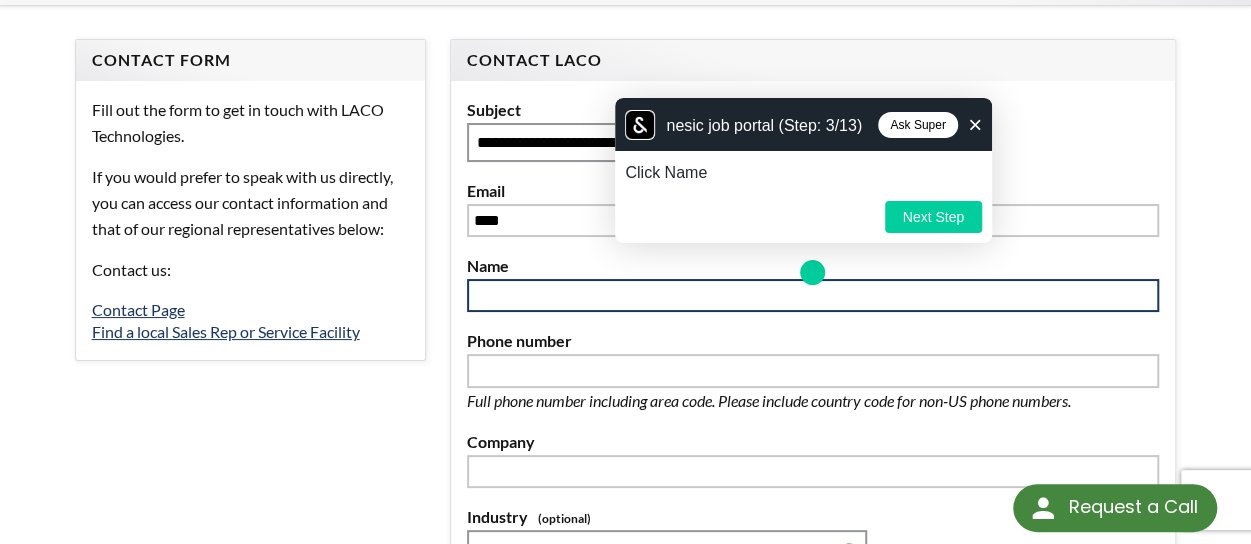 click at bounding box center (813, 296) 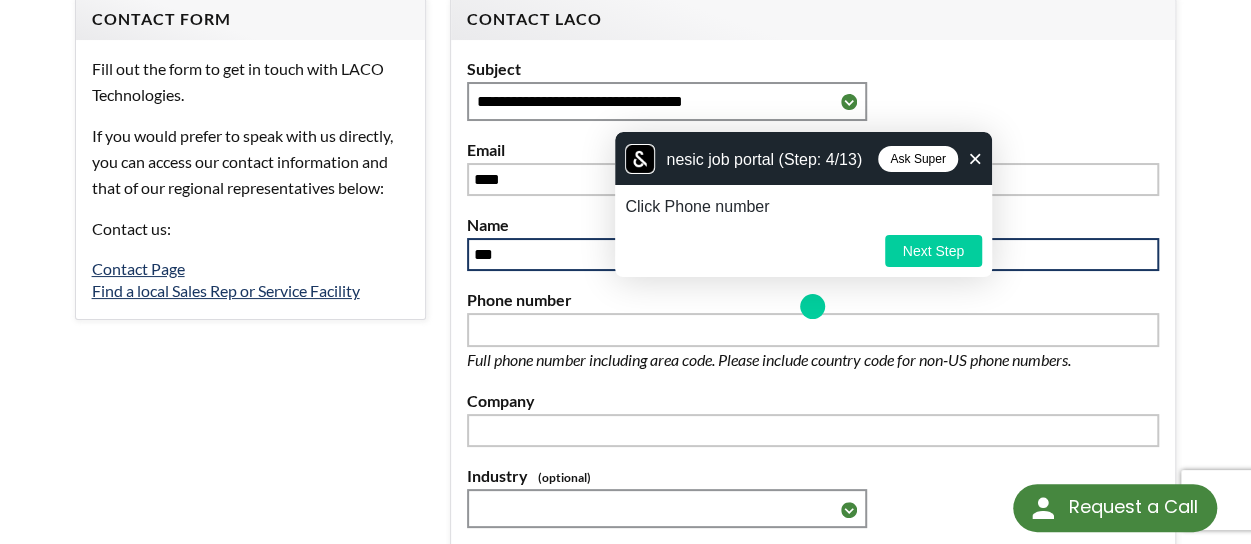 scroll, scrollTop: 154, scrollLeft: 0, axis: vertical 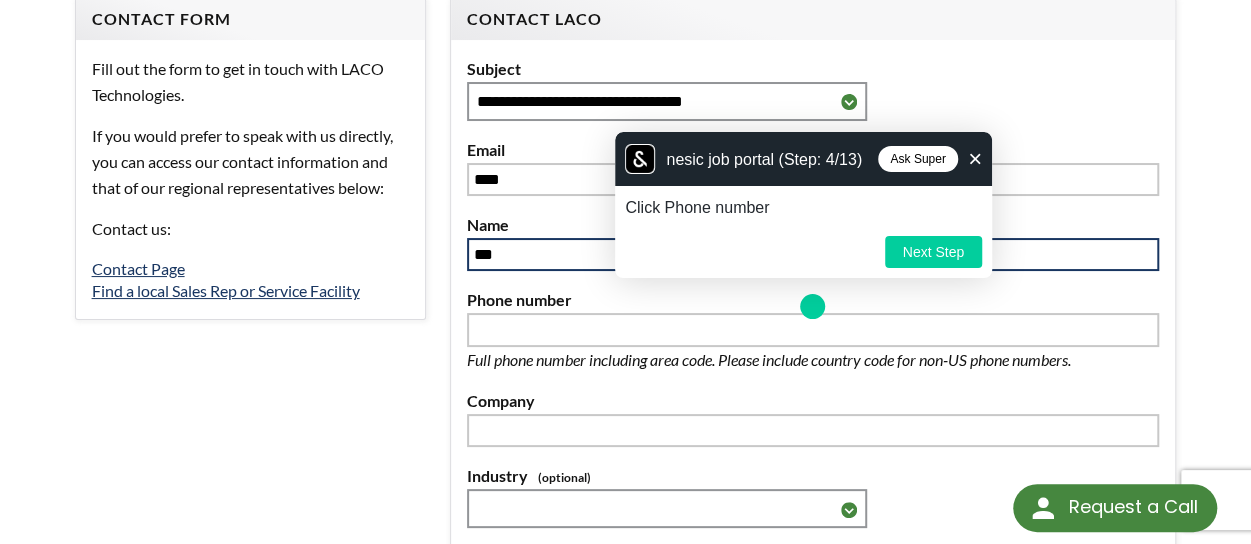 type on "***" 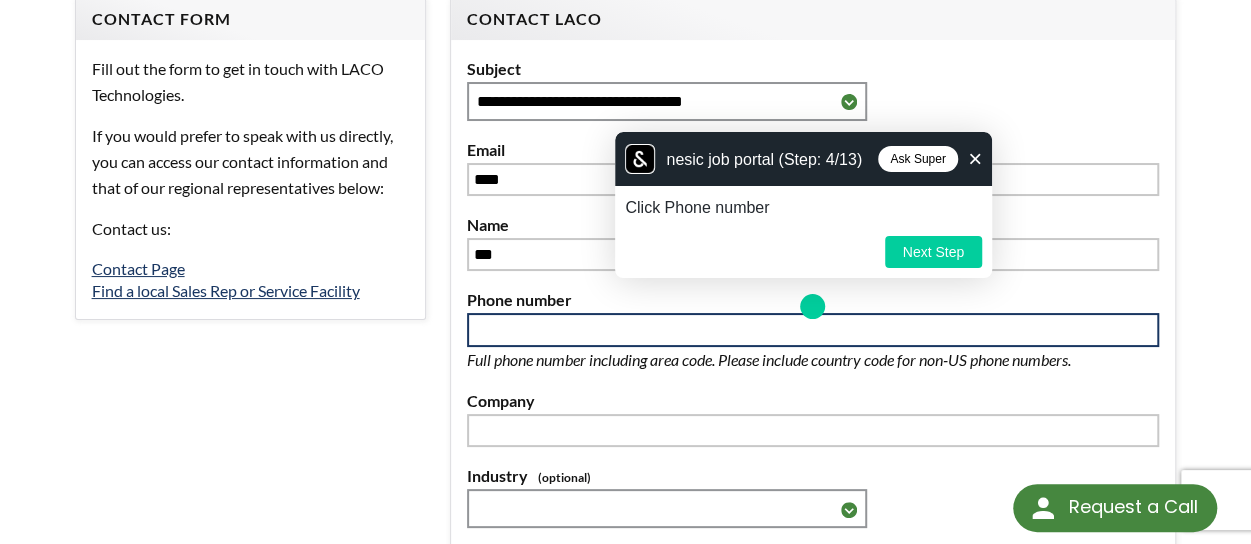 click at bounding box center [813, 330] 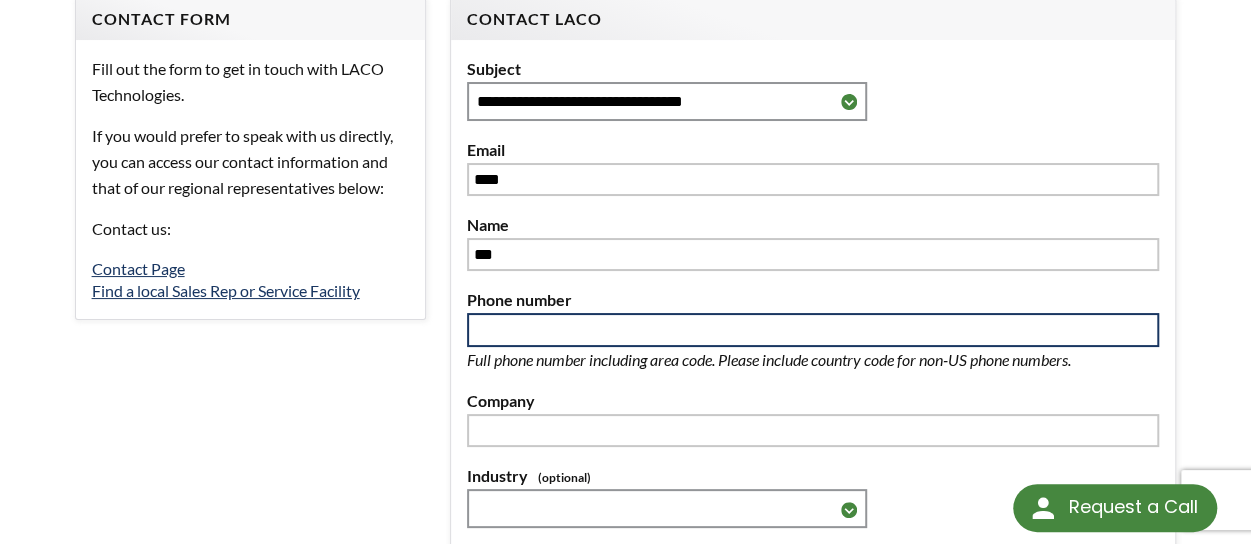 scroll, scrollTop: 260, scrollLeft: 0, axis: vertical 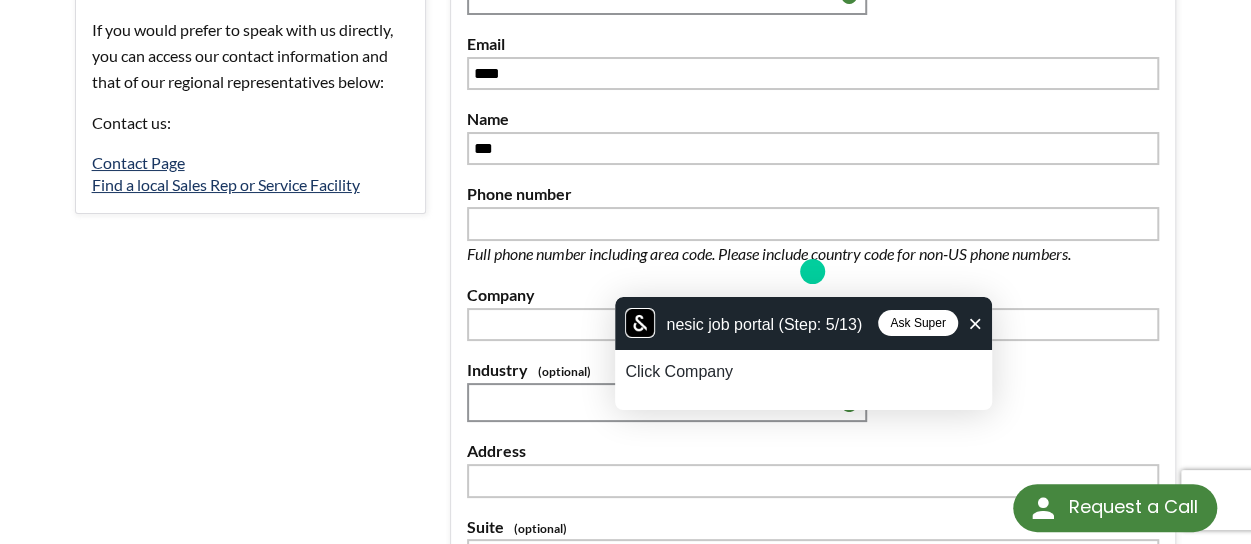 click on "Company" at bounding box center (813, 295) 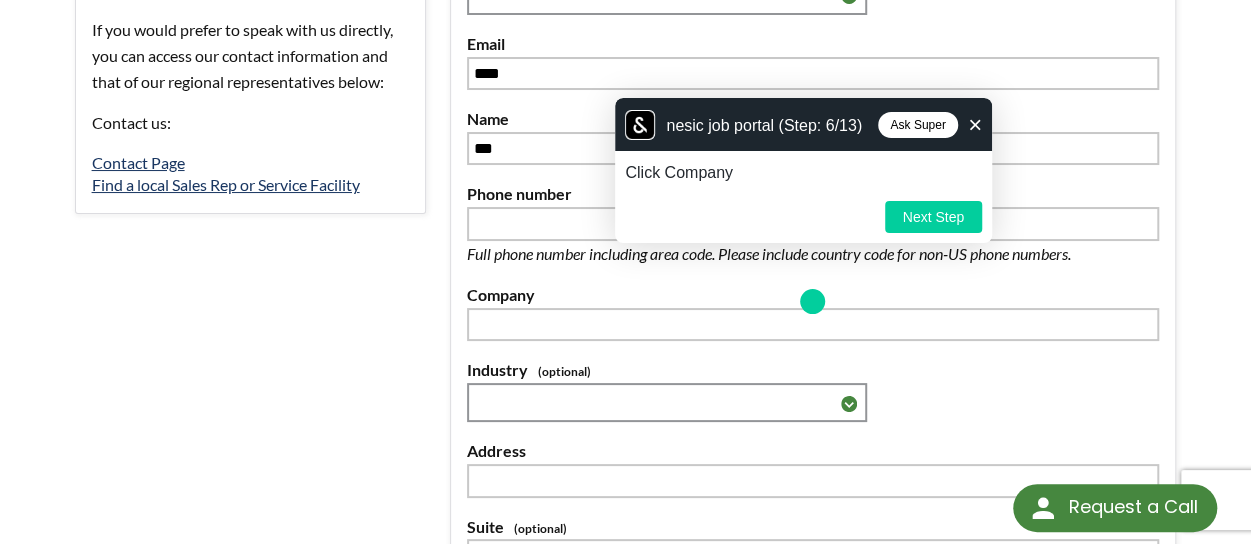 scroll, scrollTop: 289, scrollLeft: 0, axis: vertical 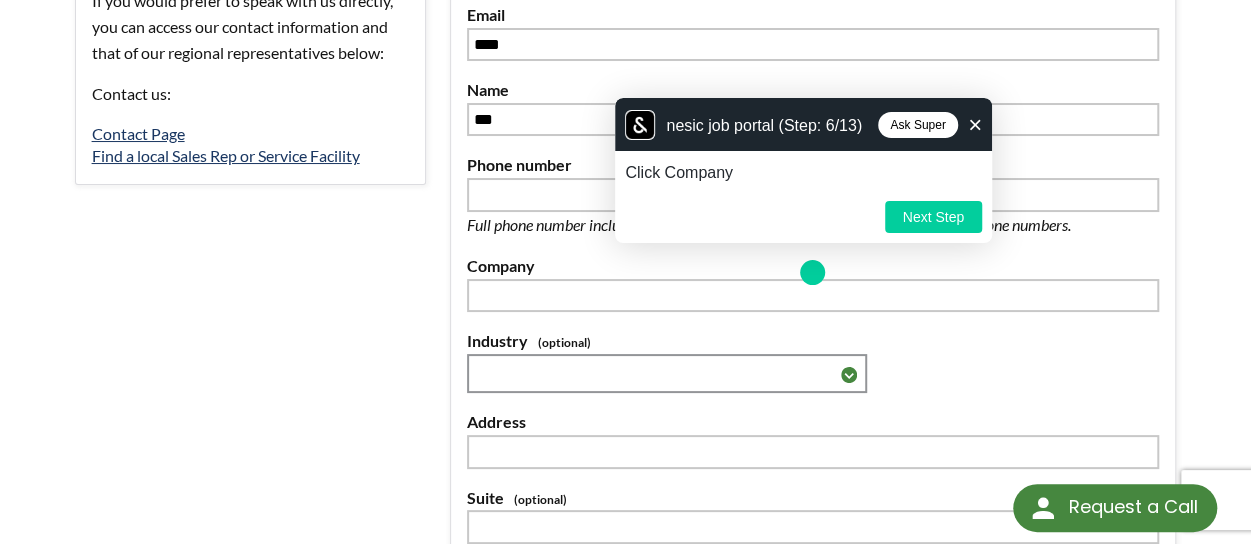 click on "**********" at bounding box center (813, 375) 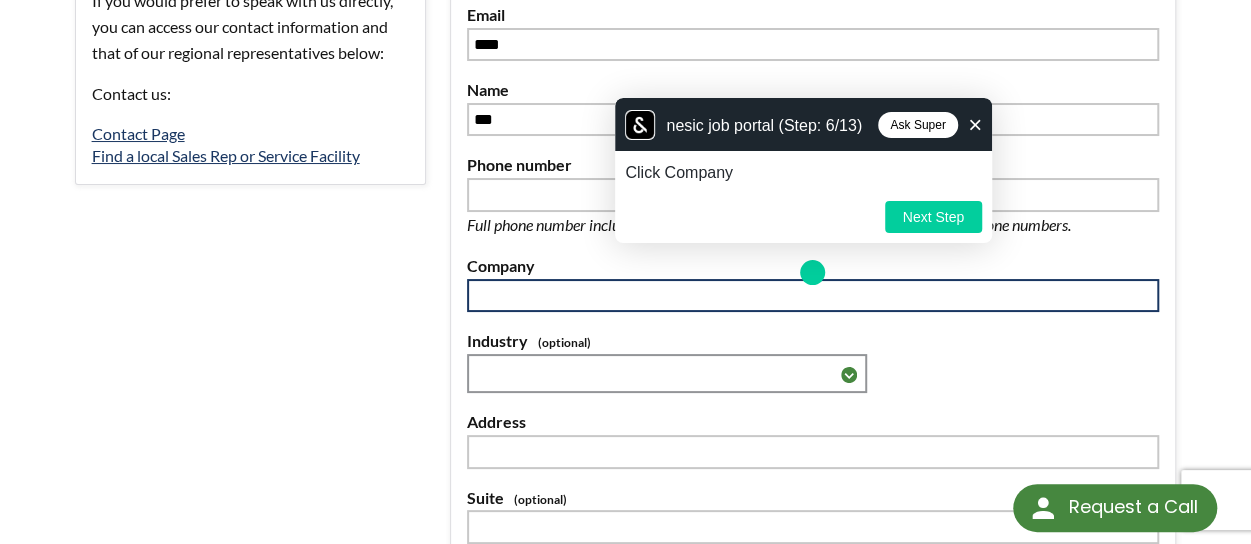 click at bounding box center [813, 296] 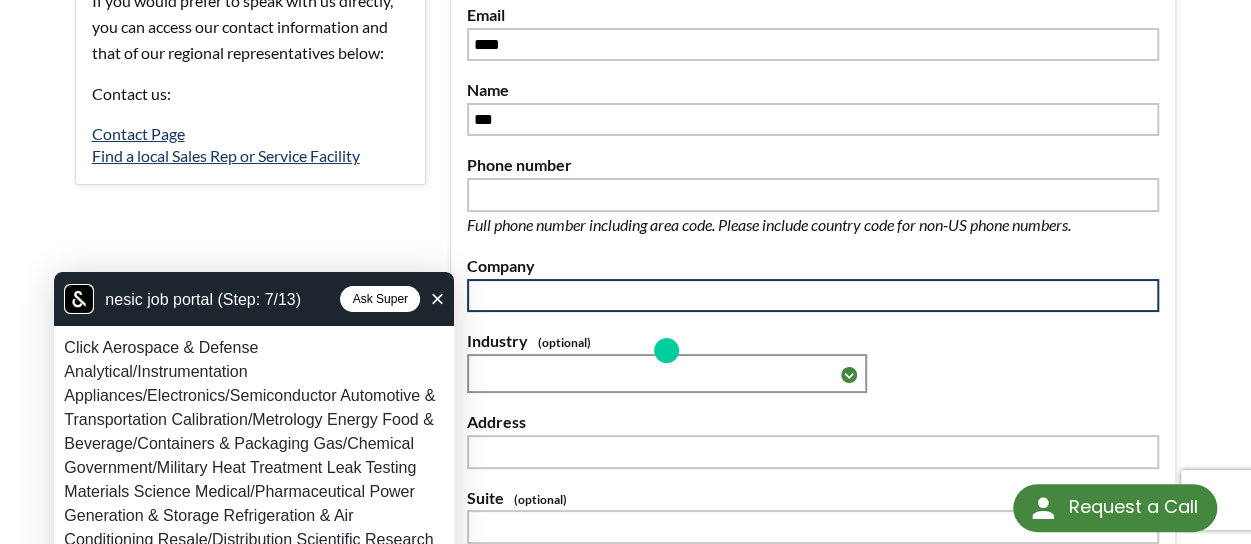 scroll, scrollTop: 367, scrollLeft: 0, axis: vertical 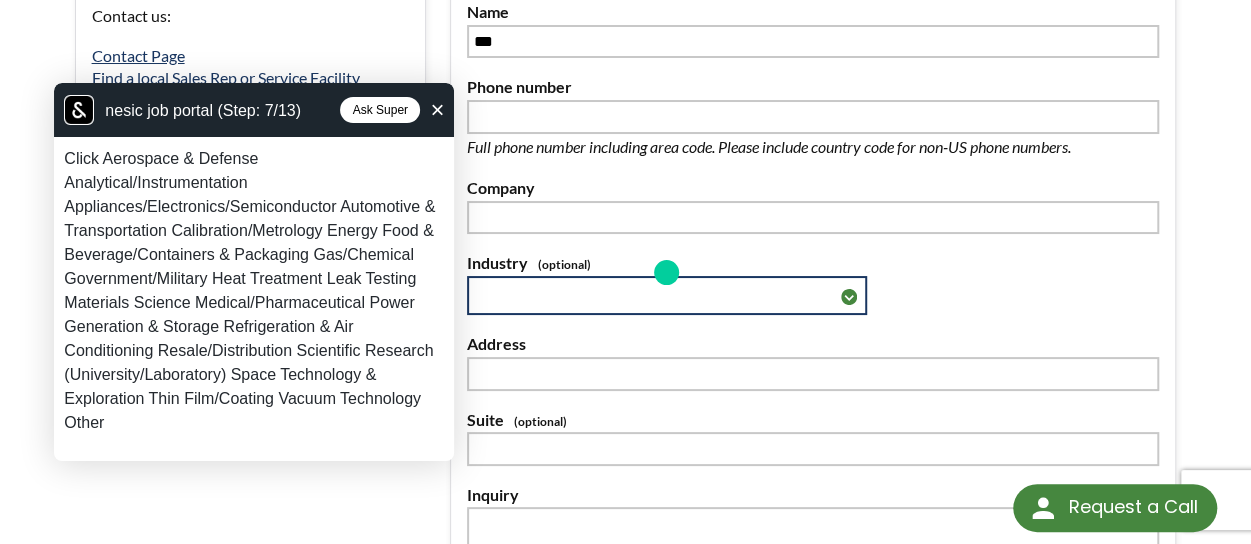 click on "**********" at bounding box center [667, 295] 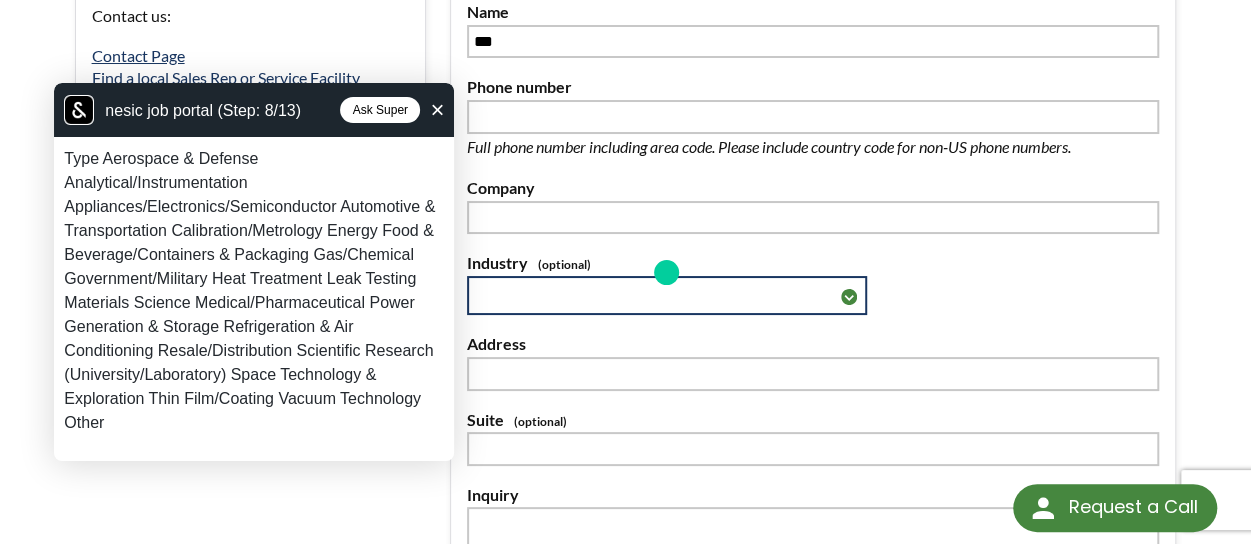 select on "**********" 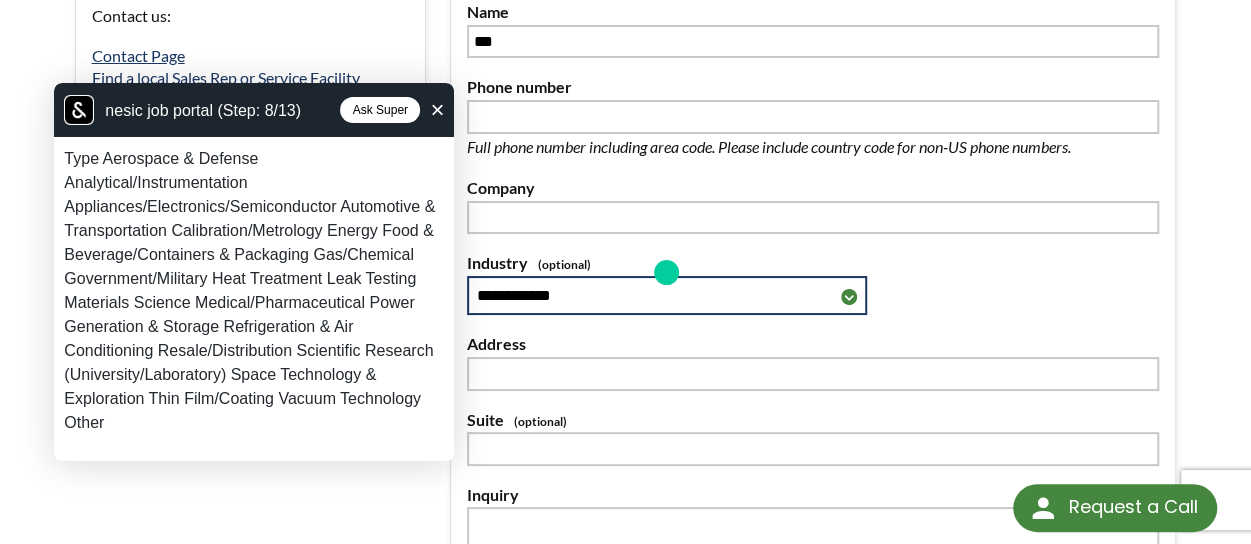 click on "**********" at bounding box center (667, 295) 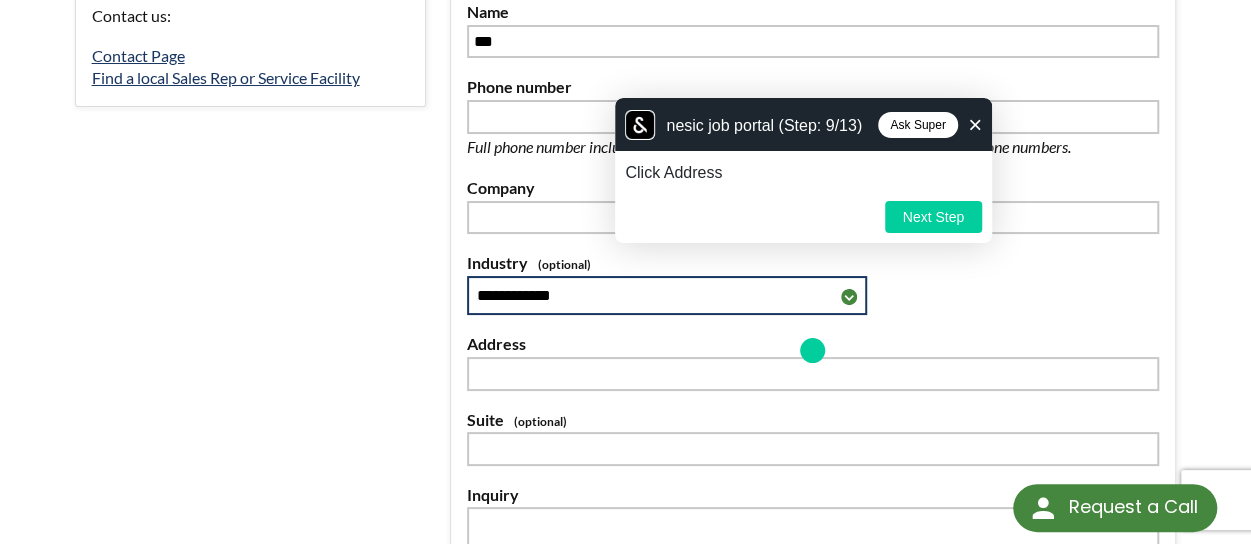 scroll, scrollTop: 445, scrollLeft: 0, axis: vertical 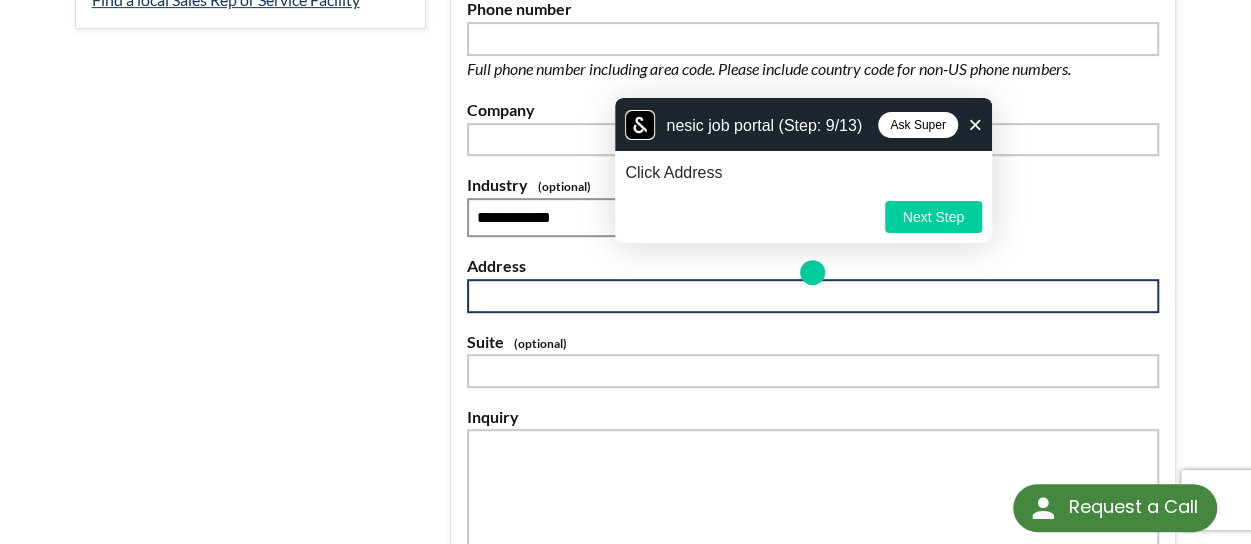 click at bounding box center (813, 296) 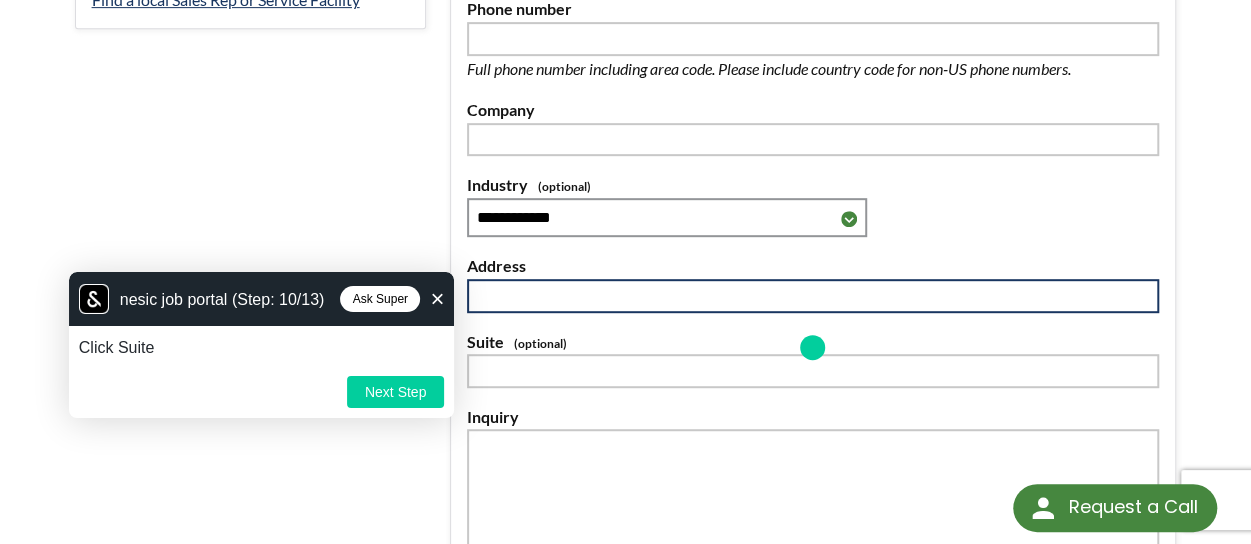 scroll, scrollTop: 520, scrollLeft: 0, axis: vertical 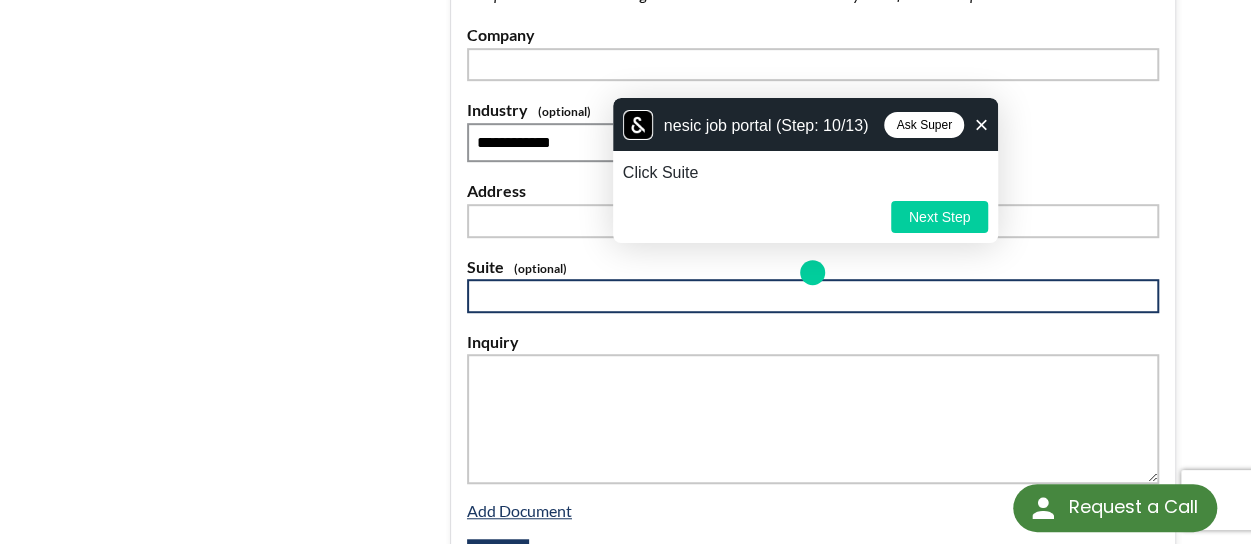 click at bounding box center [813, 296] 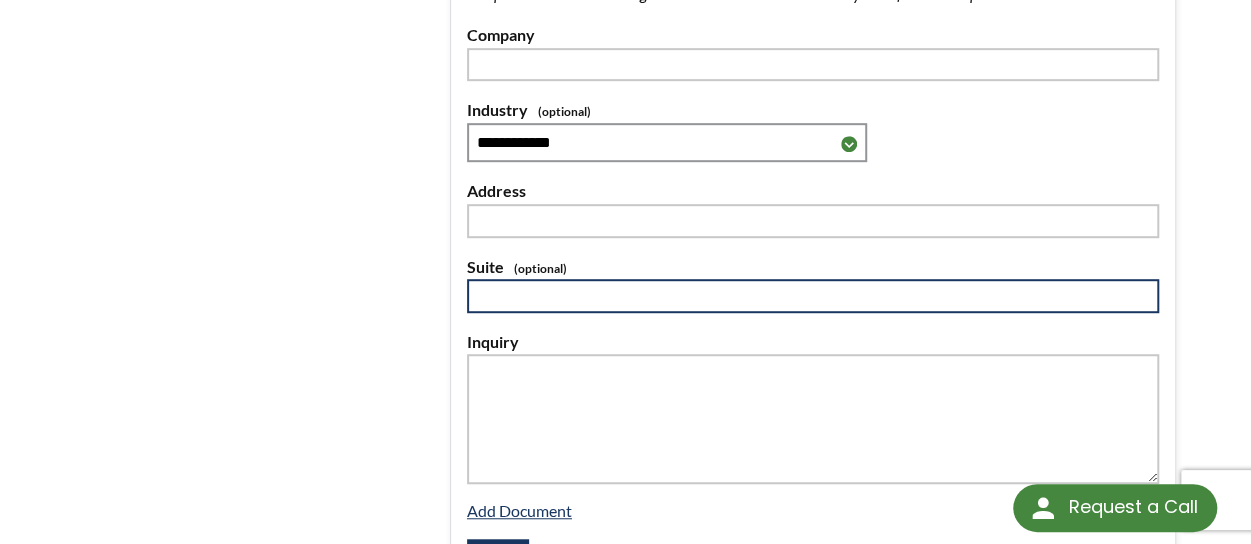 scroll, scrollTop: 644, scrollLeft: 0, axis: vertical 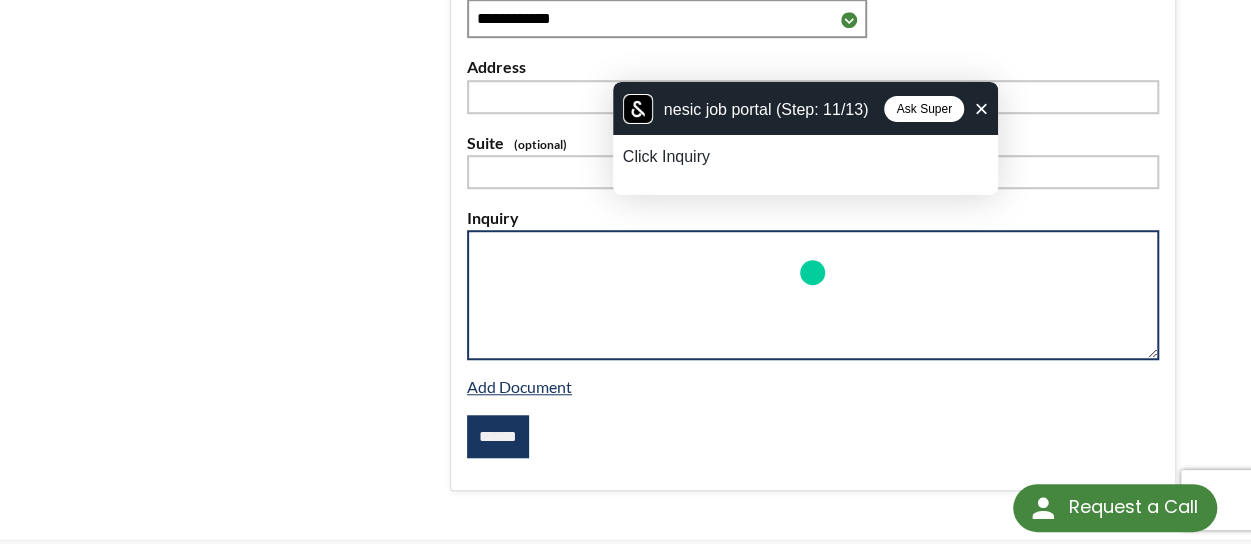 click at bounding box center [813, 295] 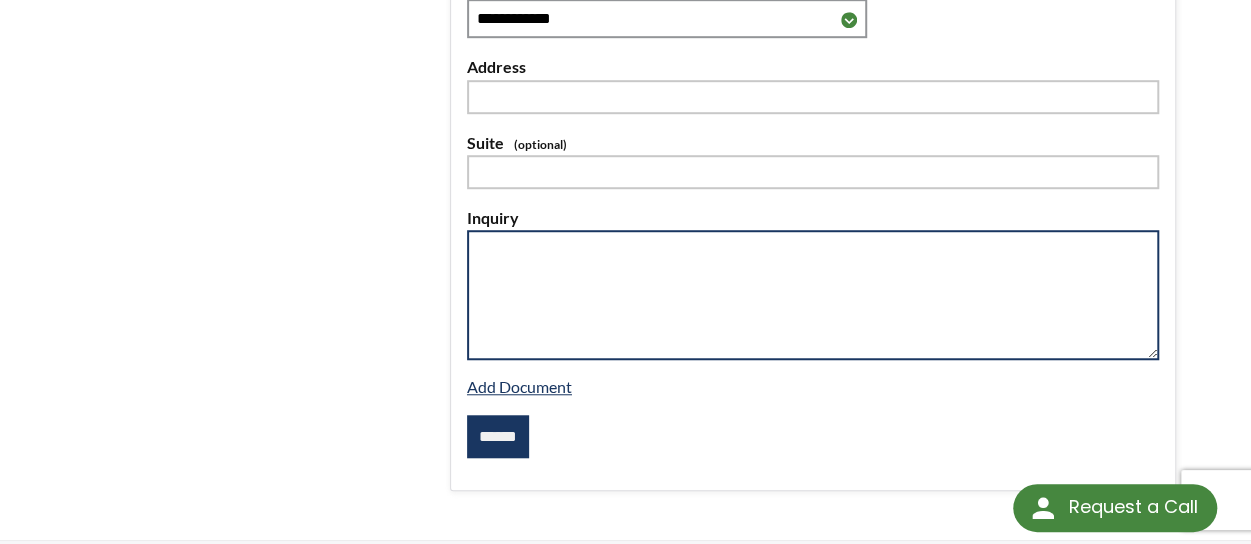 scroll, scrollTop: 736, scrollLeft: 0, axis: vertical 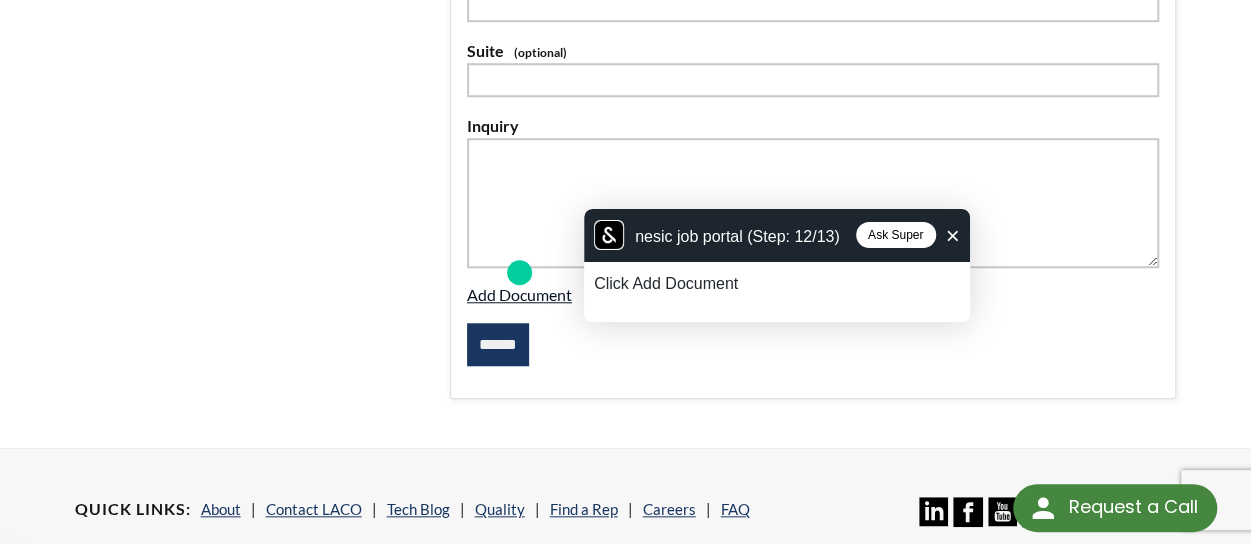 click on "Add Document" at bounding box center [519, 294] 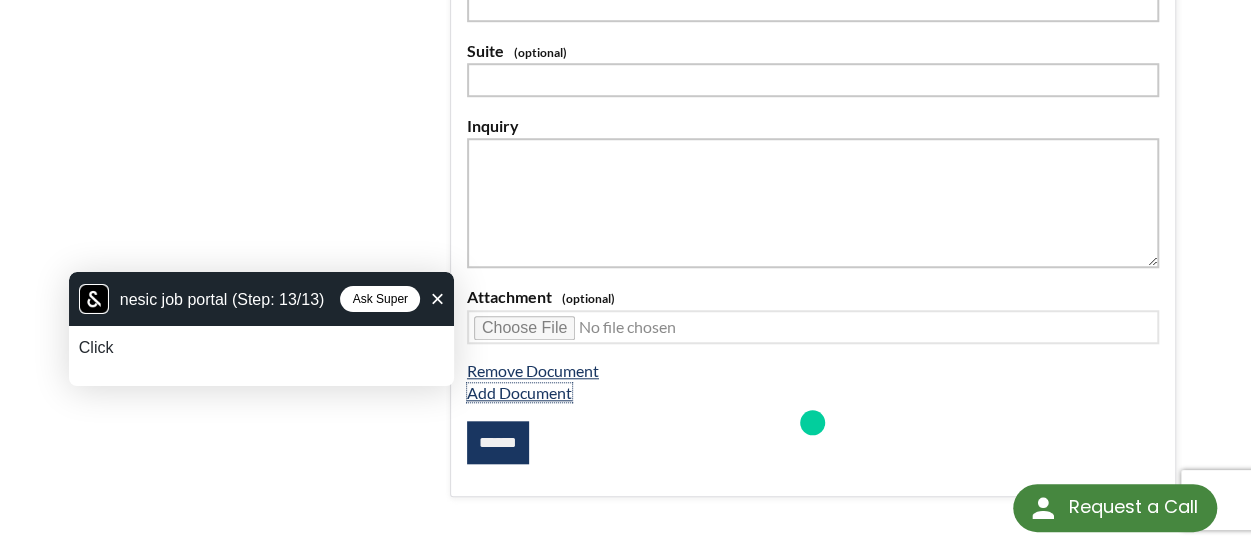 scroll, scrollTop: 886, scrollLeft: 0, axis: vertical 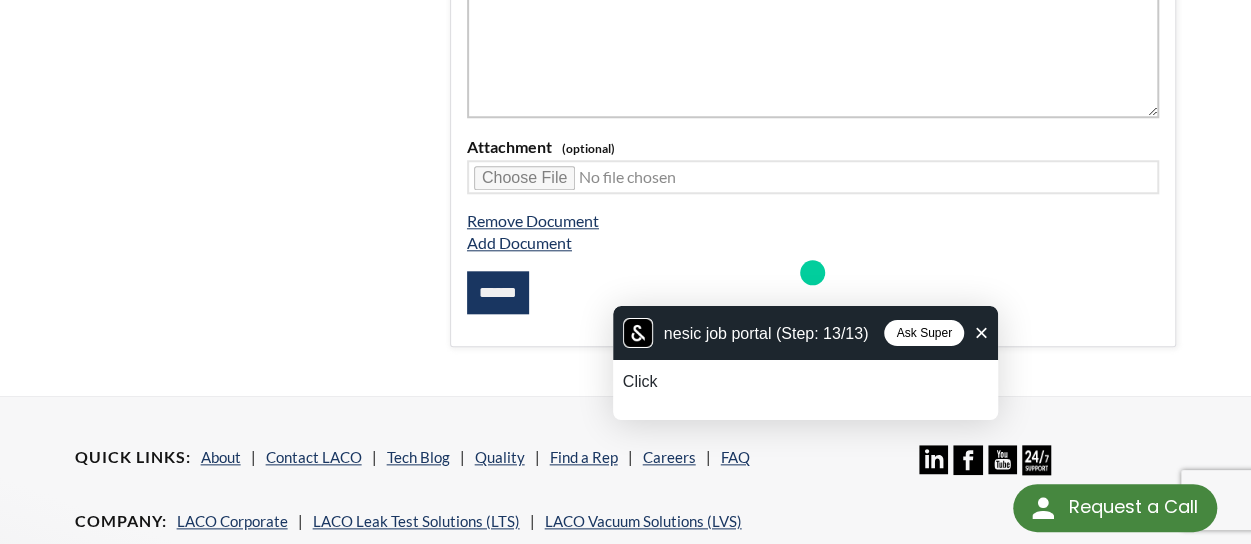 click on "******" at bounding box center (813, 293) 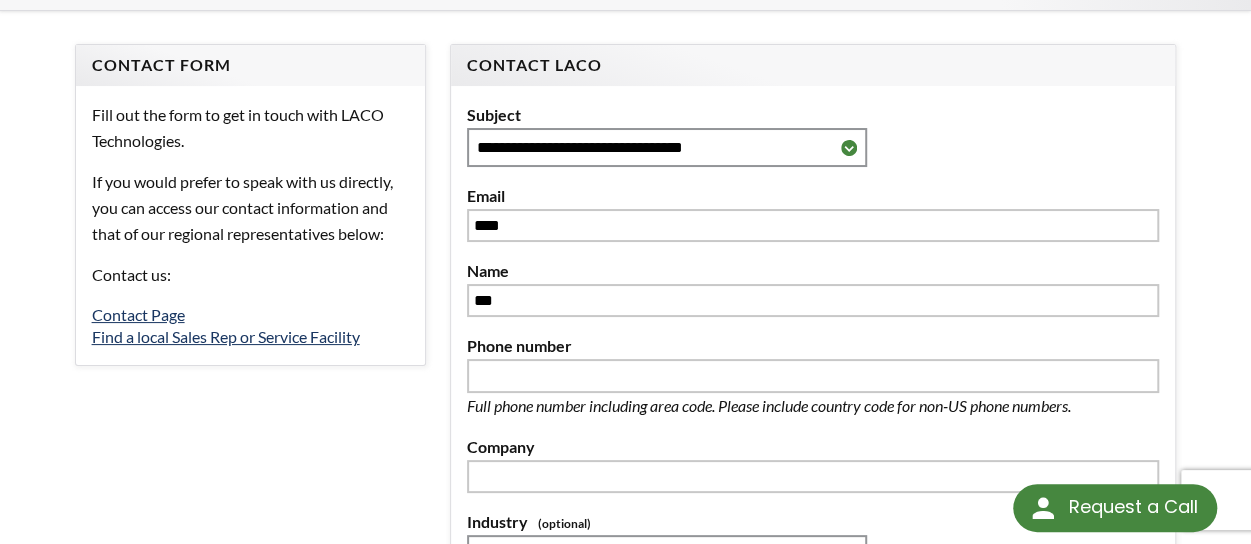 scroll, scrollTop: 110, scrollLeft: 0, axis: vertical 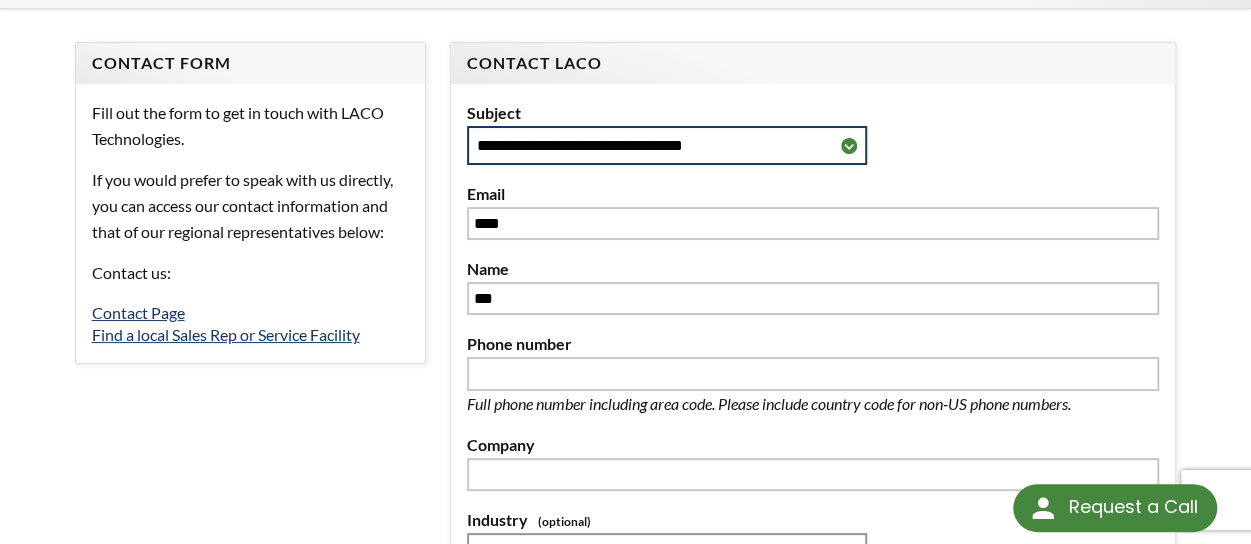 click on "**********" at bounding box center (667, 145) 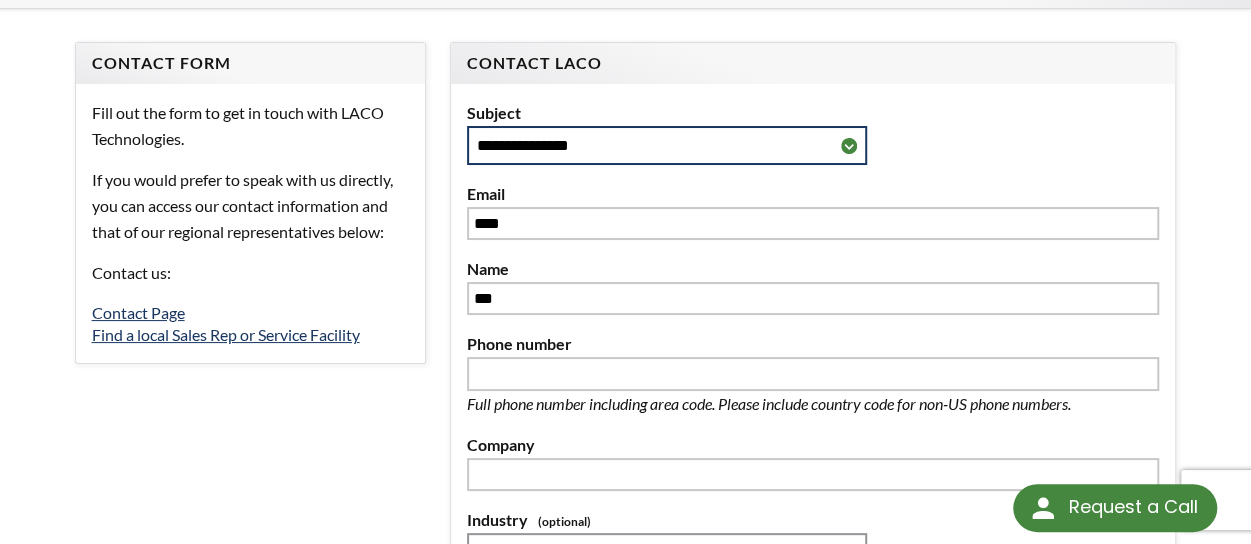 click on "**********" at bounding box center (667, 145) 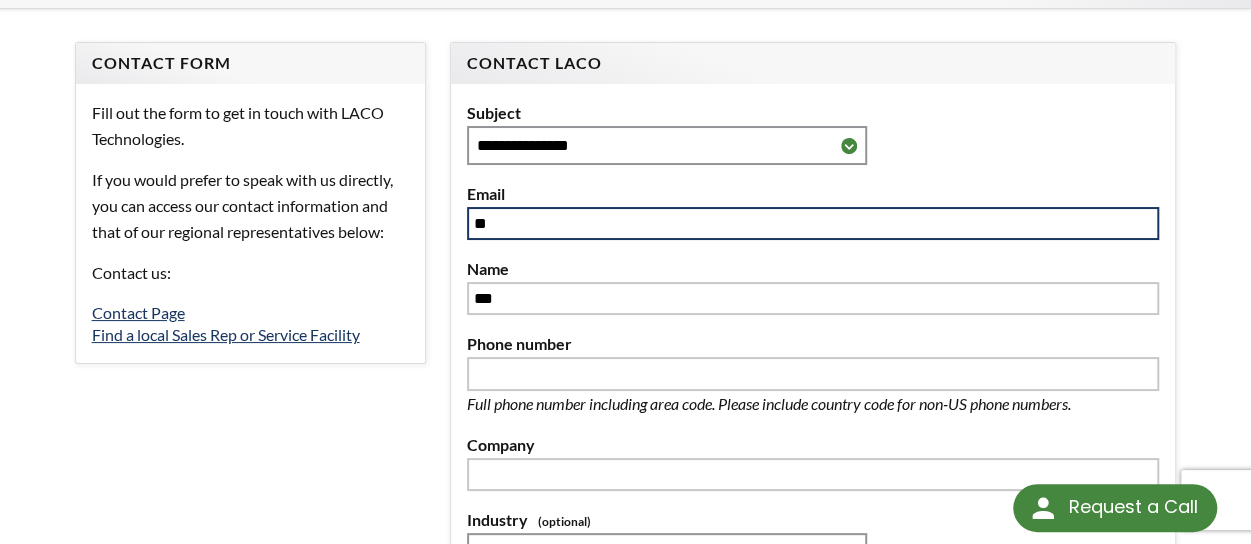 type on "**" 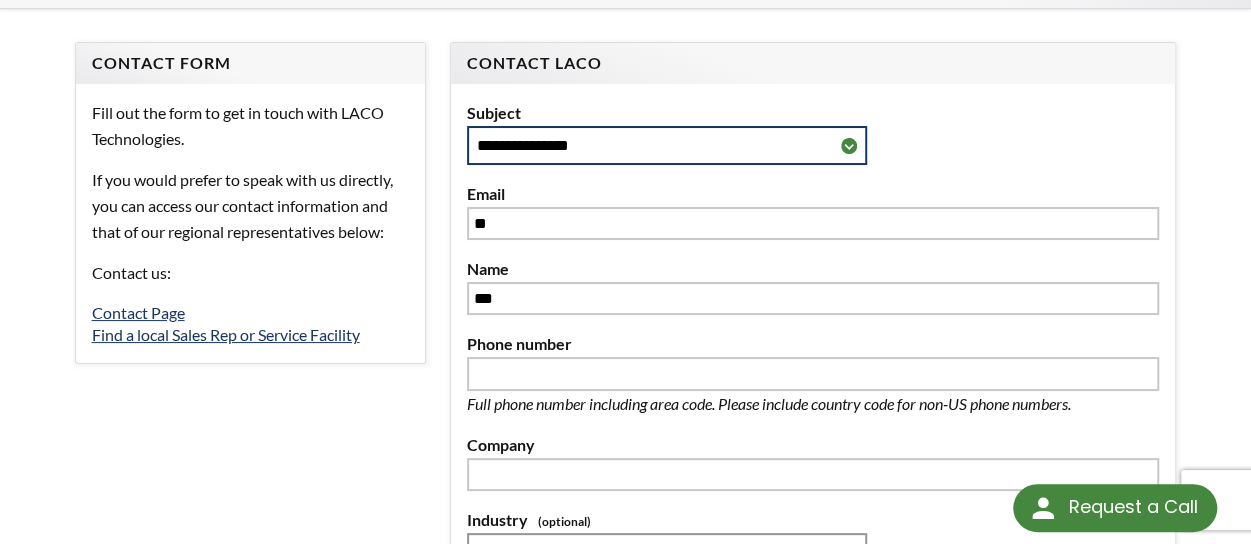 click on "**********" at bounding box center [667, 145] 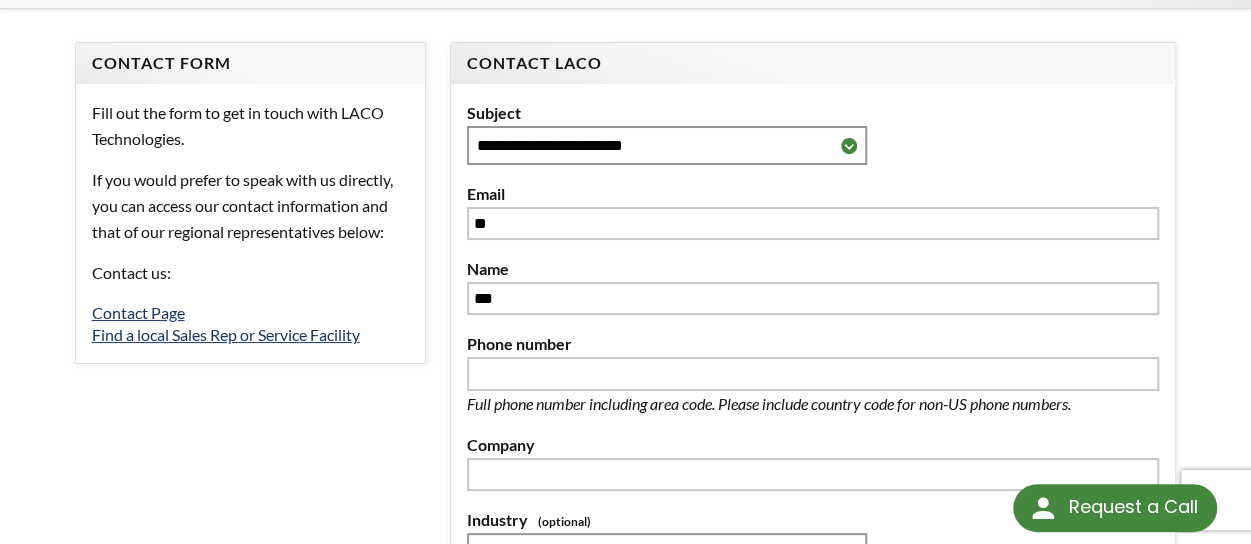click on "**********" at bounding box center [813, 132] 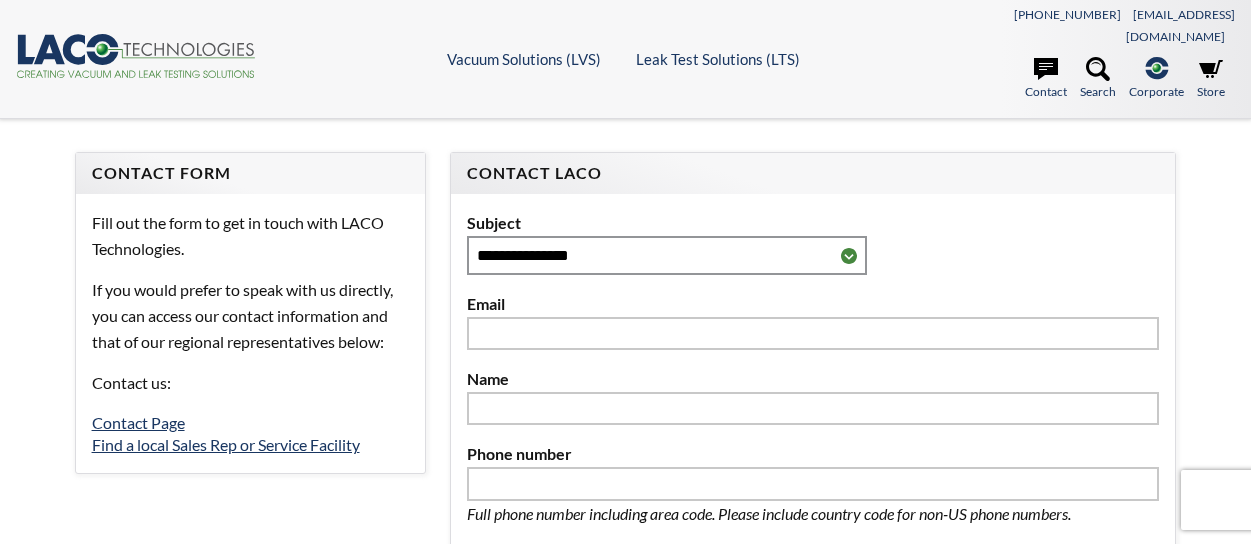 click on "**********" at bounding box center [667, 255] 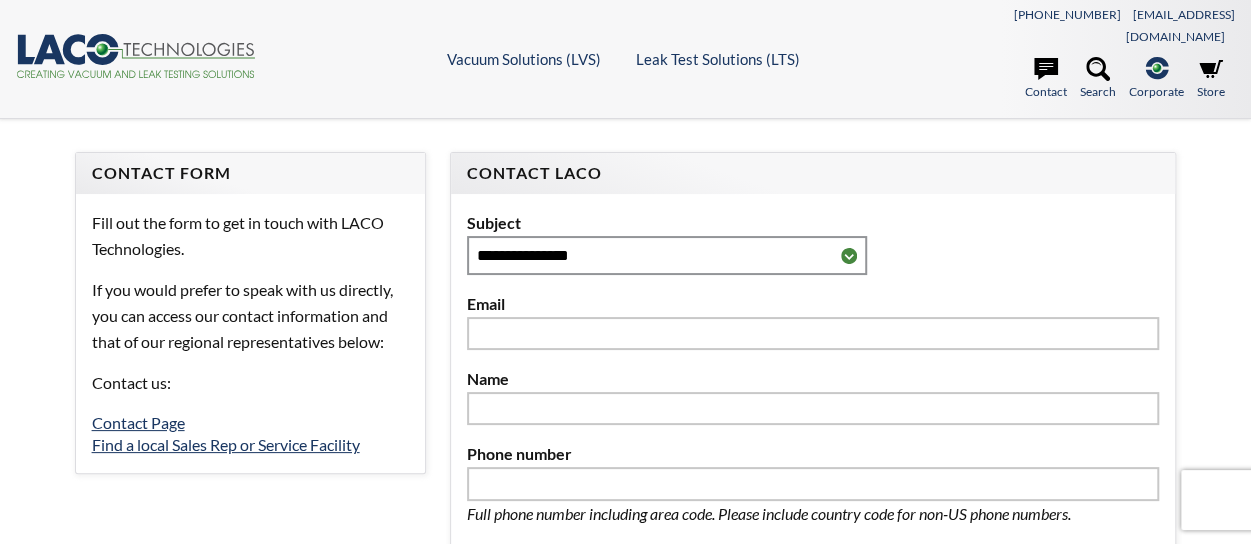 scroll, scrollTop: 0, scrollLeft: 0, axis: both 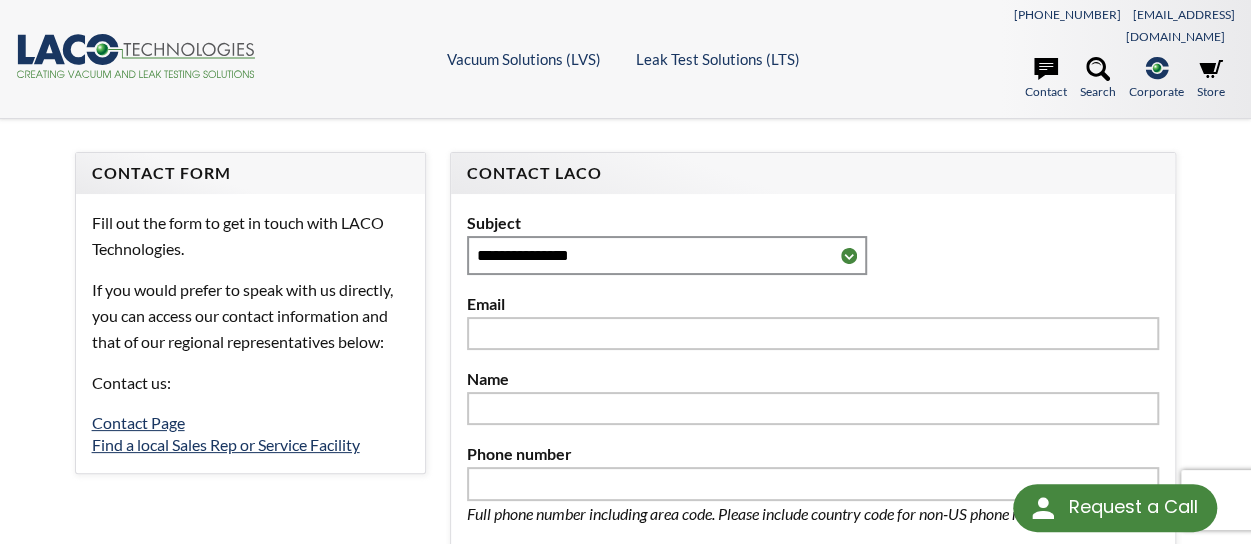 select 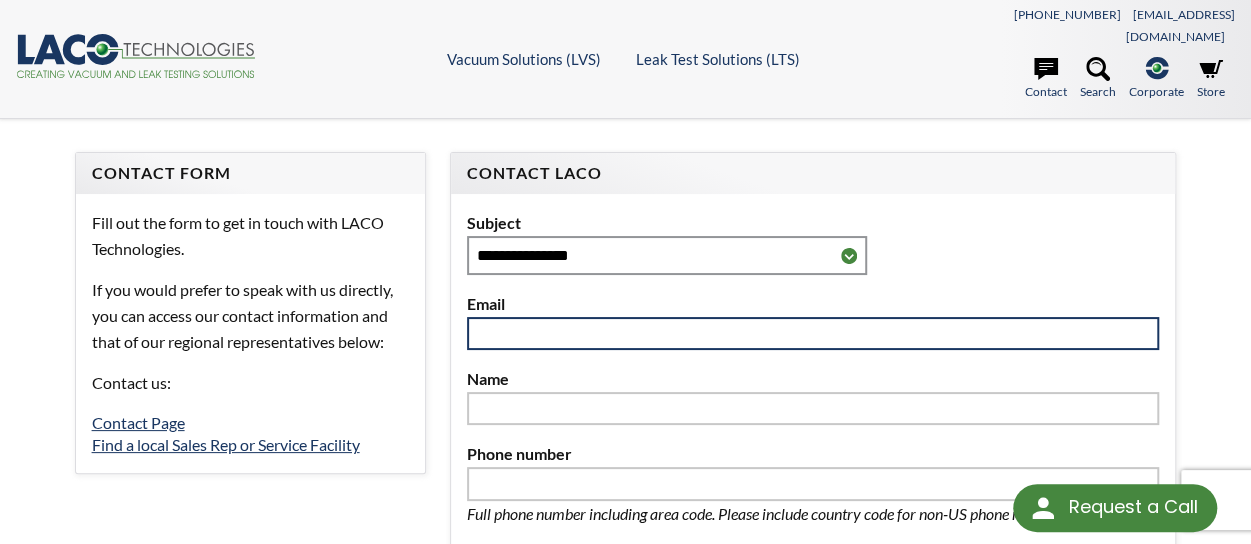 click at bounding box center [813, 334] 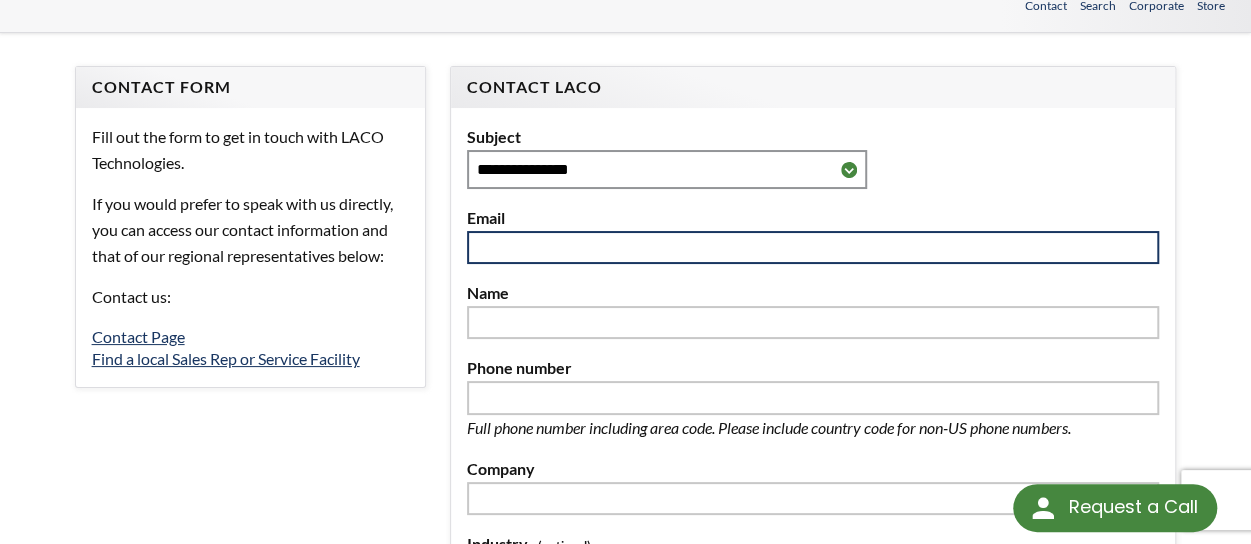 scroll, scrollTop: 105, scrollLeft: 0, axis: vertical 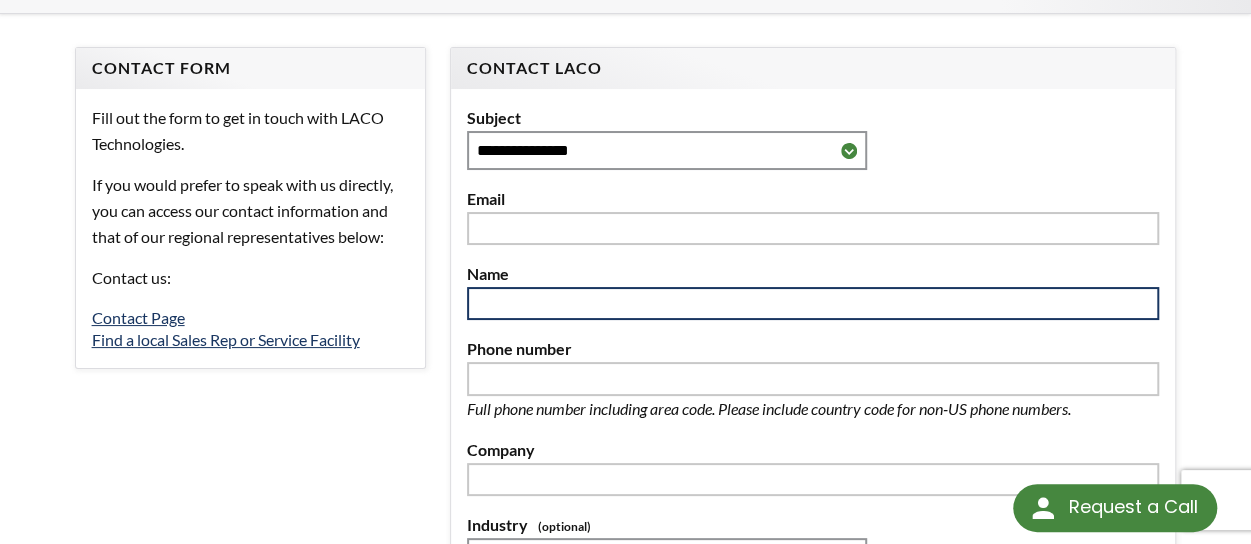 click at bounding box center (813, 304) 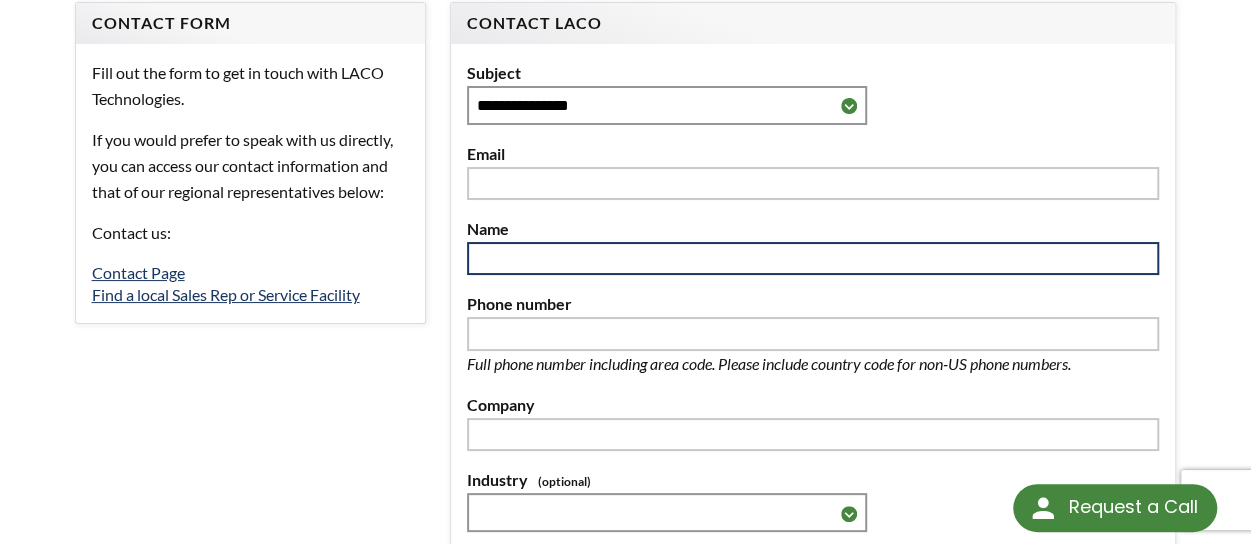 scroll, scrollTop: 178, scrollLeft: 0, axis: vertical 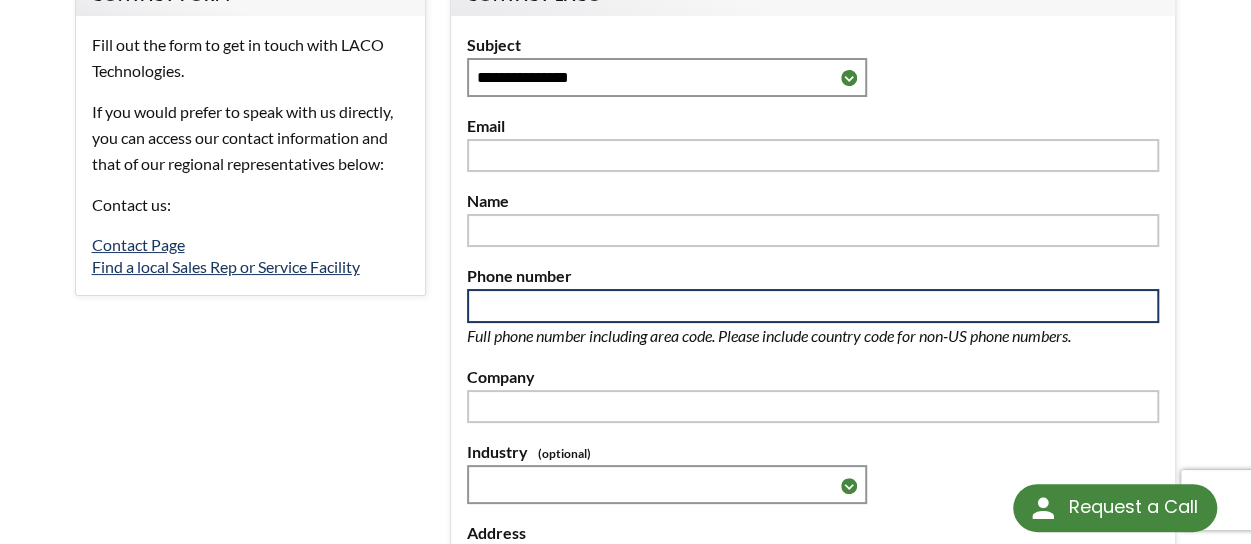 click at bounding box center [813, 306] 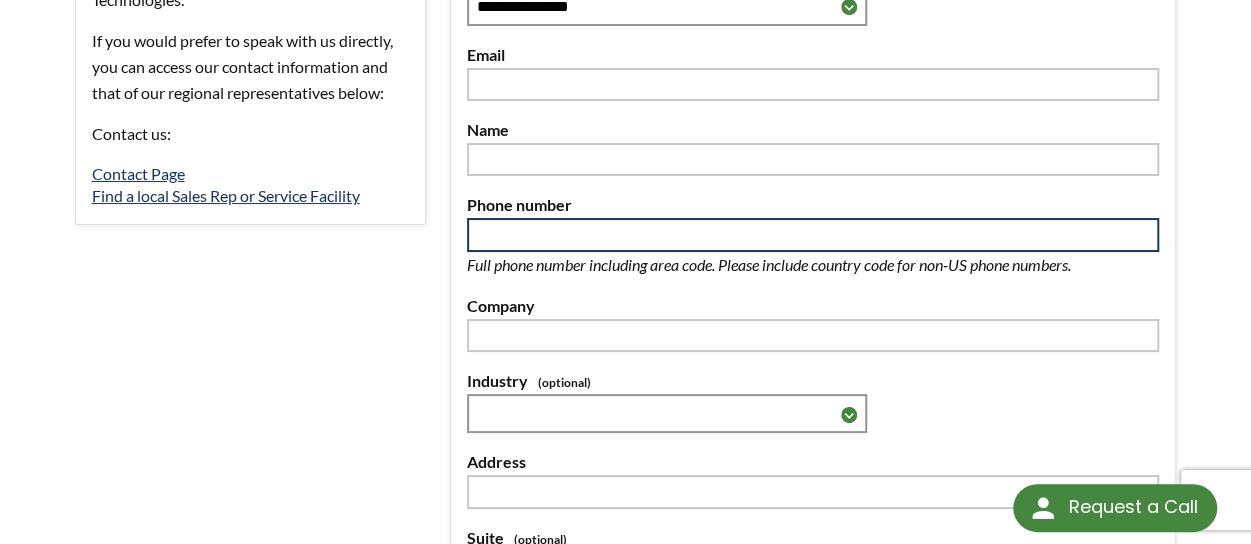 scroll, scrollTop: 259, scrollLeft: 0, axis: vertical 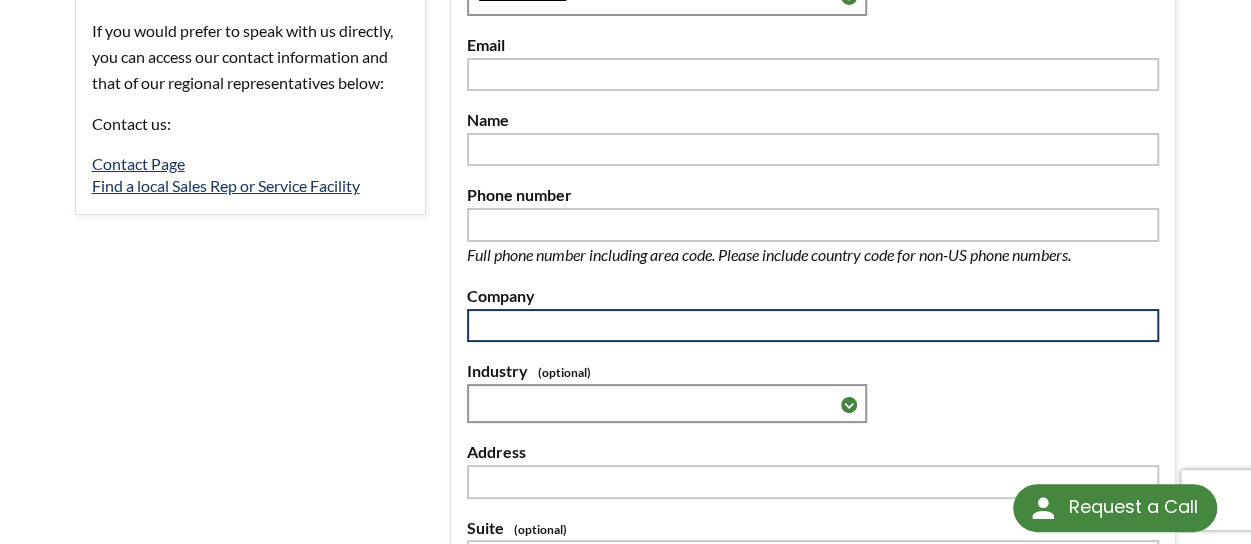click at bounding box center [813, 326] 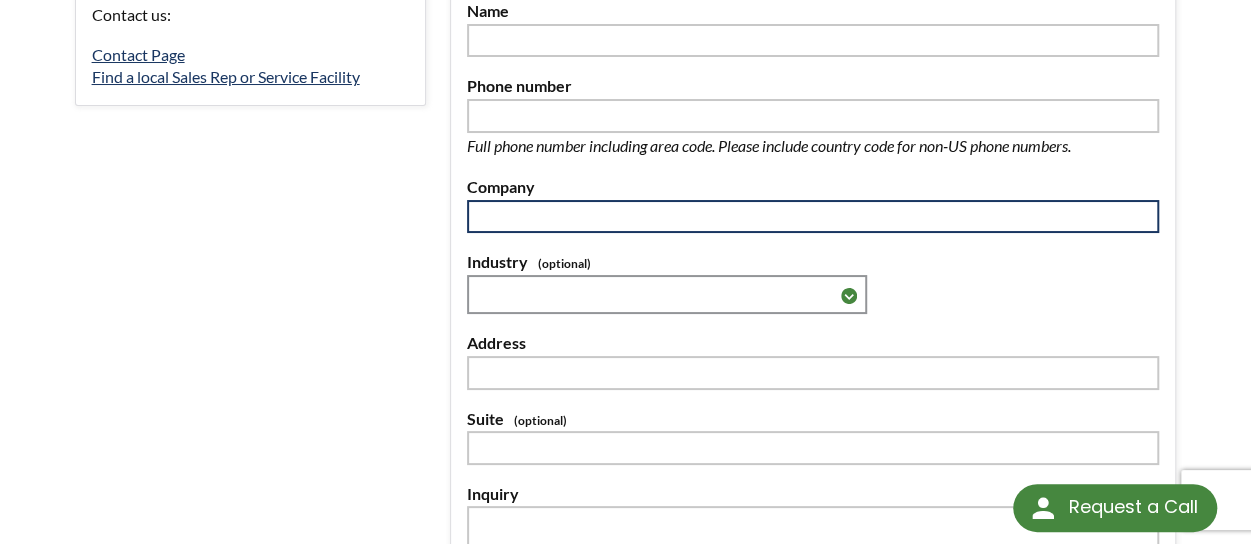 scroll, scrollTop: 370, scrollLeft: 0, axis: vertical 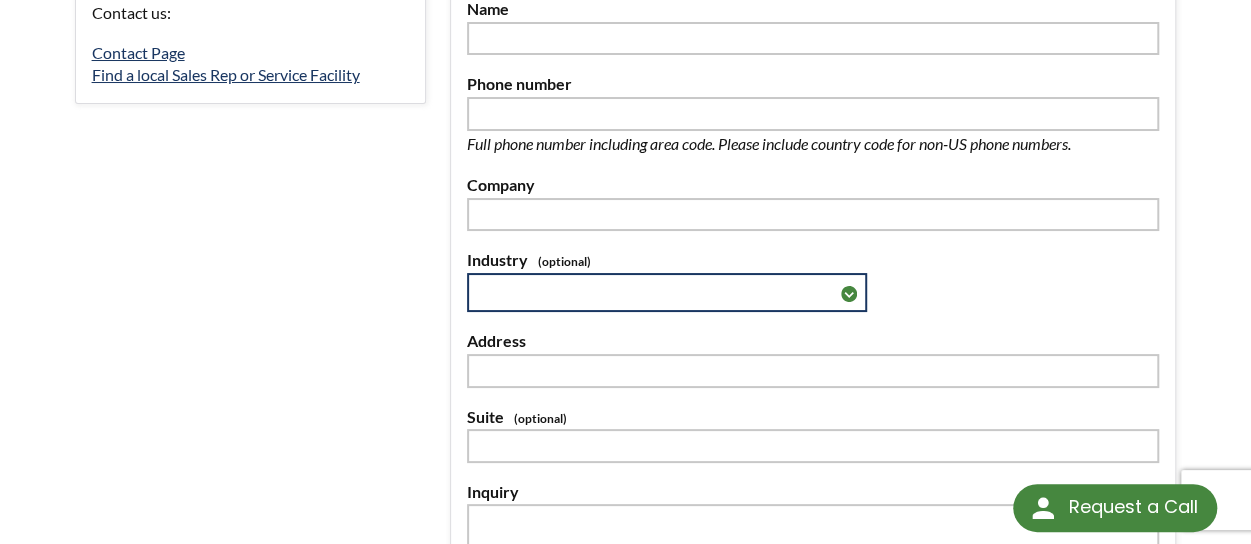 click on "**********" at bounding box center (667, 292) 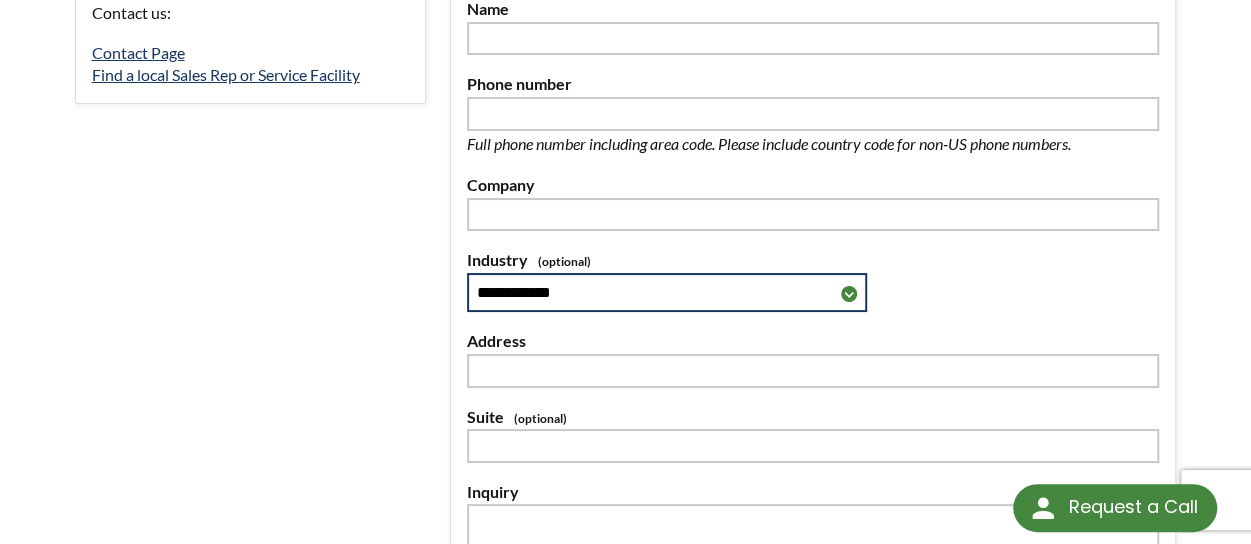 click on "**********" at bounding box center (667, 292) 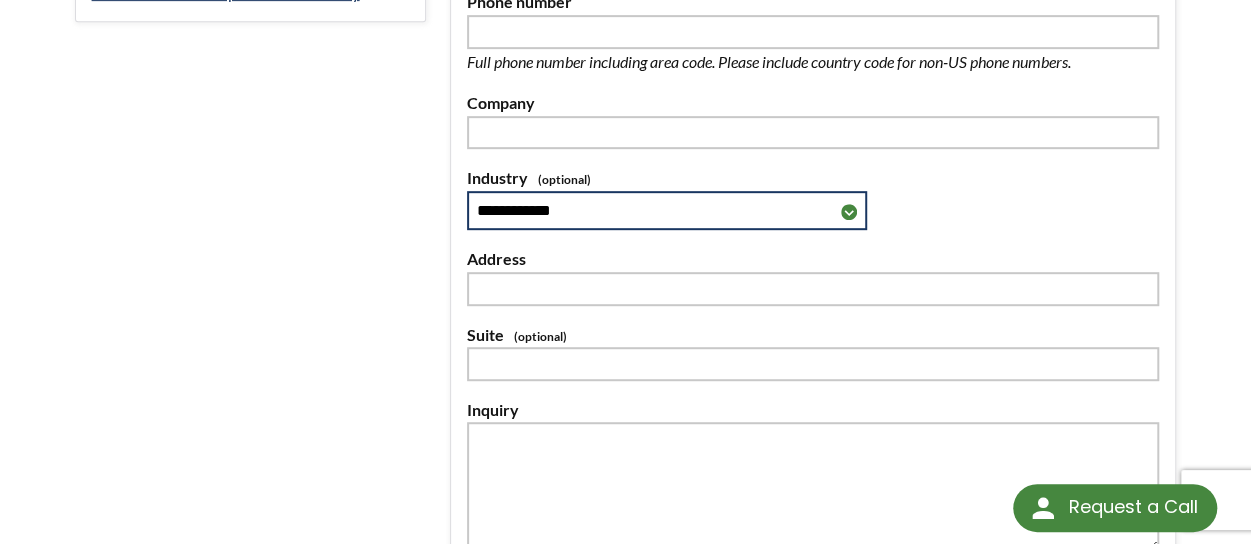 scroll, scrollTop: 457, scrollLeft: 0, axis: vertical 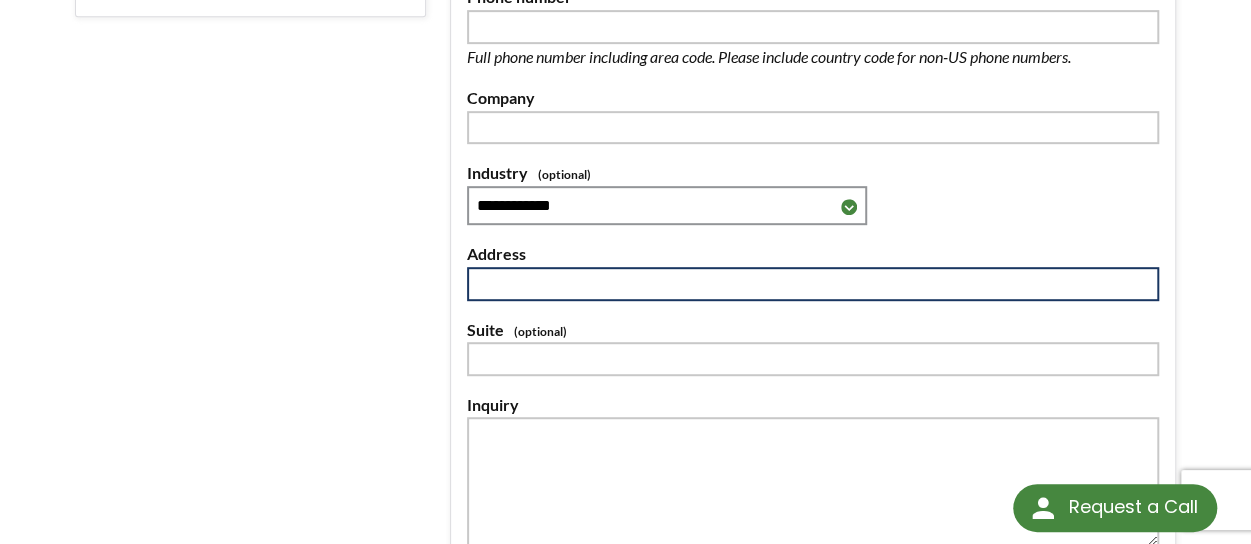 click at bounding box center (813, 284) 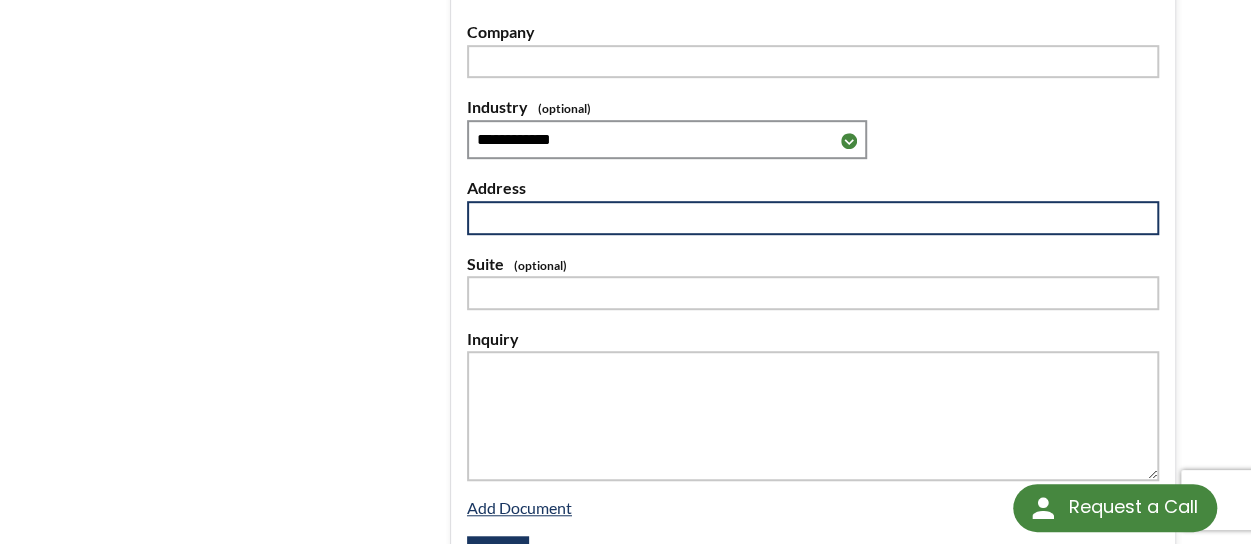 scroll, scrollTop: 526, scrollLeft: 0, axis: vertical 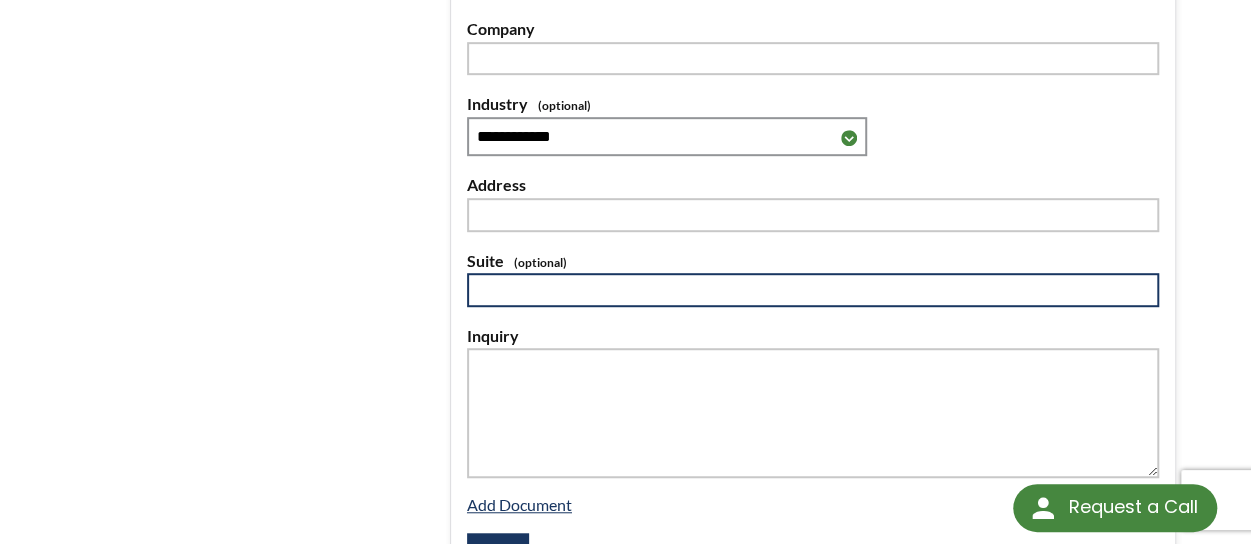 click at bounding box center [813, 290] 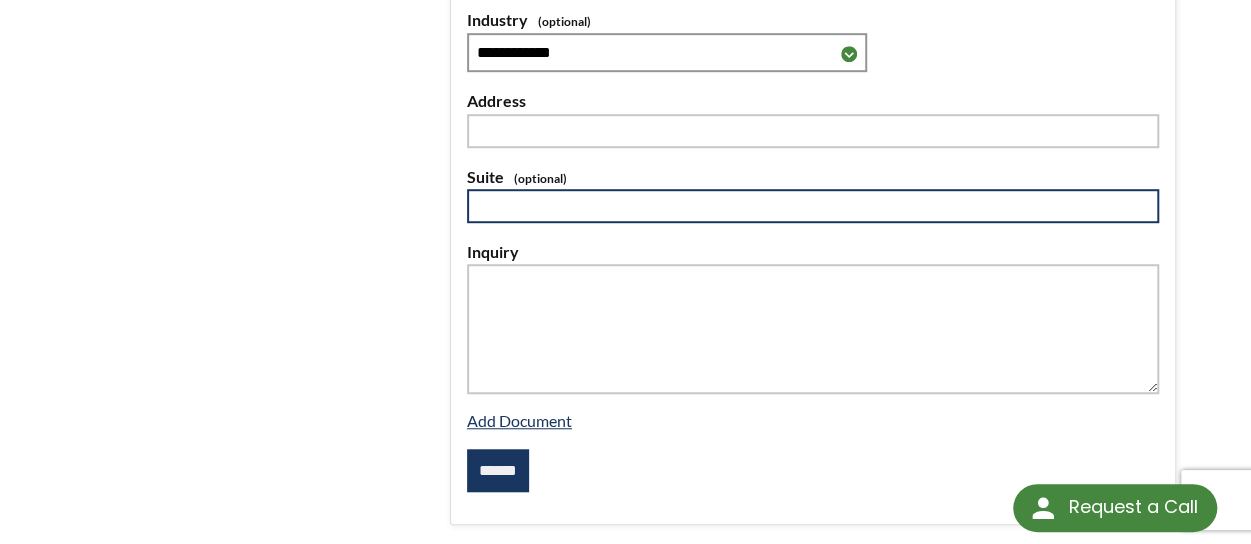 scroll, scrollTop: 612, scrollLeft: 0, axis: vertical 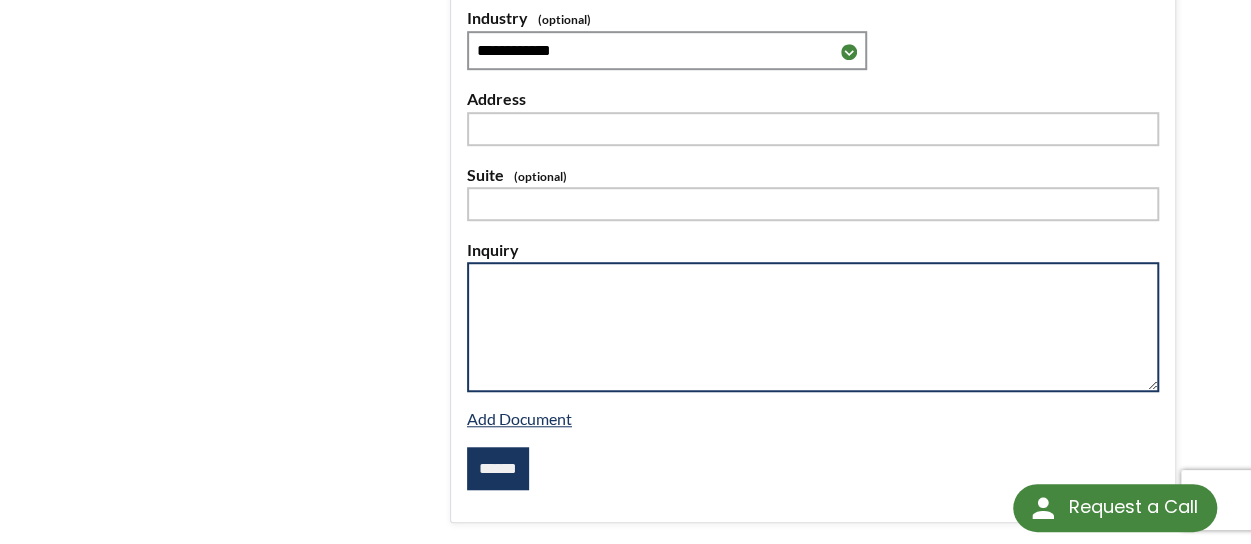 click at bounding box center (813, 327) 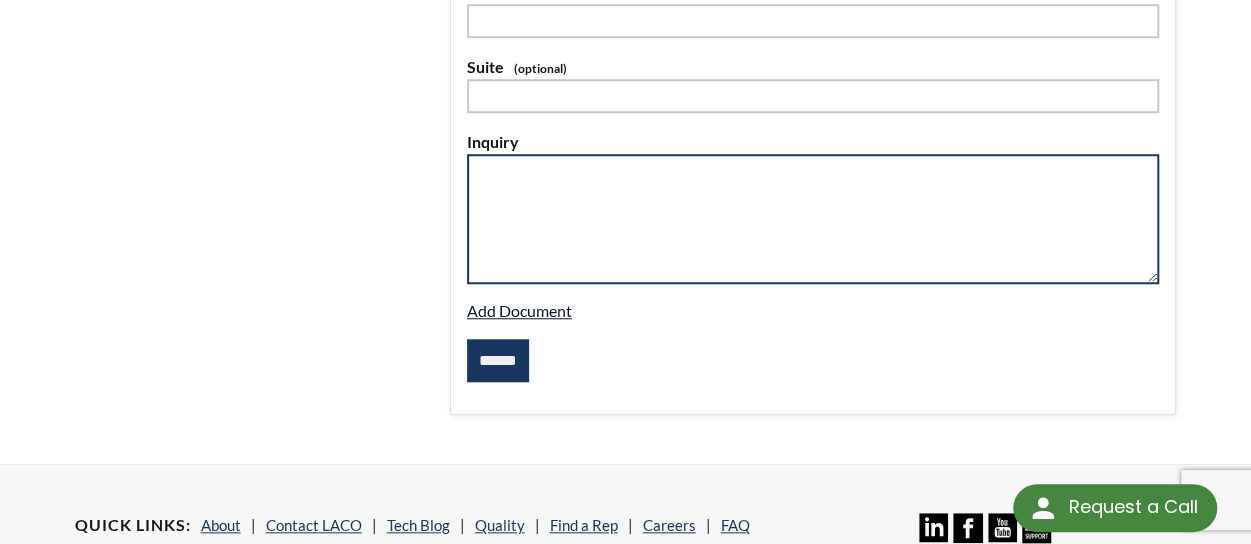 scroll, scrollTop: 720, scrollLeft: 0, axis: vertical 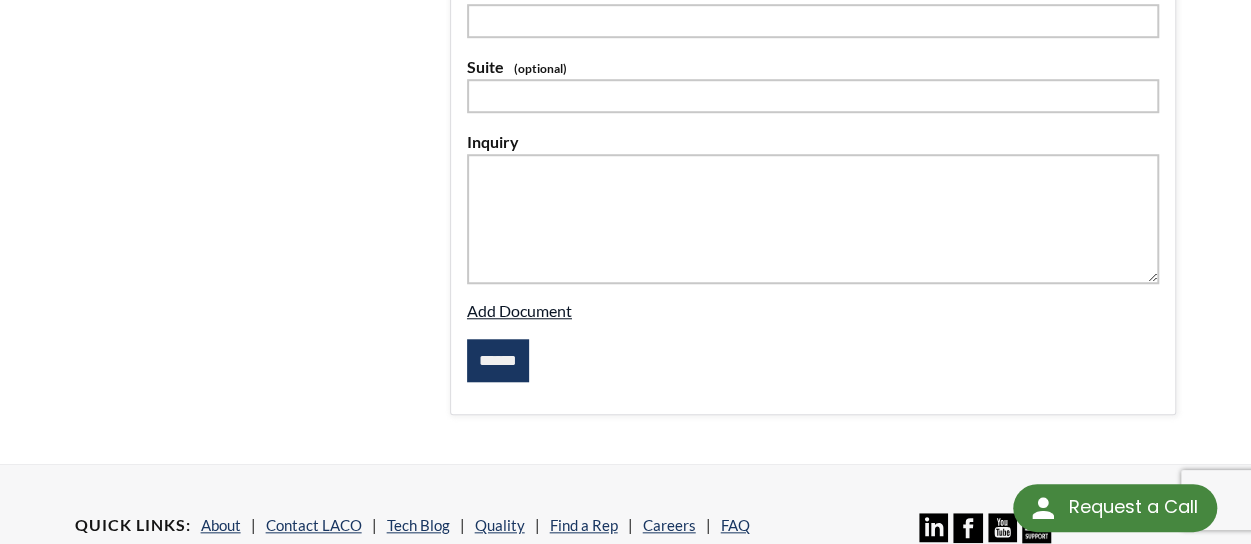 click on "Add Document" at bounding box center [519, 310] 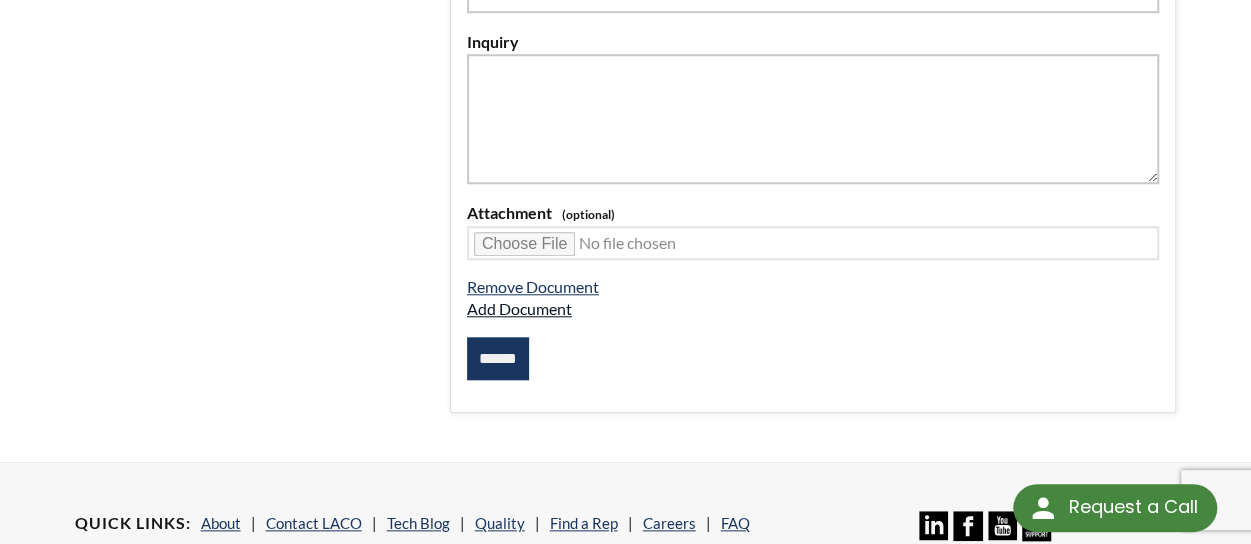 scroll, scrollTop: 828, scrollLeft: 0, axis: vertical 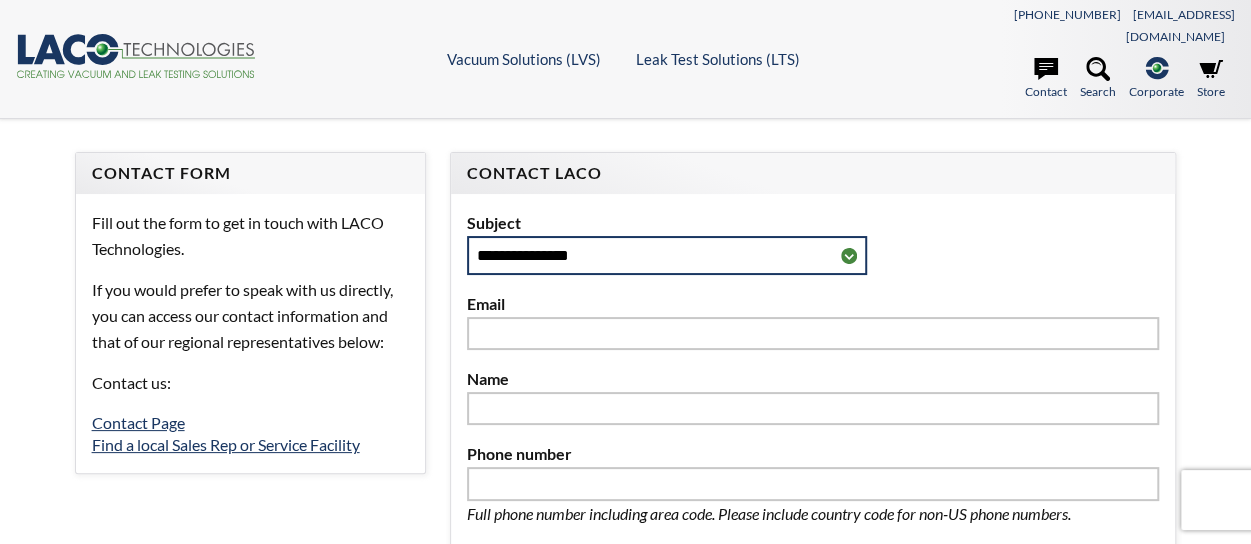 click on "**********" at bounding box center (667, 255) 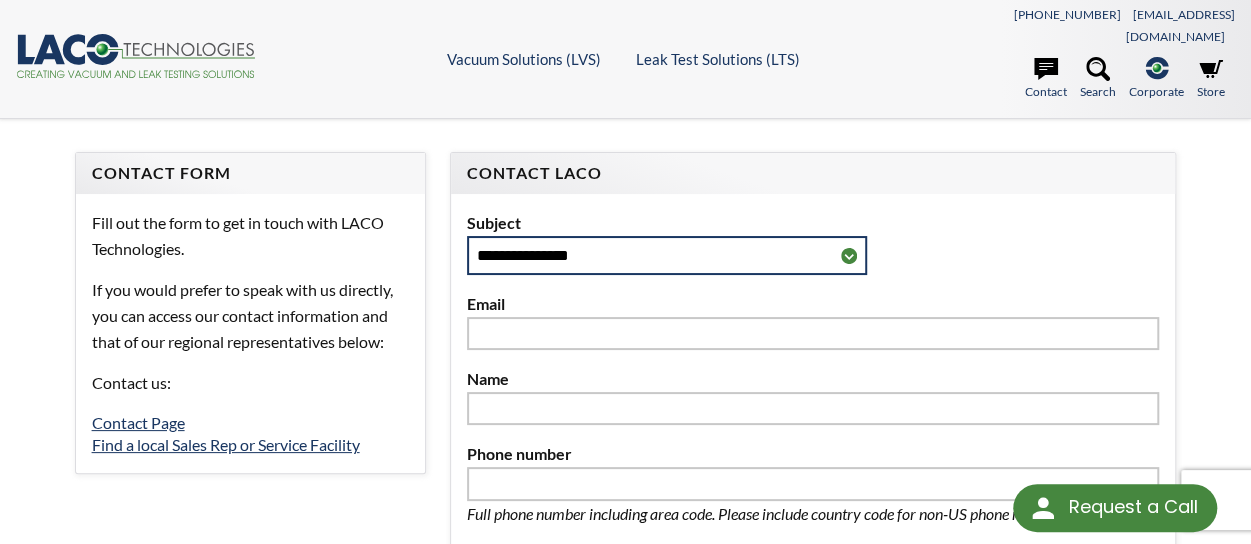 select on "**********" 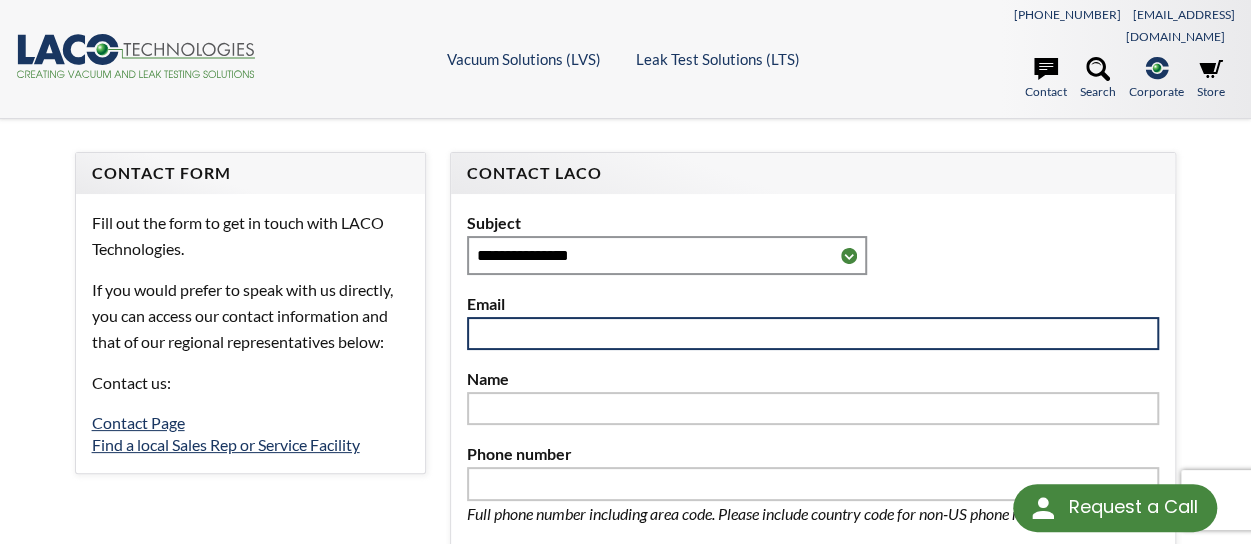 click at bounding box center (813, 334) 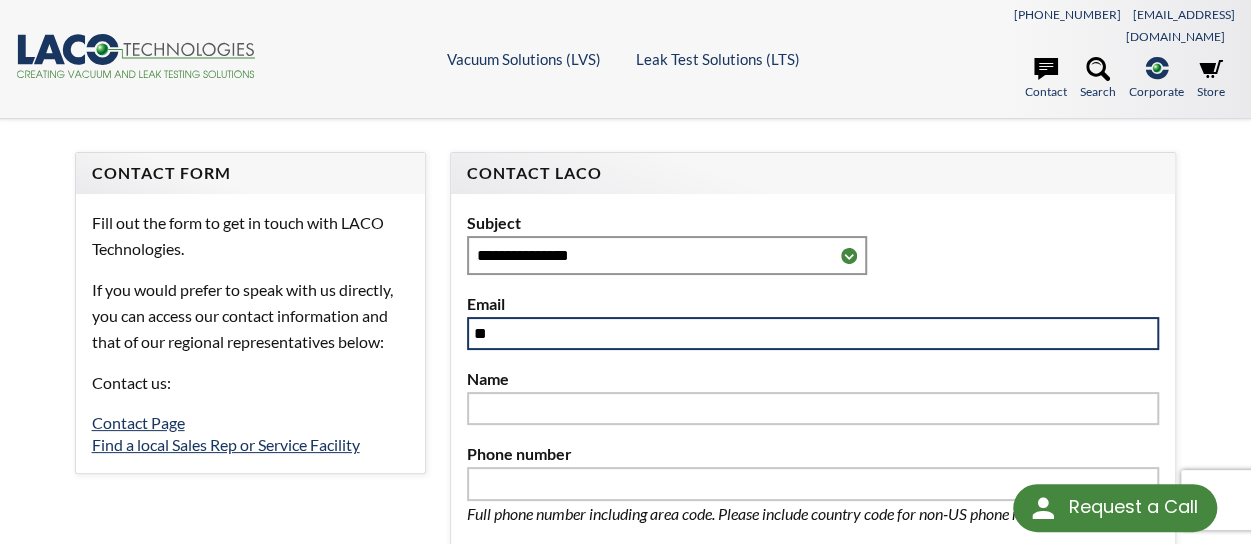 type on "**" 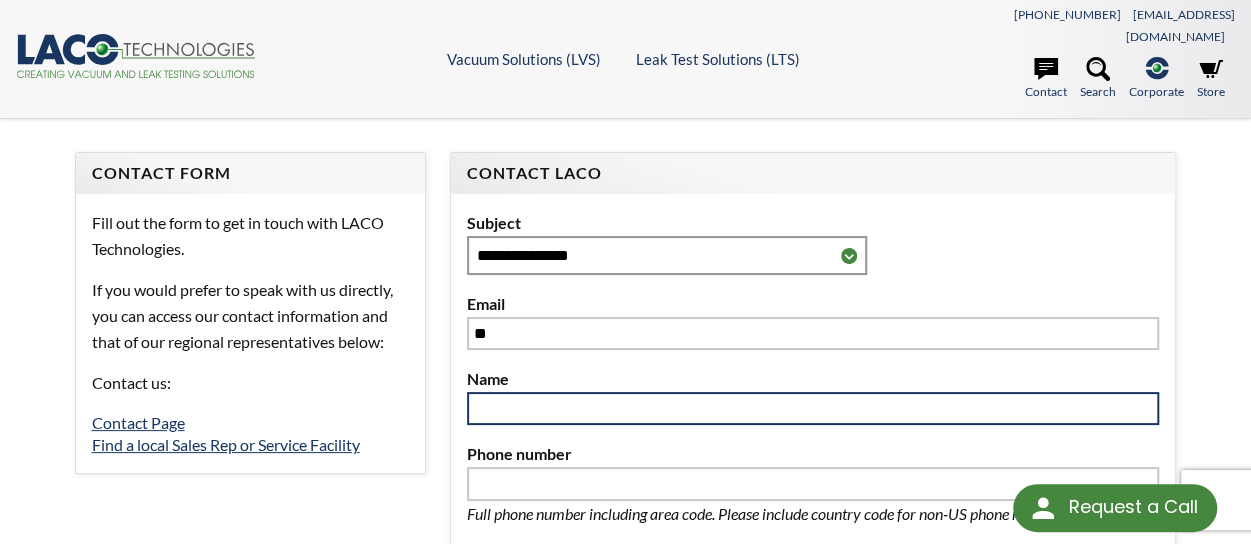 click at bounding box center [813, 409] 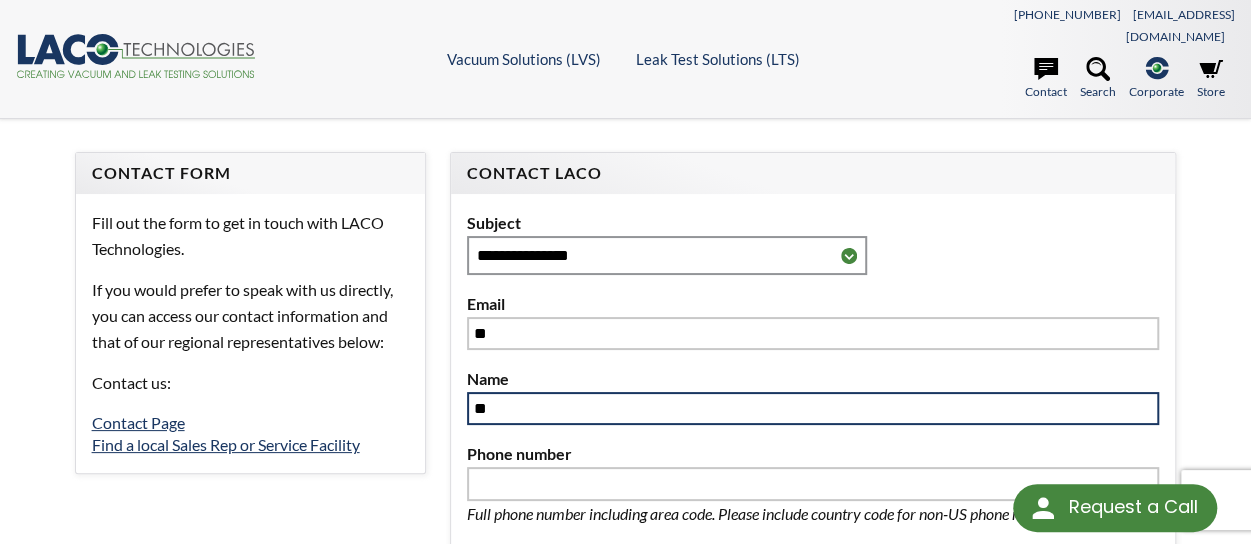 type on "**" 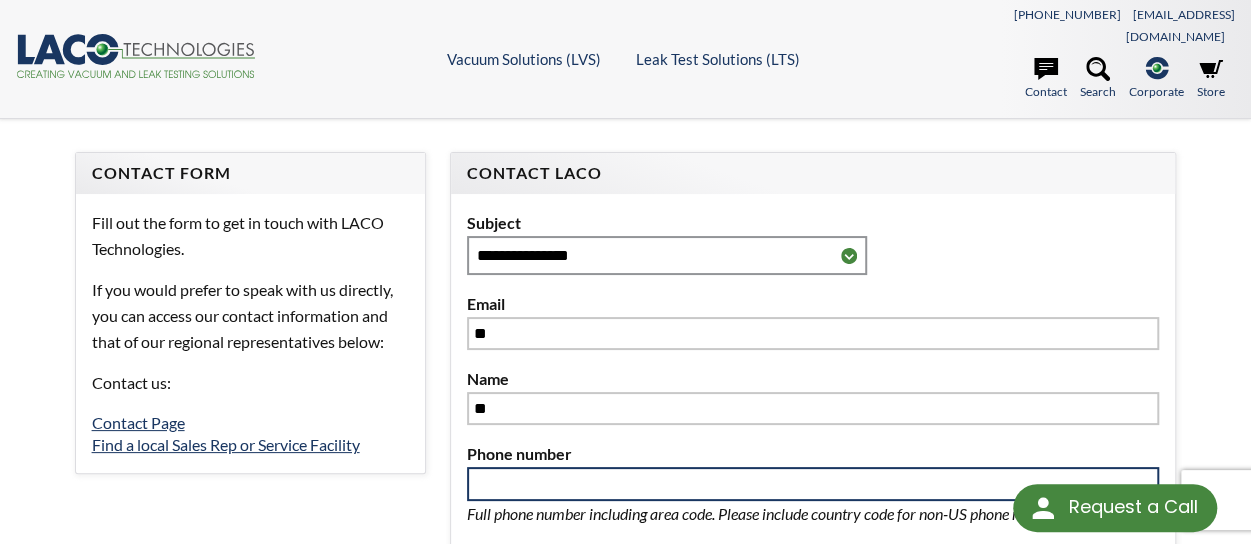 click at bounding box center (813, 484) 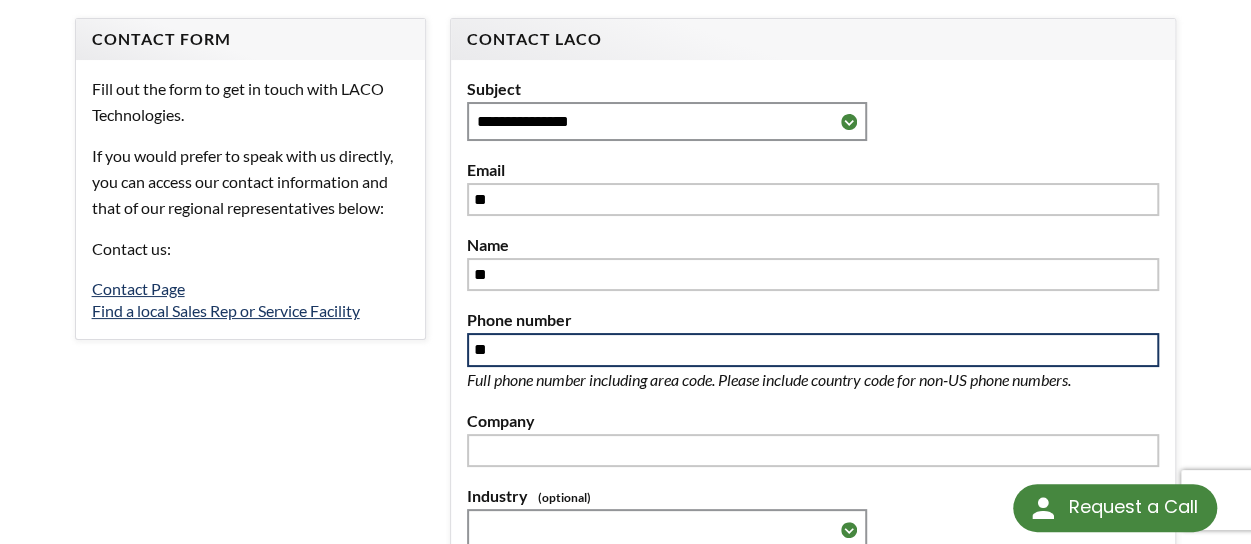 scroll, scrollTop: 142, scrollLeft: 0, axis: vertical 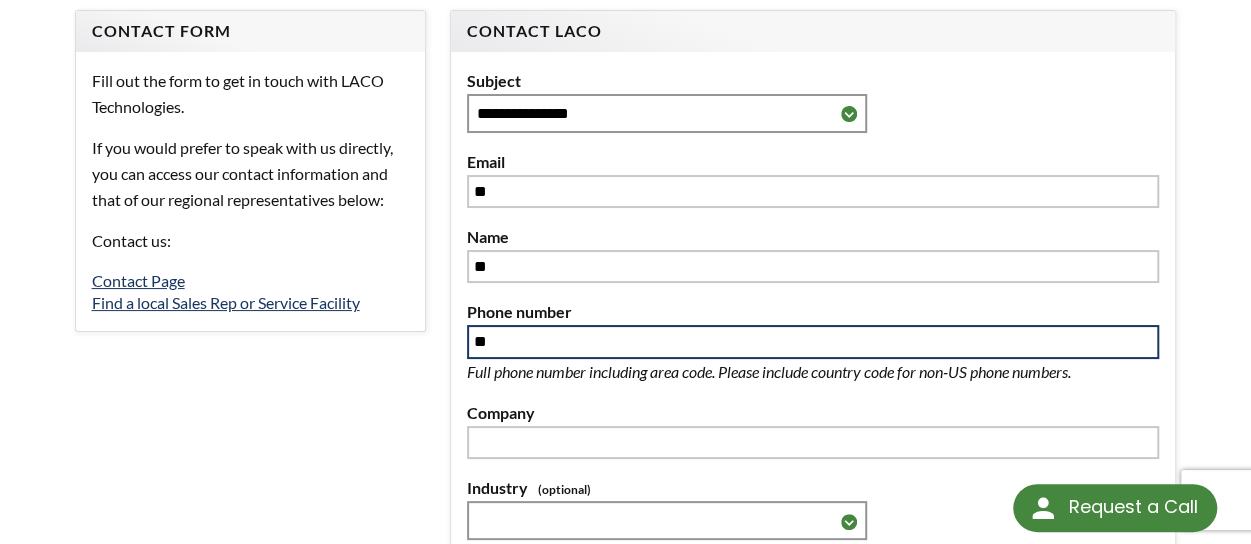 type on "**" 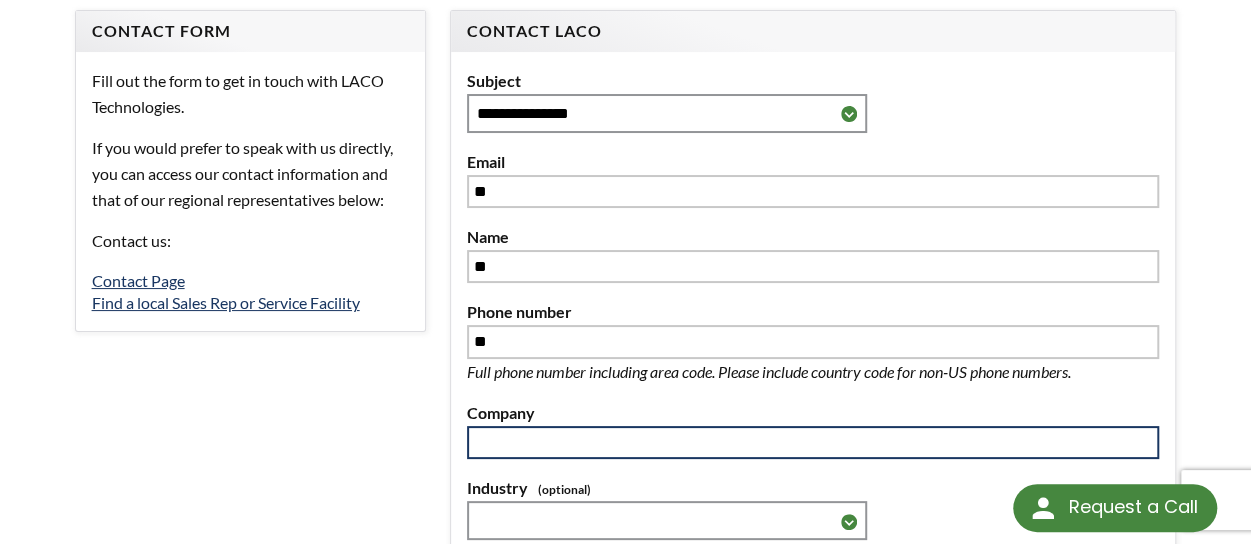 click at bounding box center (813, 443) 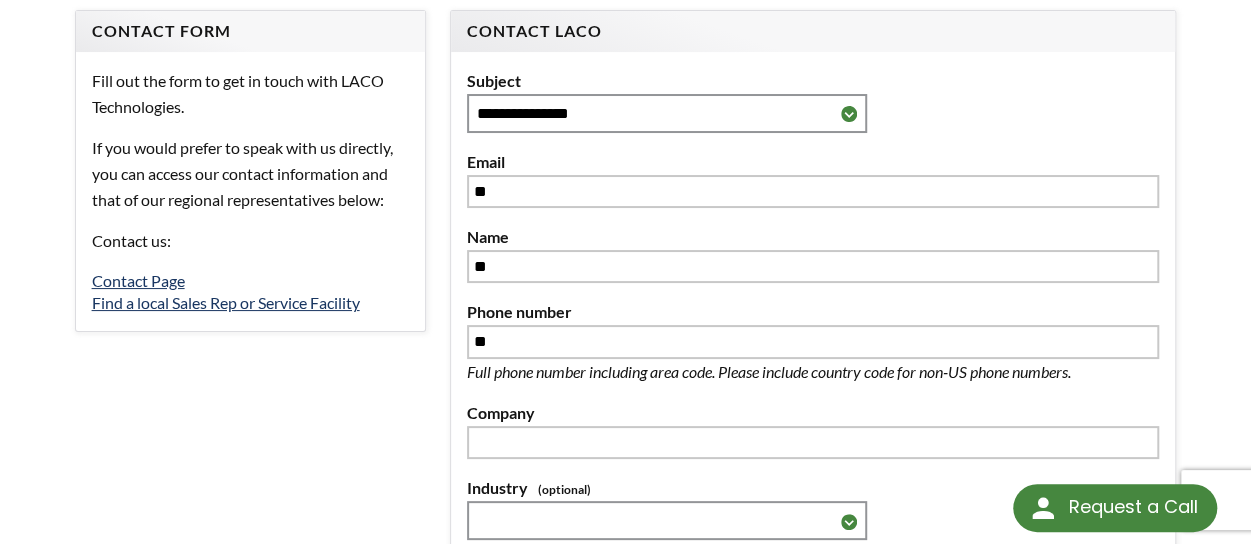 select 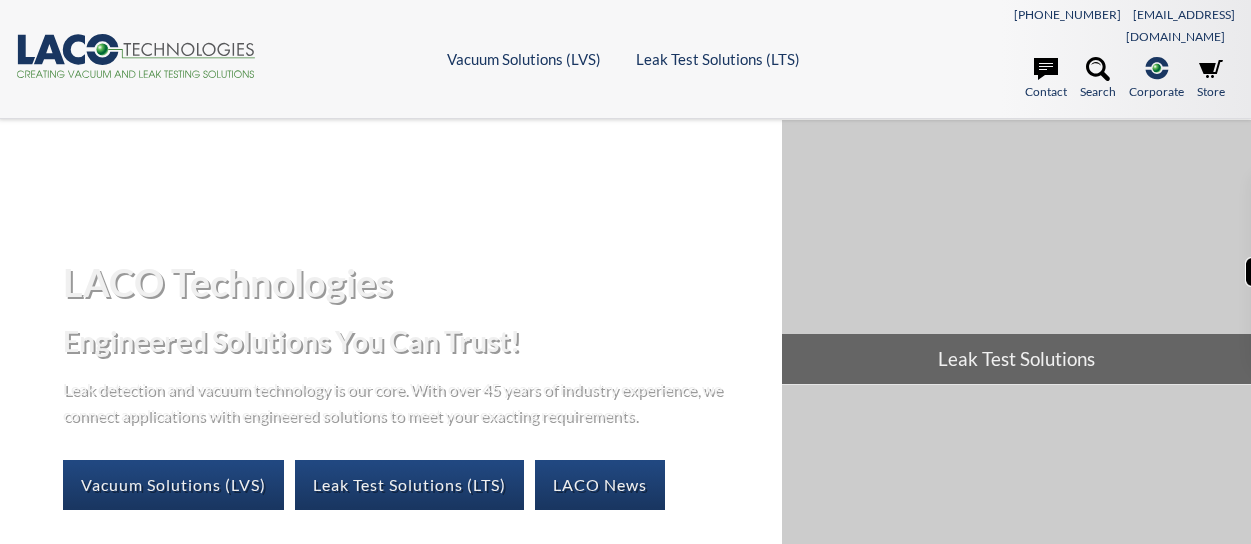 scroll, scrollTop: 0, scrollLeft: 0, axis: both 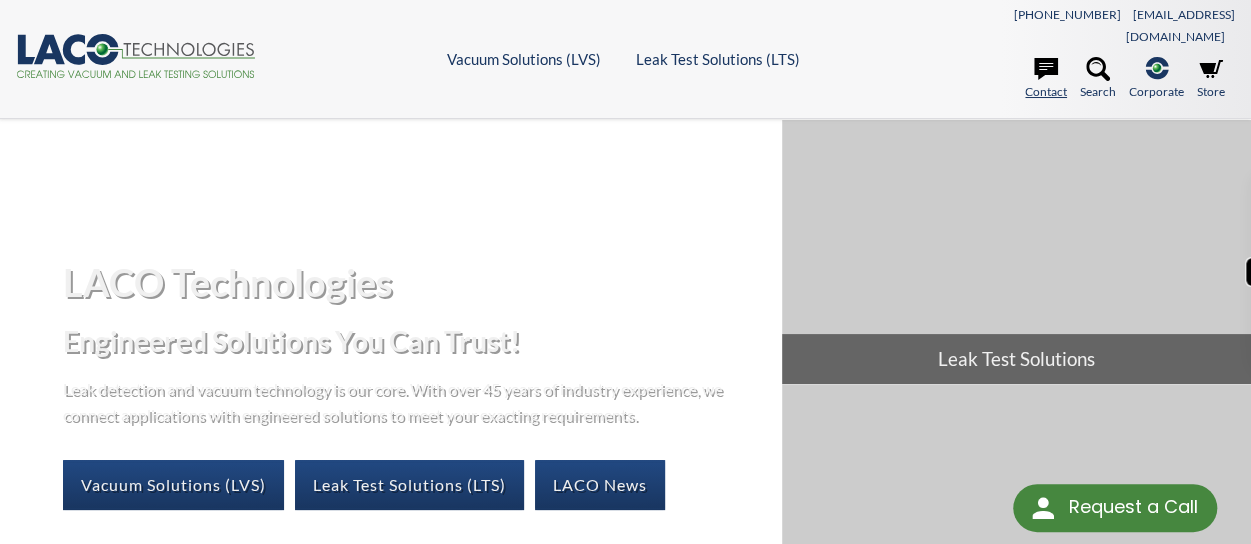 click 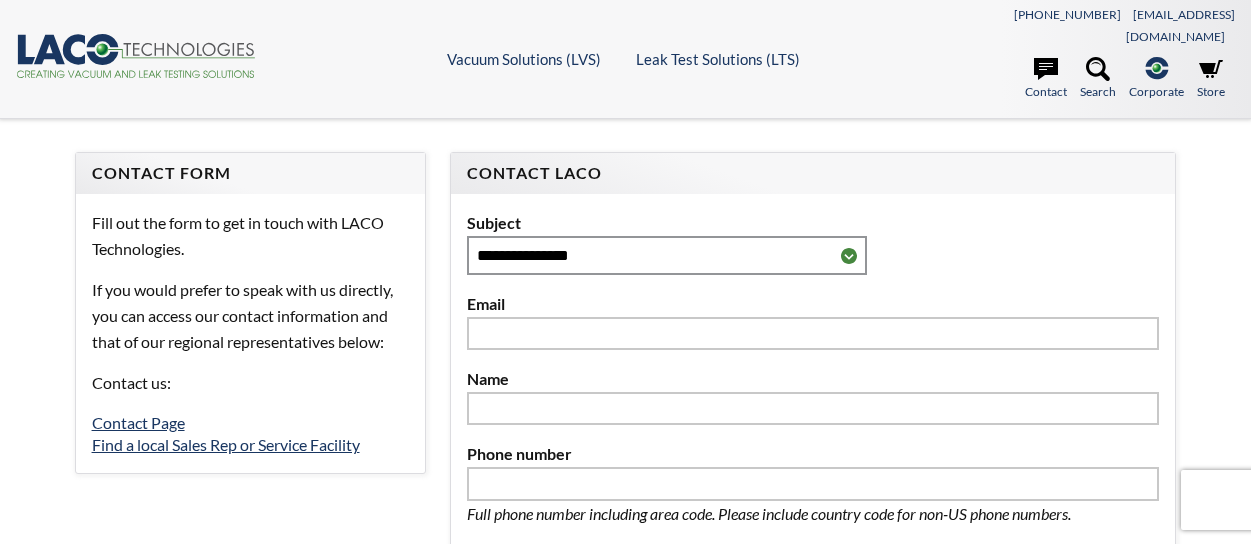 scroll, scrollTop: 0, scrollLeft: 0, axis: both 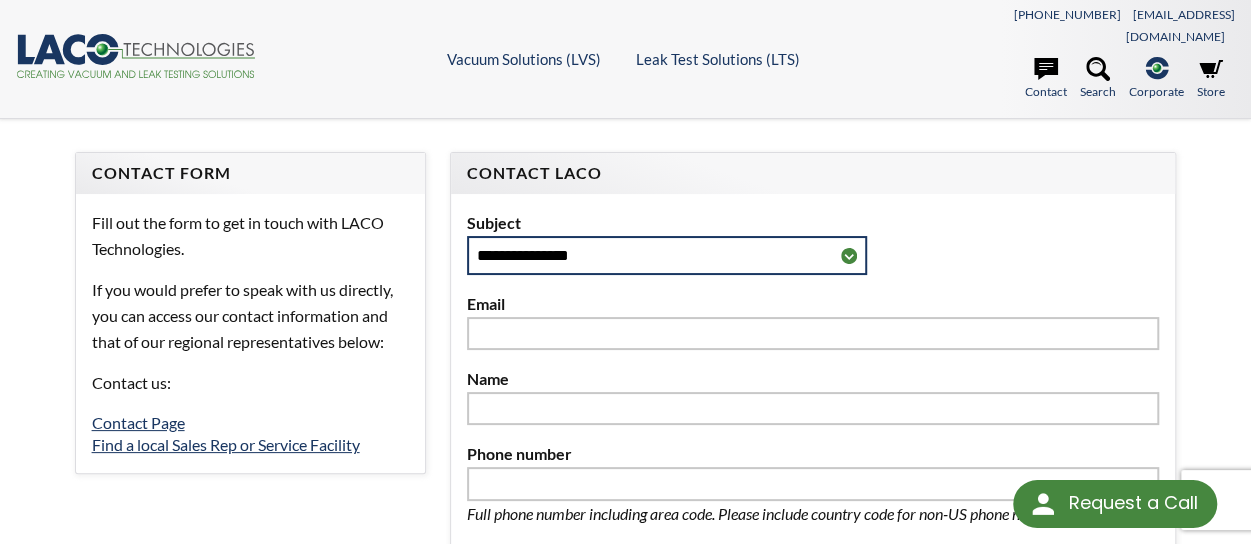 click on "**********" at bounding box center [667, 255] 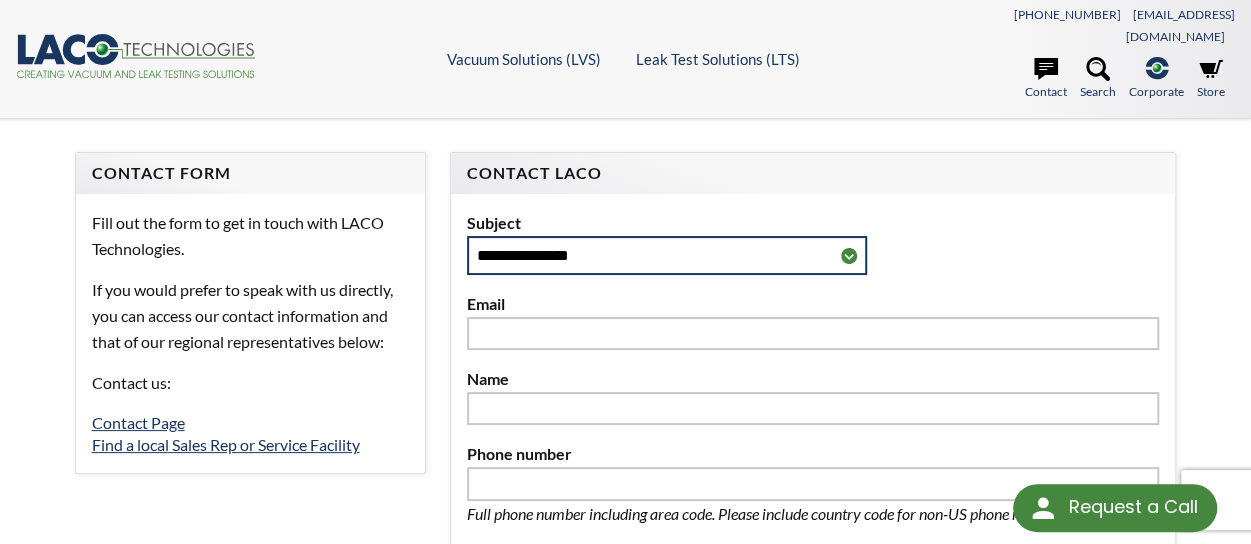 select on "**********" 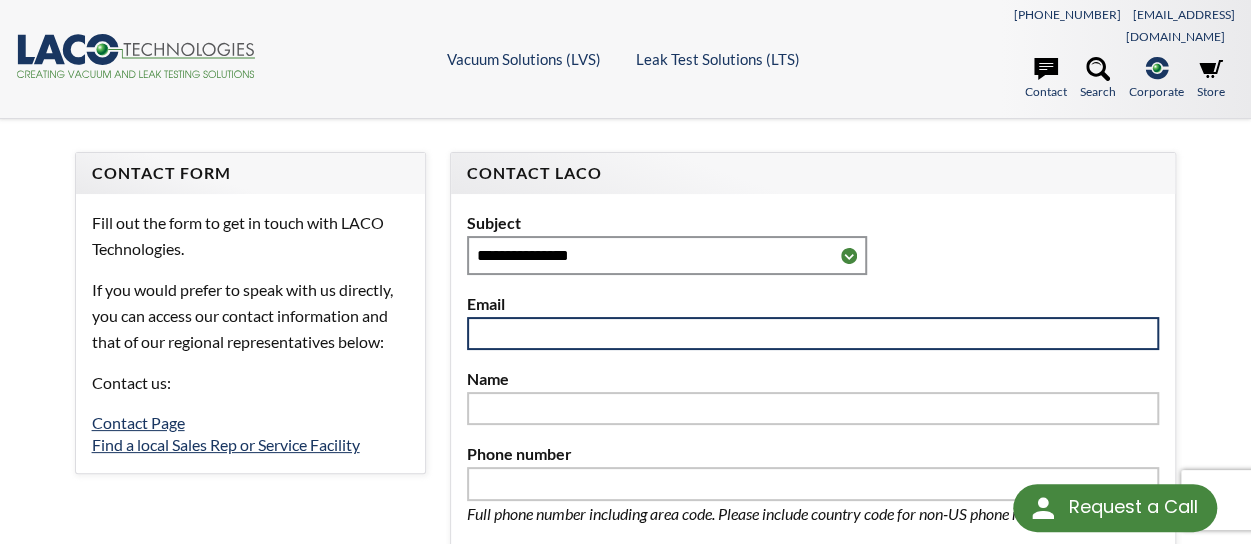 click at bounding box center (813, 334) 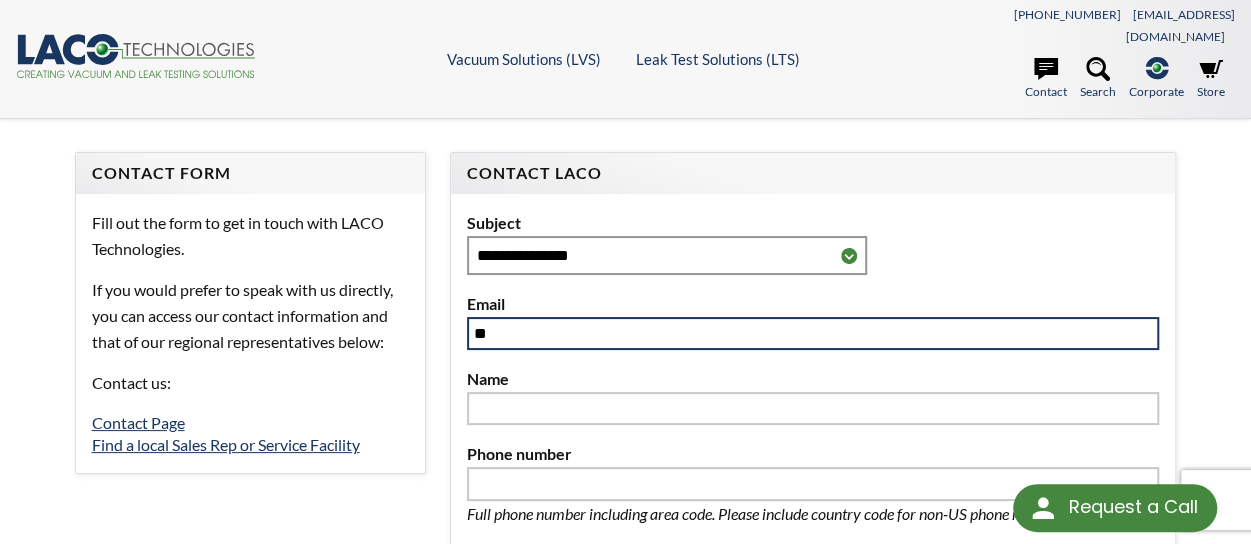 click on "**" at bounding box center (813, 334) 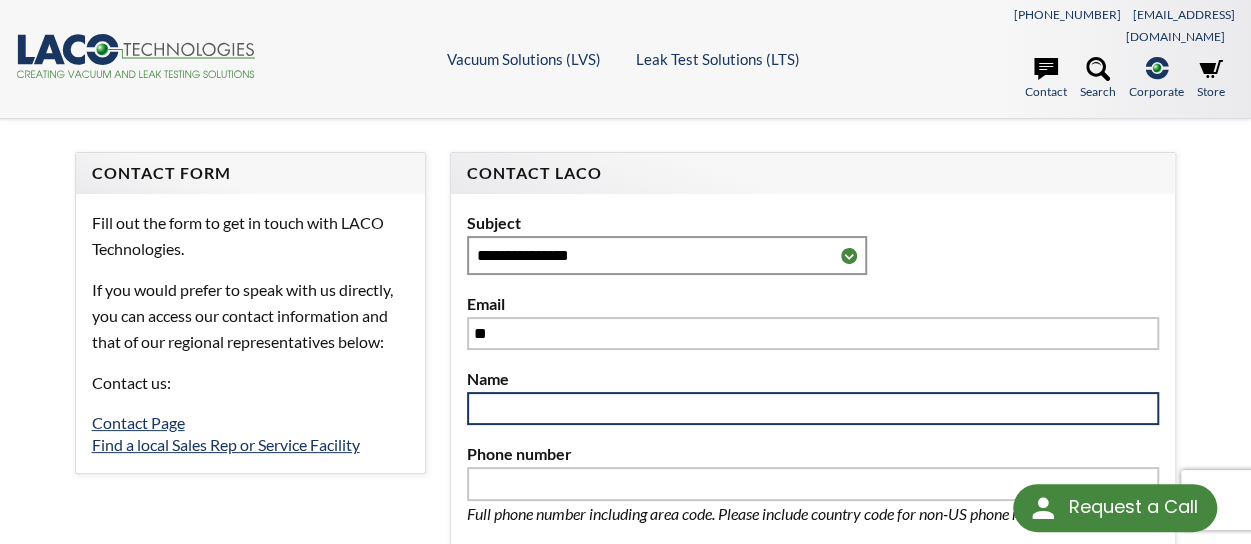 click at bounding box center (813, 409) 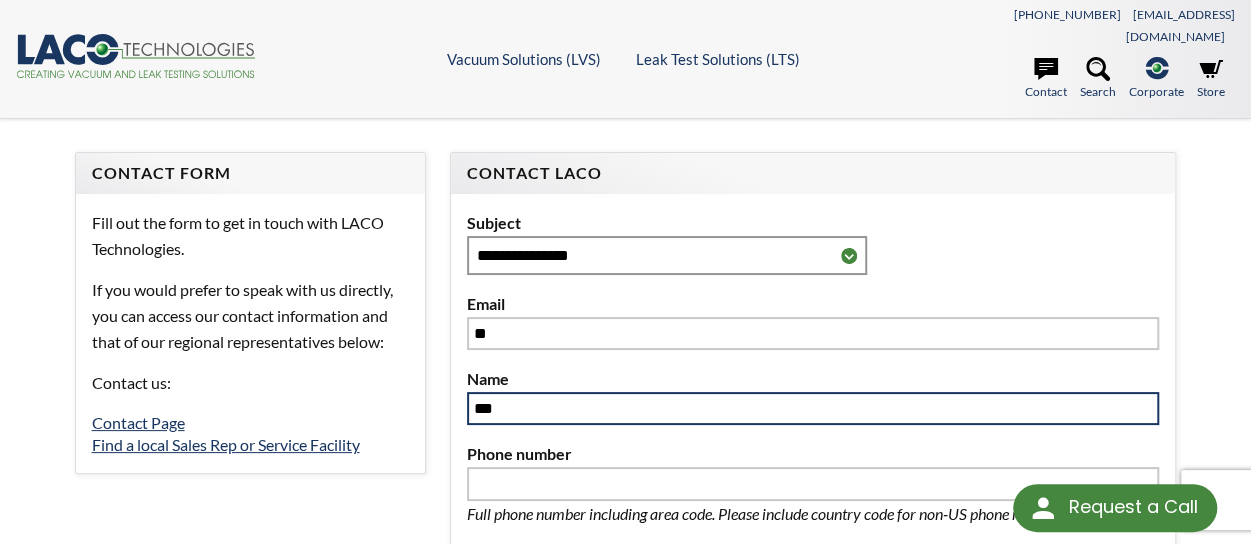 type on "***" 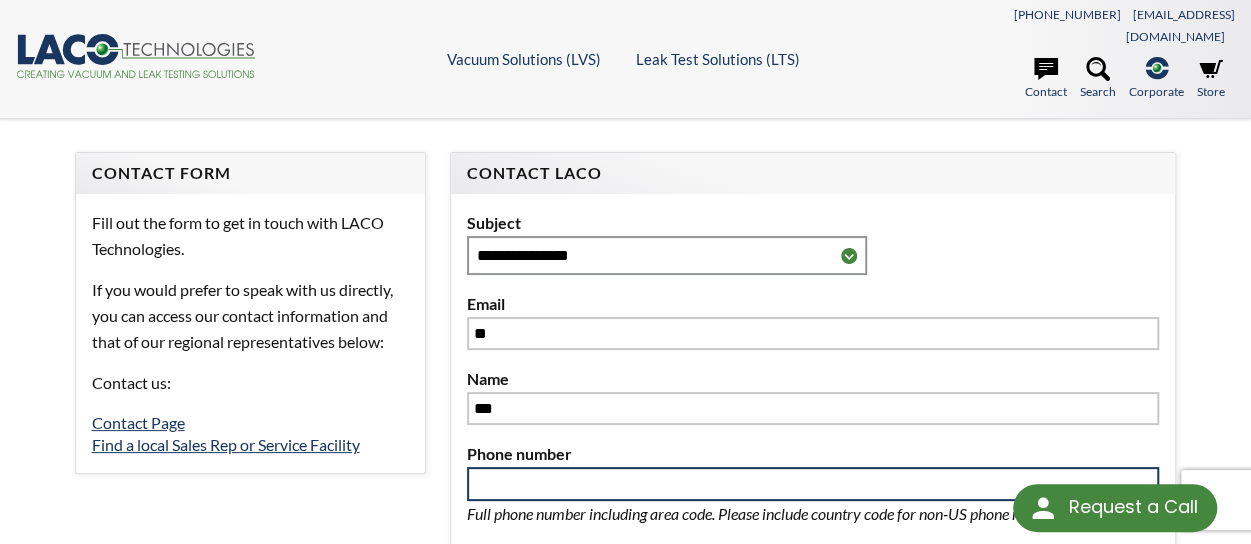 click at bounding box center [813, 484] 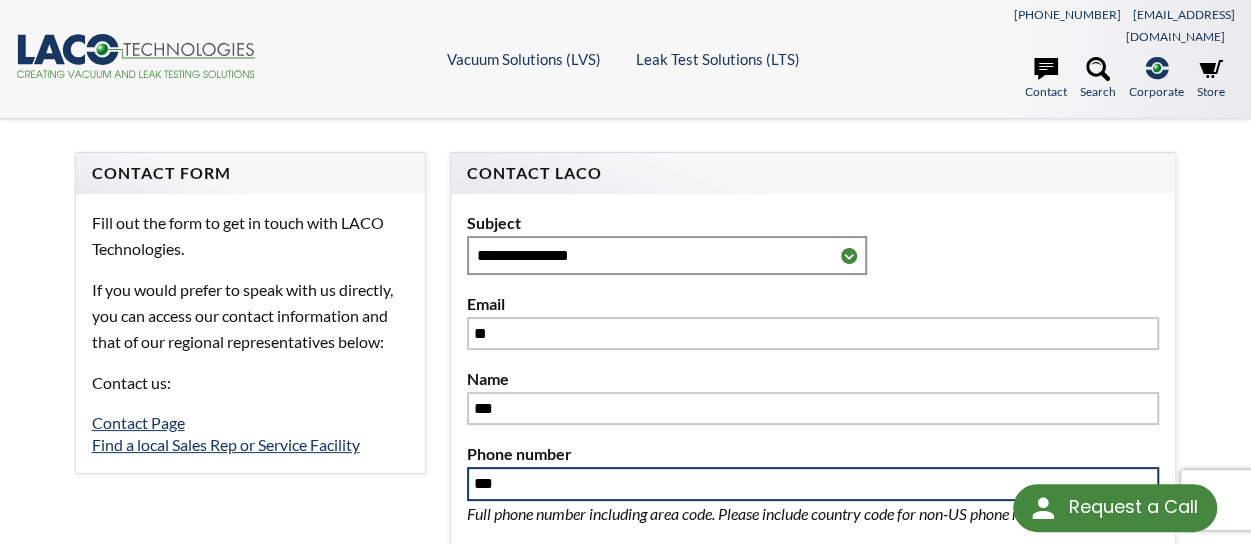 type on "***" 